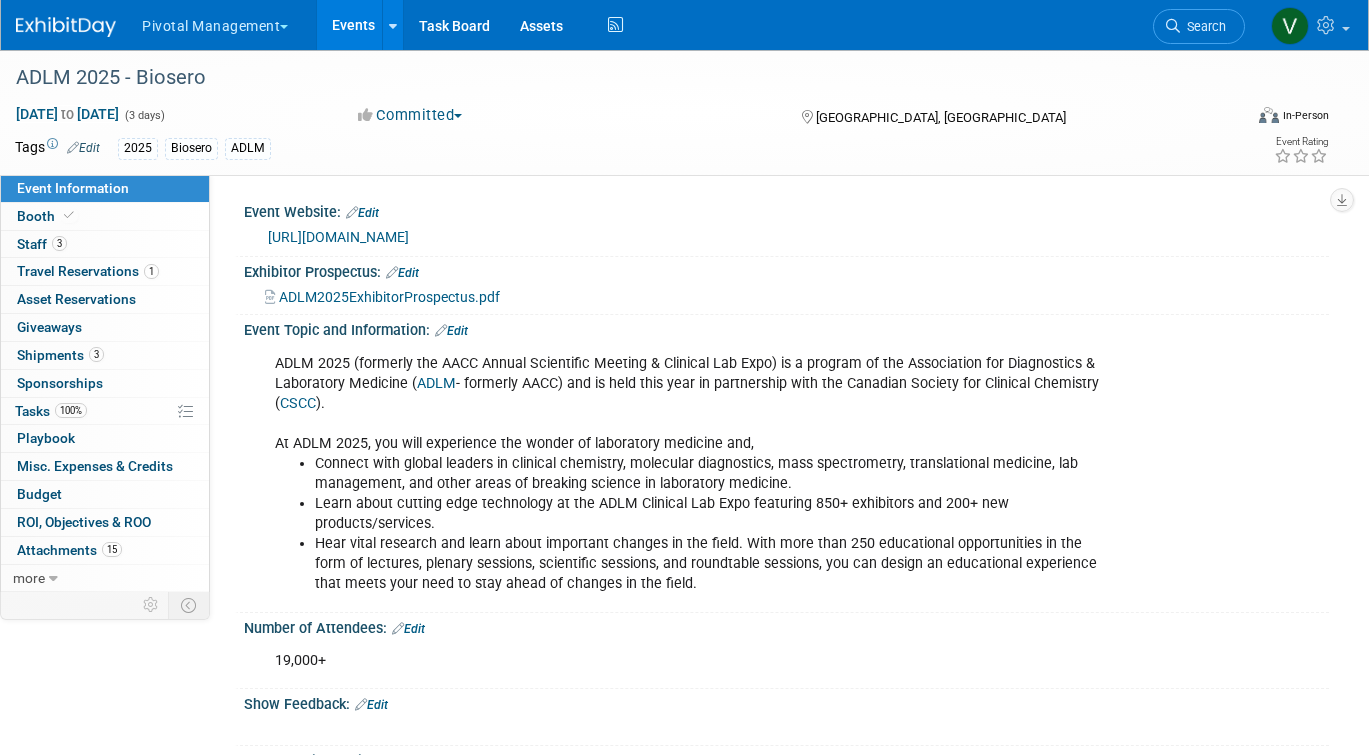 scroll, scrollTop: 1859, scrollLeft: 0, axis: vertical 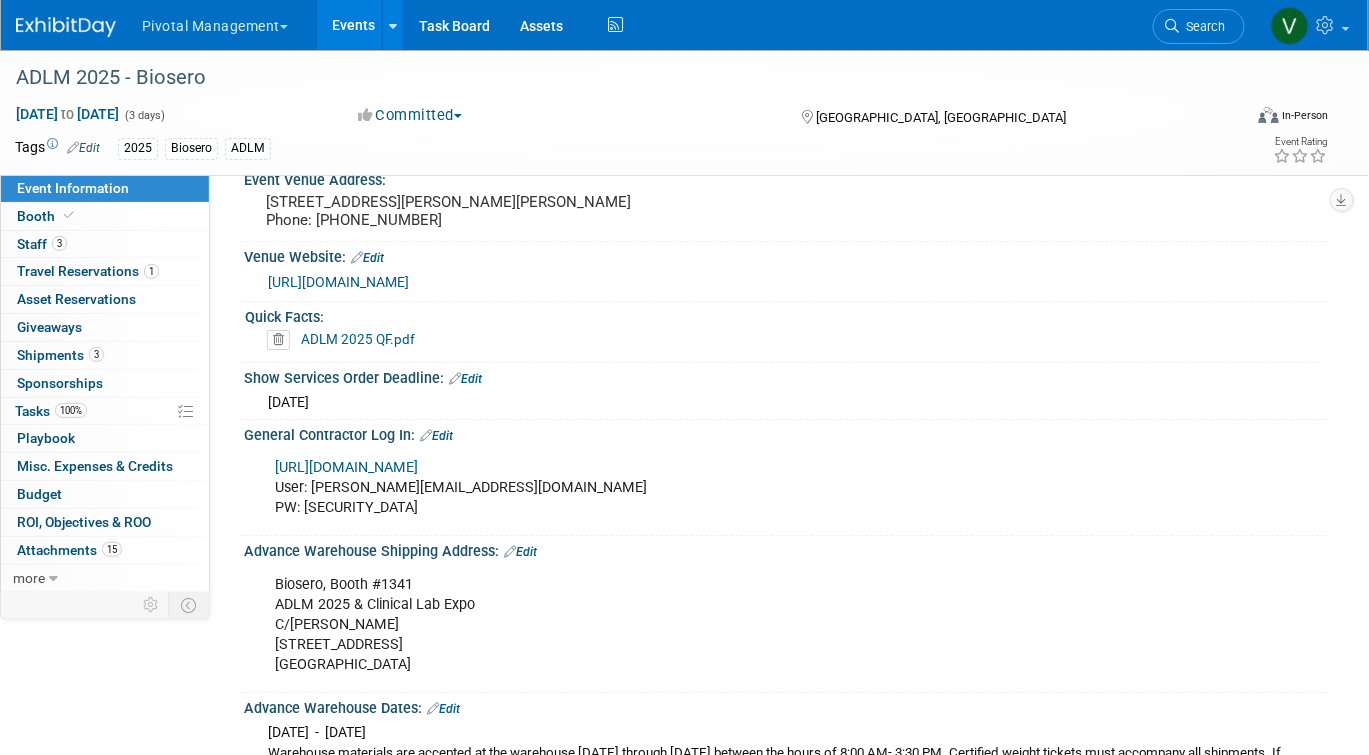click on "Events" at bounding box center [353, 25] 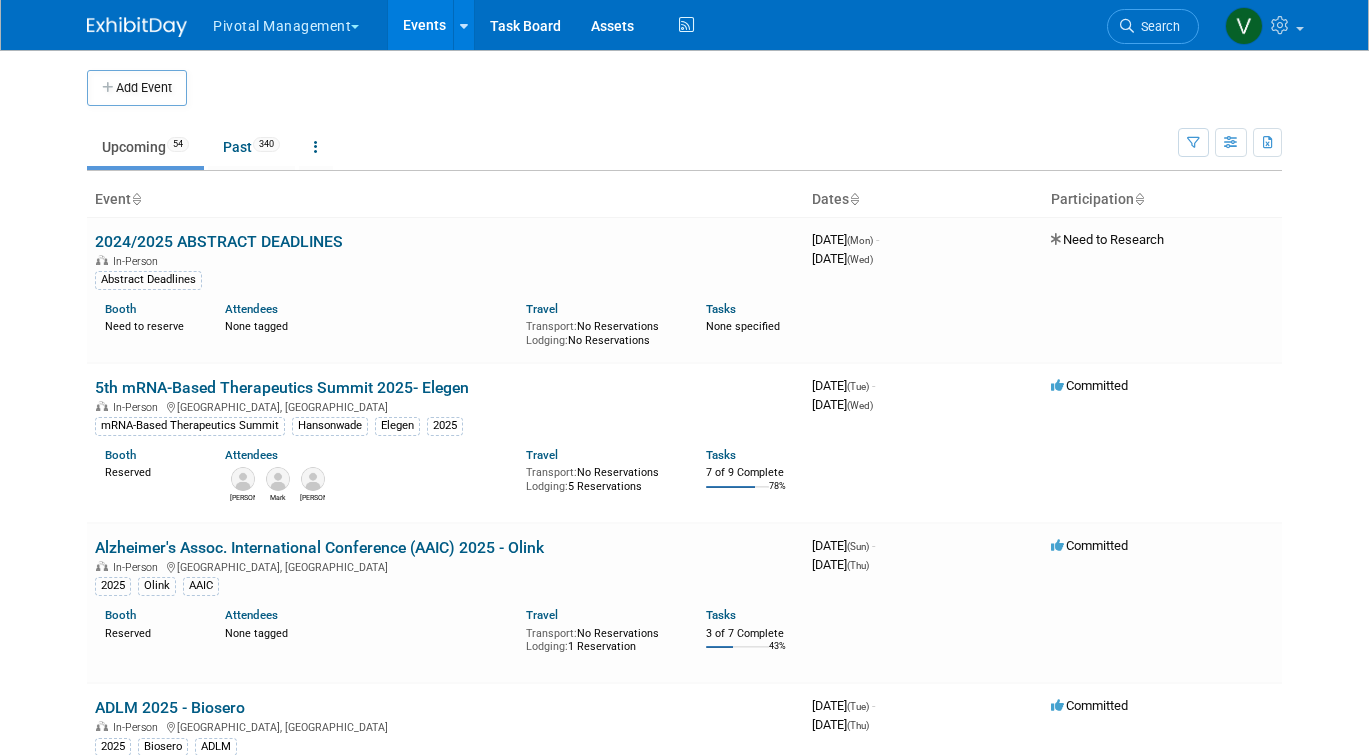 scroll, scrollTop: 0, scrollLeft: 0, axis: both 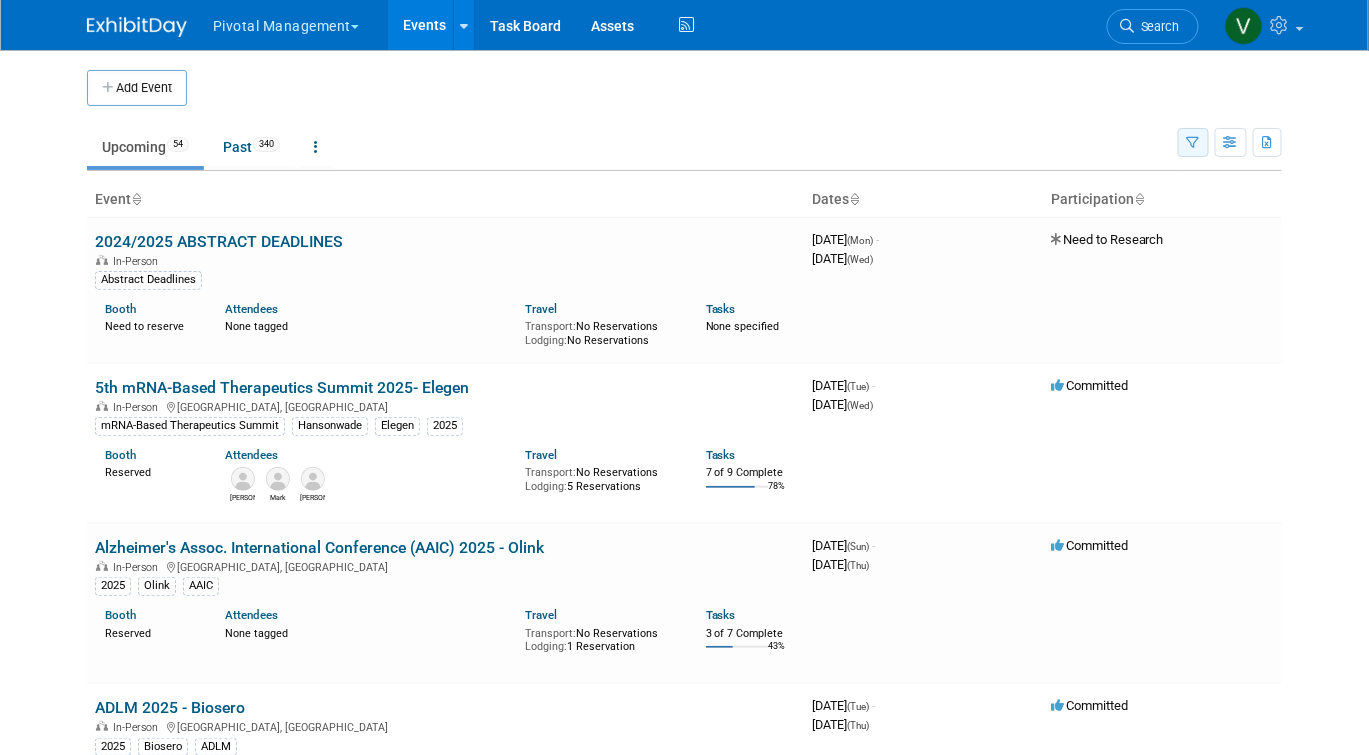 click at bounding box center [1193, 143] 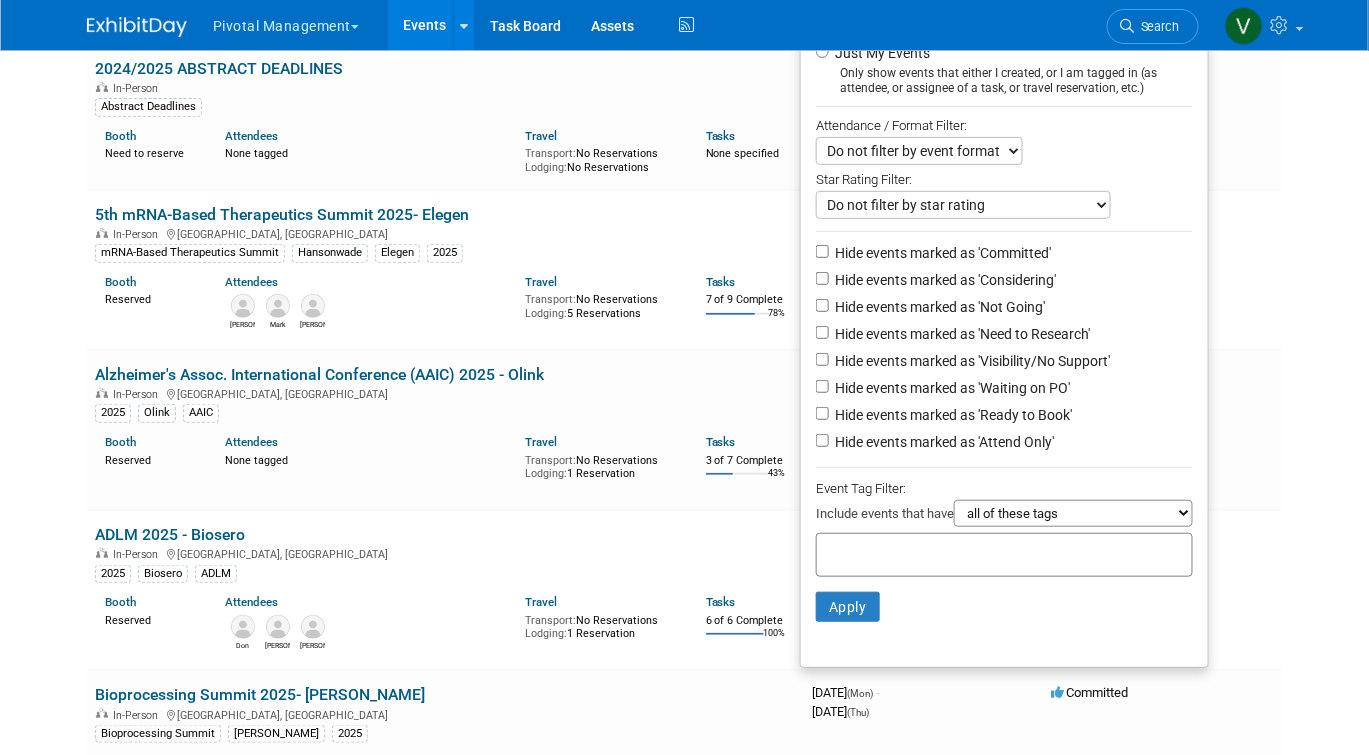 scroll, scrollTop: 411, scrollLeft: 0, axis: vertical 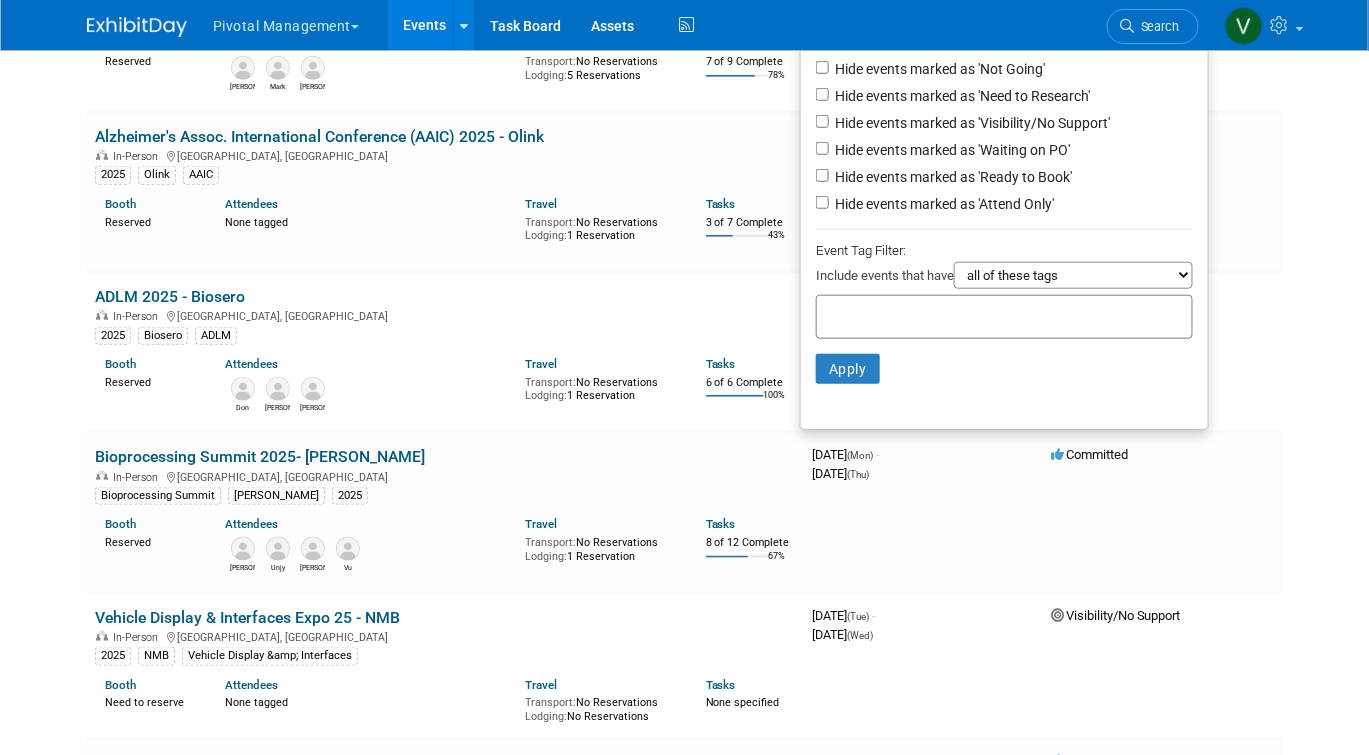 click at bounding box center [905, 314] 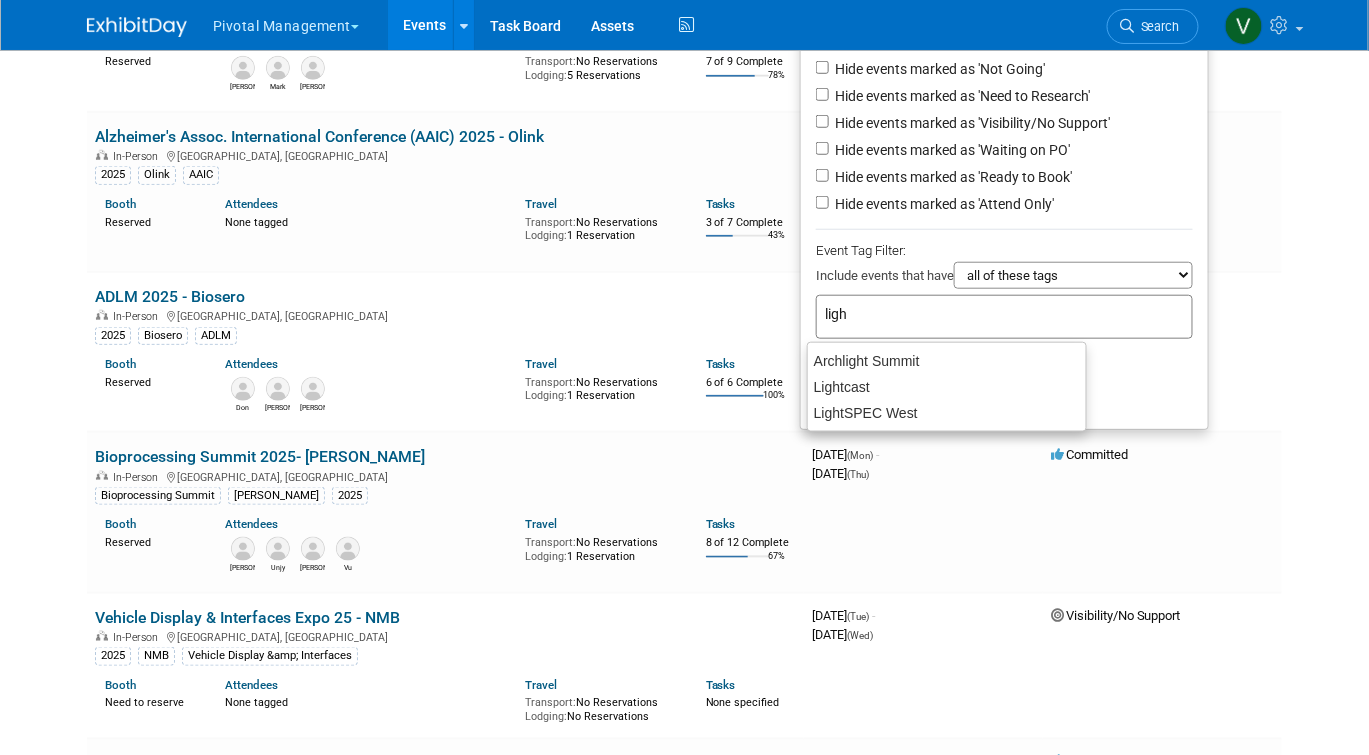 type on "light" 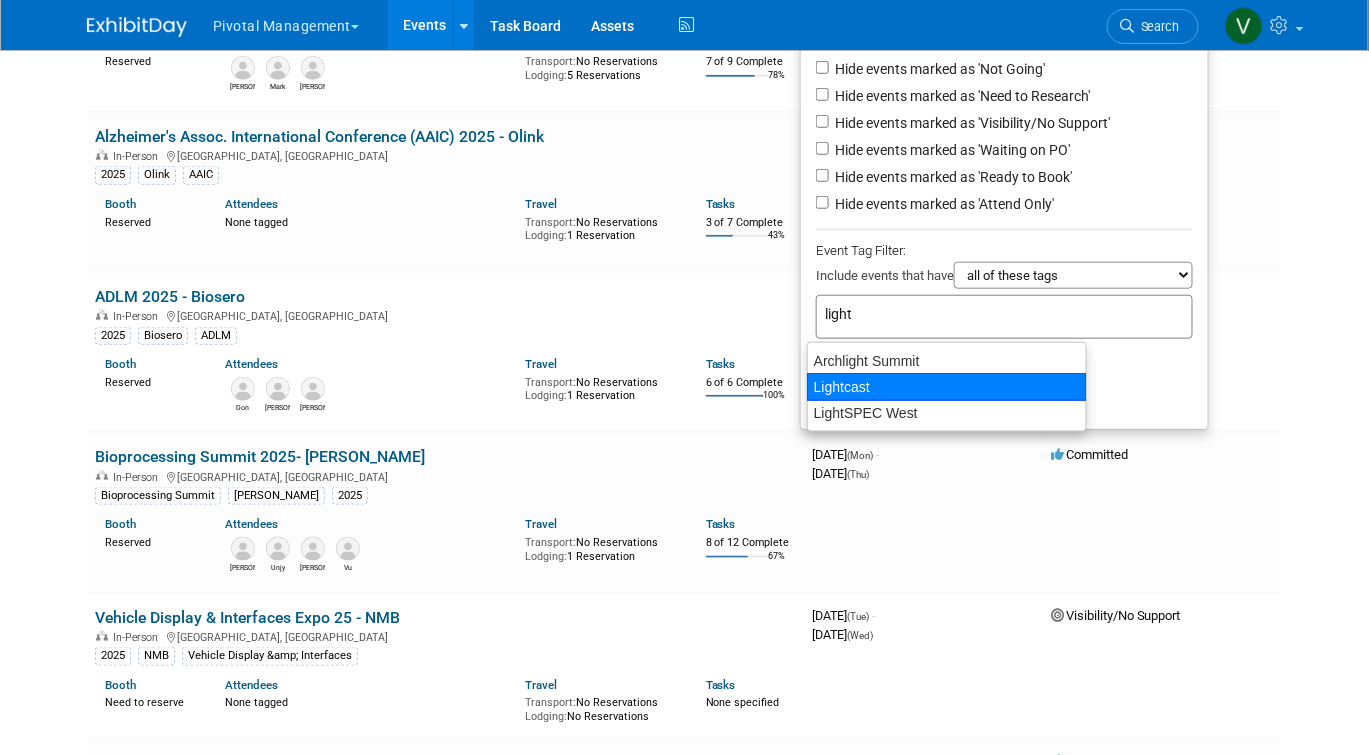 click on "Lightcast" at bounding box center [947, 387] 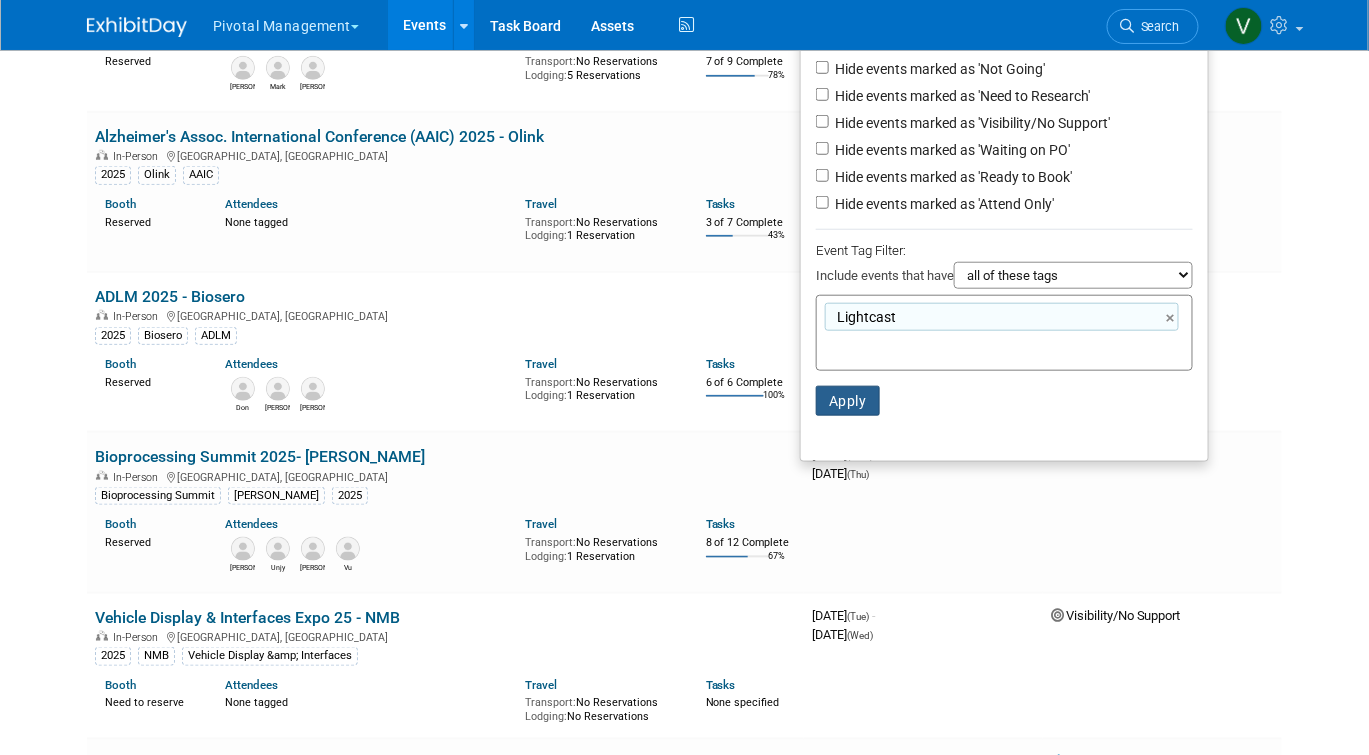 click on "Apply" at bounding box center (848, 401) 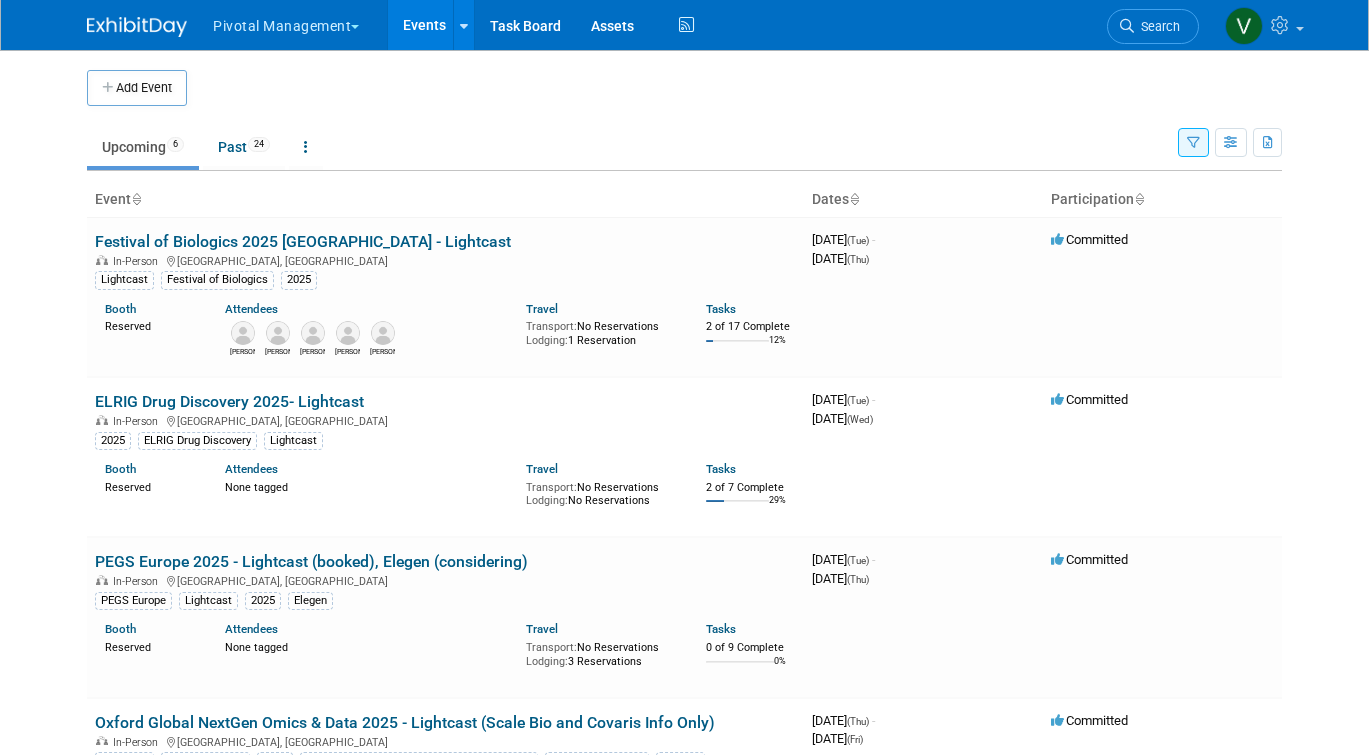 scroll, scrollTop: 0, scrollLeft: 0, axis: both 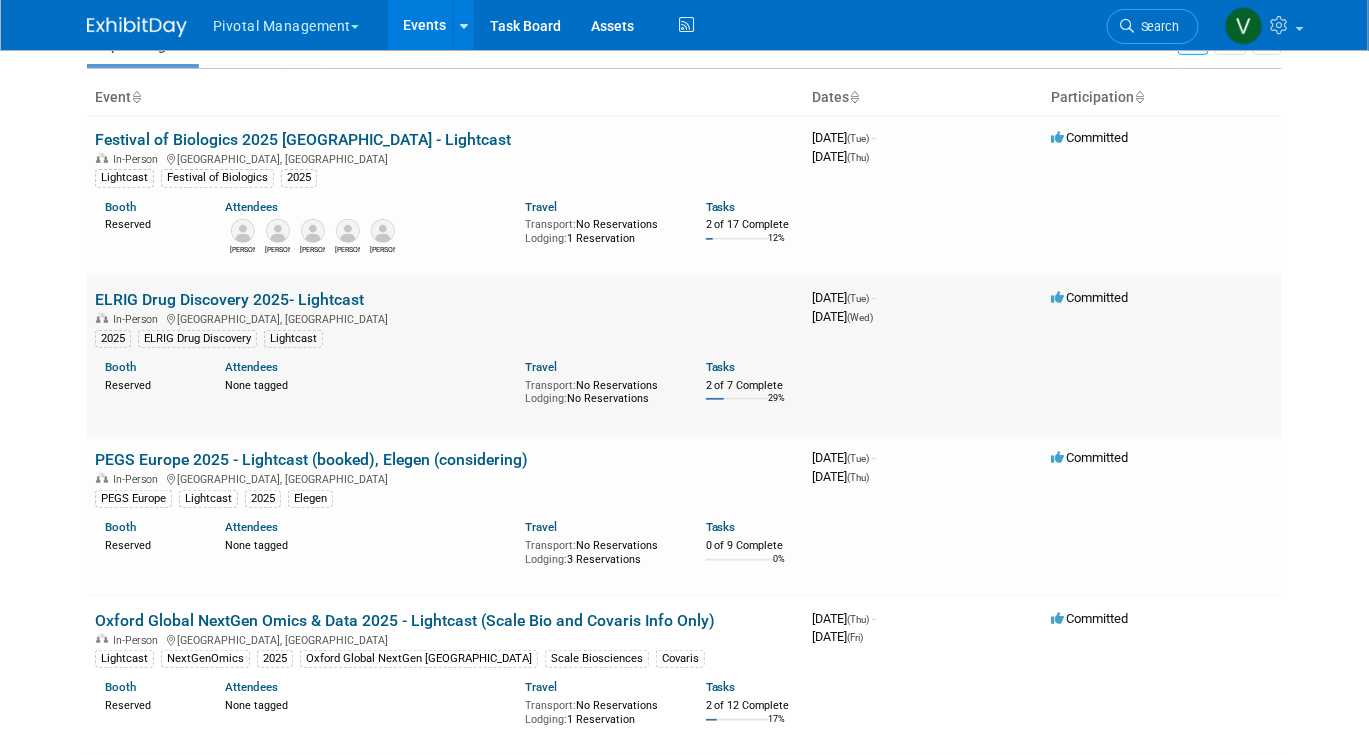 click on "ELRIG Drug Discovery 2025- Lightcast" at bounding box center [229, 299] 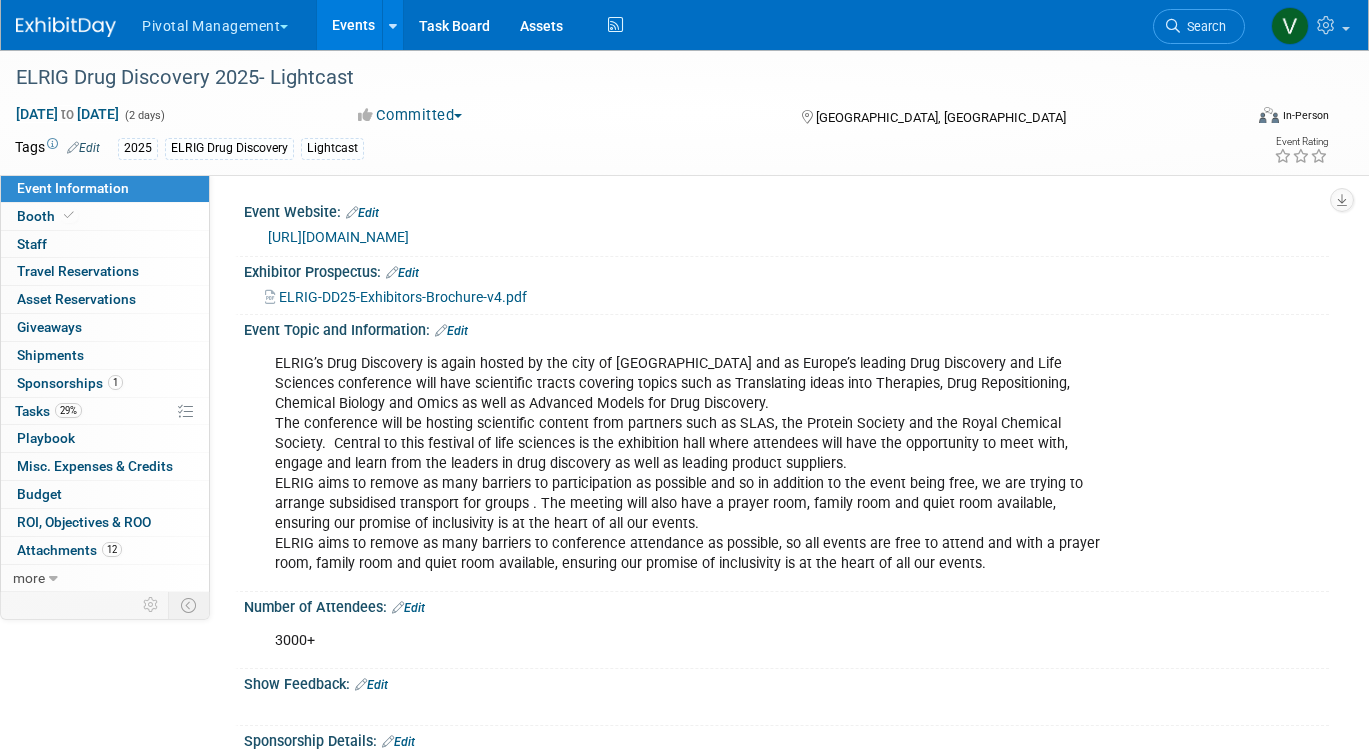 scroll, scrollTop: 0, scrollLeft: 0, axis: both 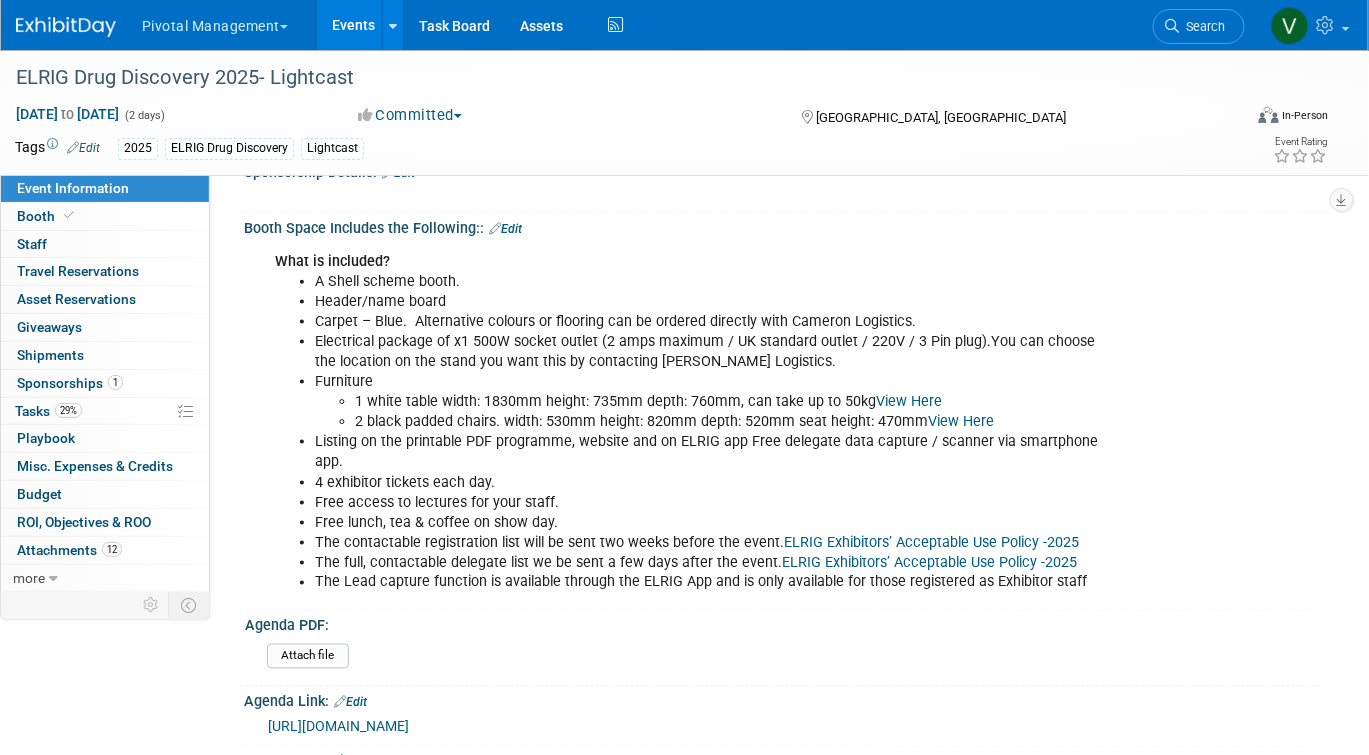 click on "Events" at bounding box center [353, 25] 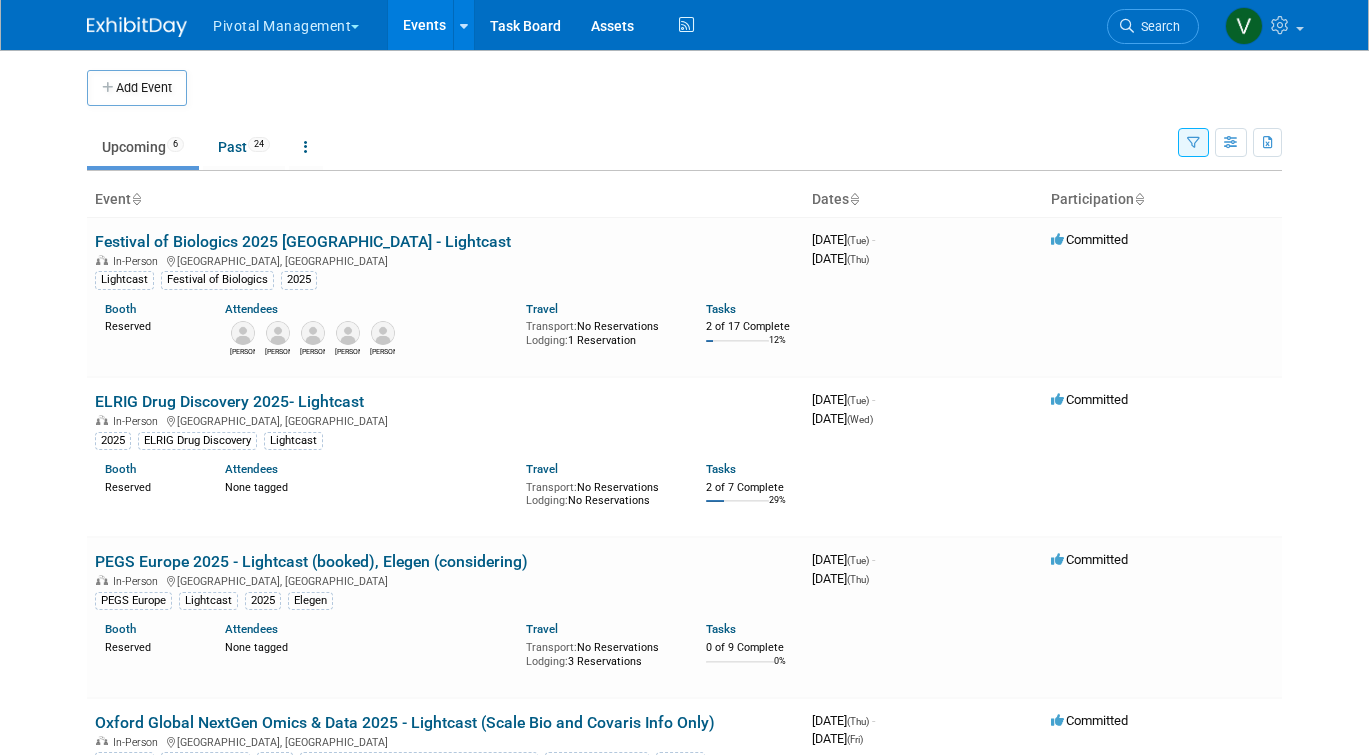 scroll, scrollTop: 0, scrollLeft: 0, axis: both 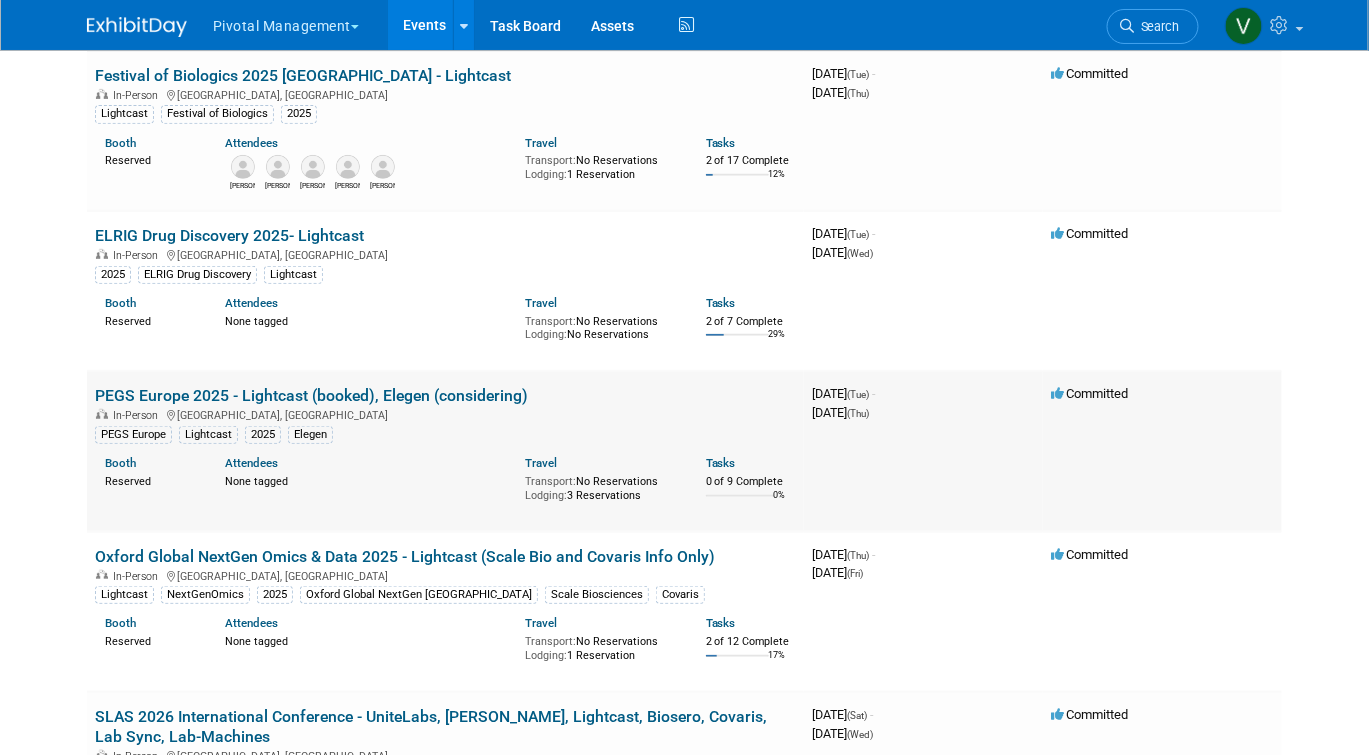 click on "PEGS Europe 2025 - Lightcast (booked), Elegen (considering)" at bounding box center [311, 395] 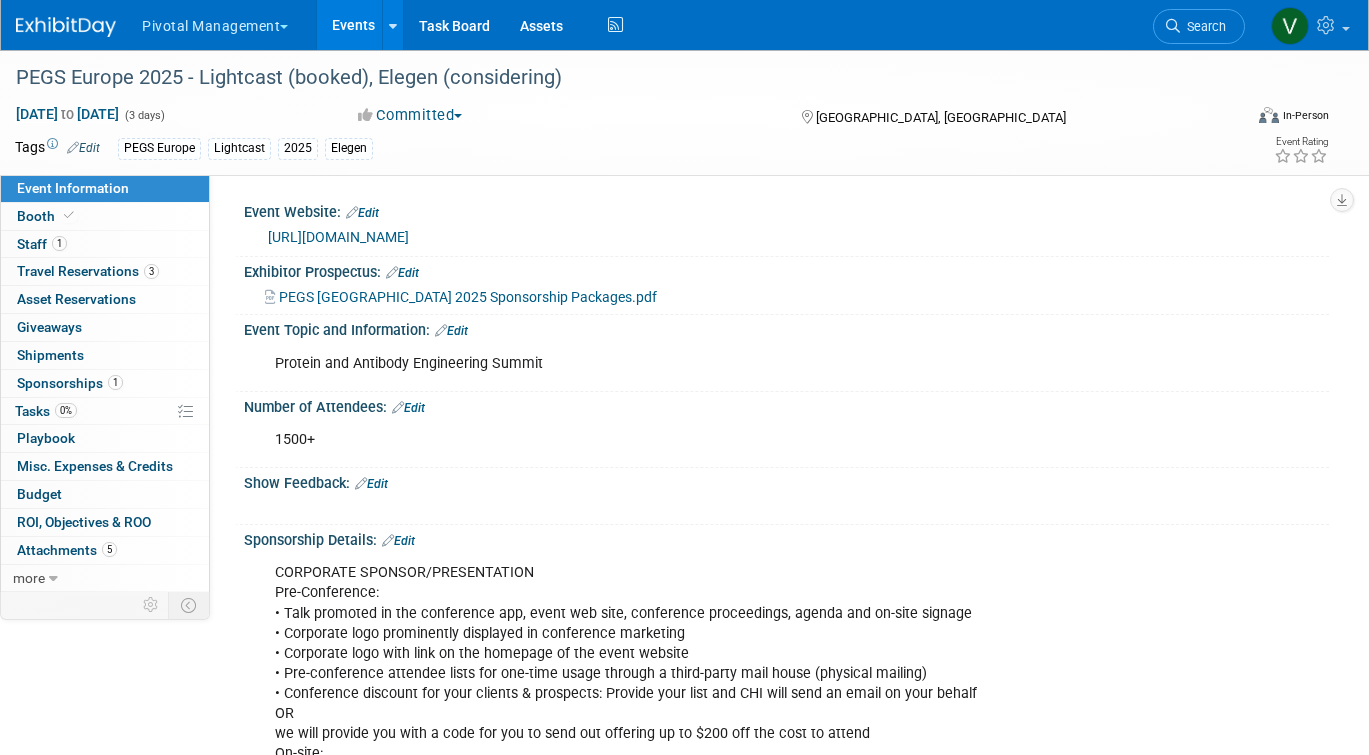 scroll, scrollTop: 0, scrollLeft: 0, axis: both 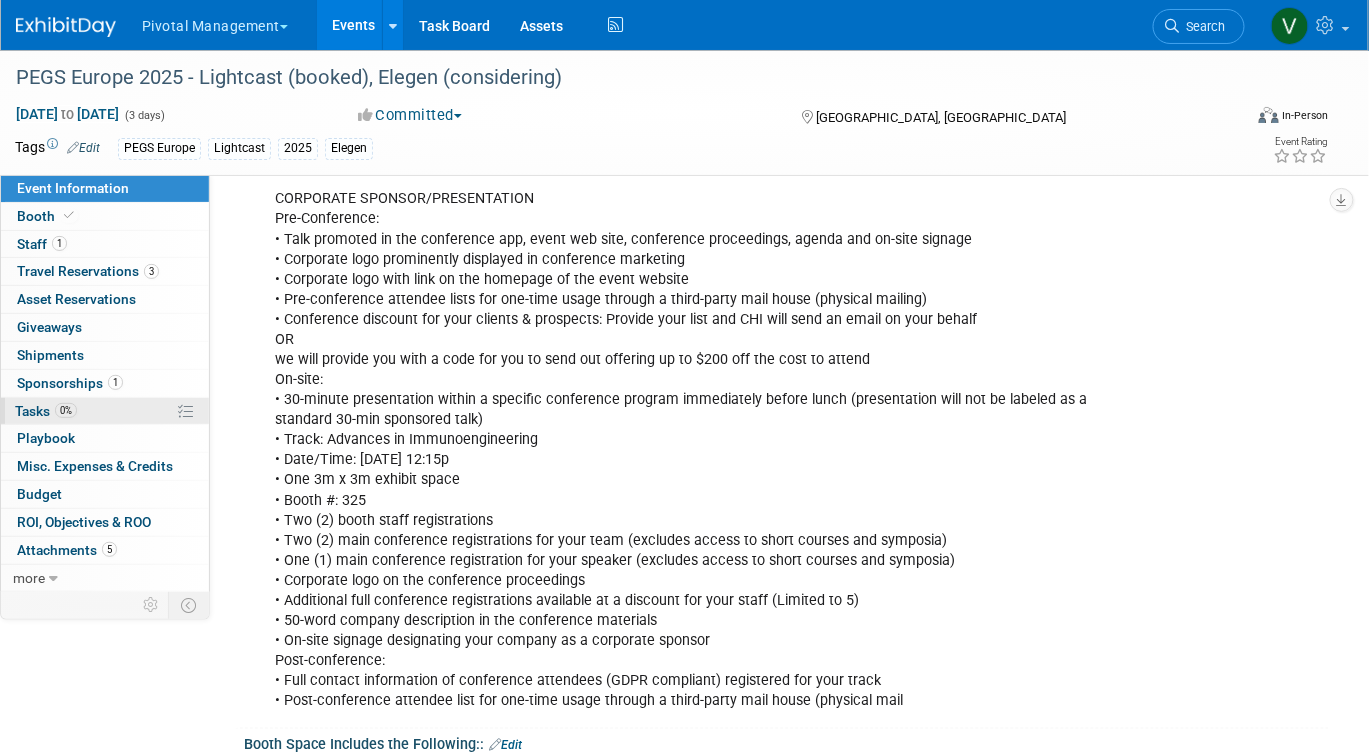 click on "Tasks 0%" at bounding box center (46, 411) 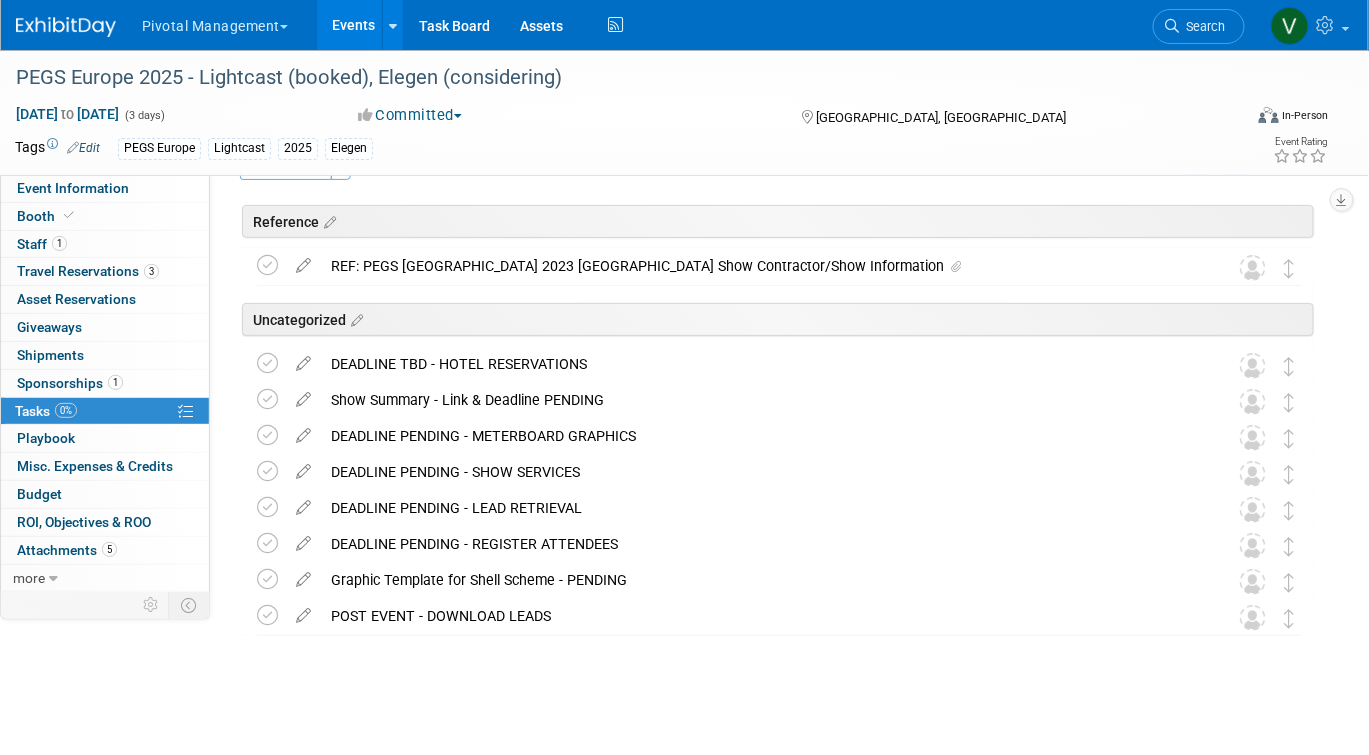 scroll, scrollTop: 43, scrollLeft: 0, axis: vertical 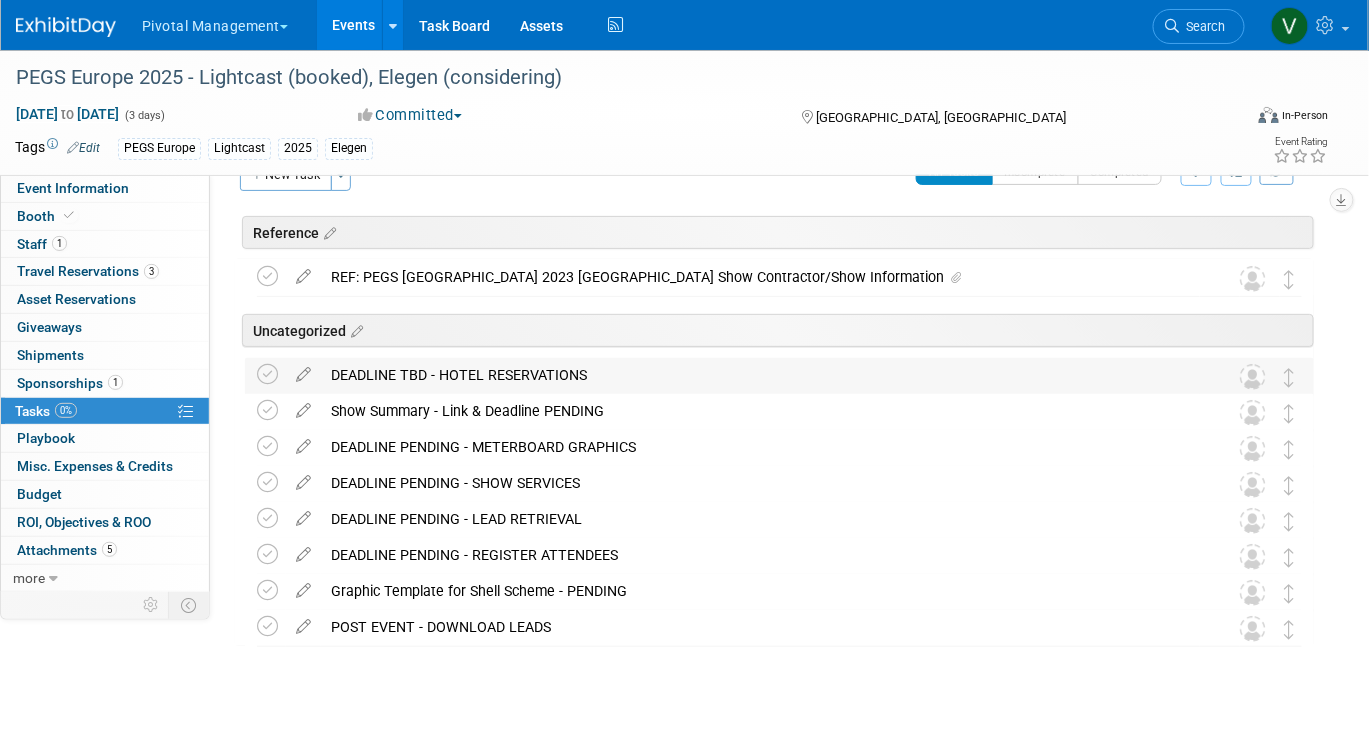 drag, startPoint x: 908, startPoint y: 278, endPoint x: 885, endPoint y: 367, distance: 91.92388 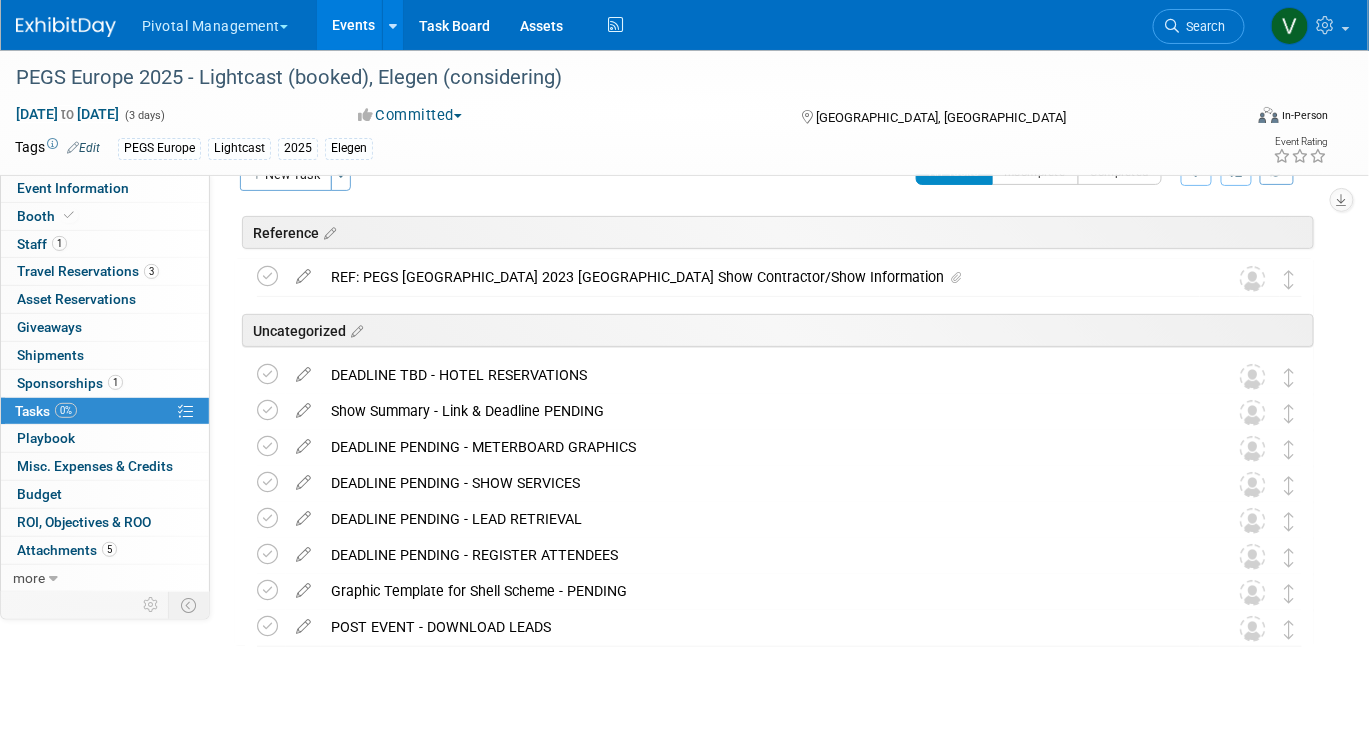 scroll, scrollTop: 0, scrollLeft: 0, axis: both 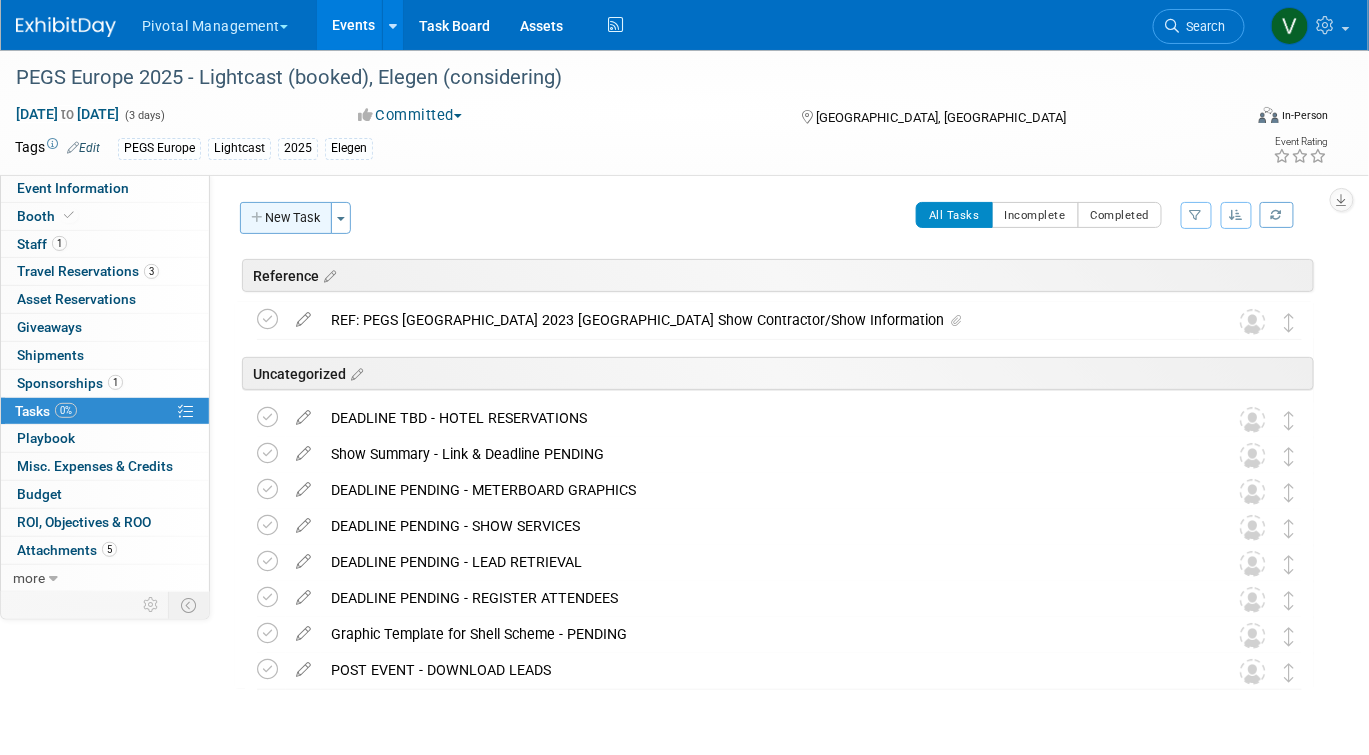 click on "New Task" at bounding box center (286, 218) 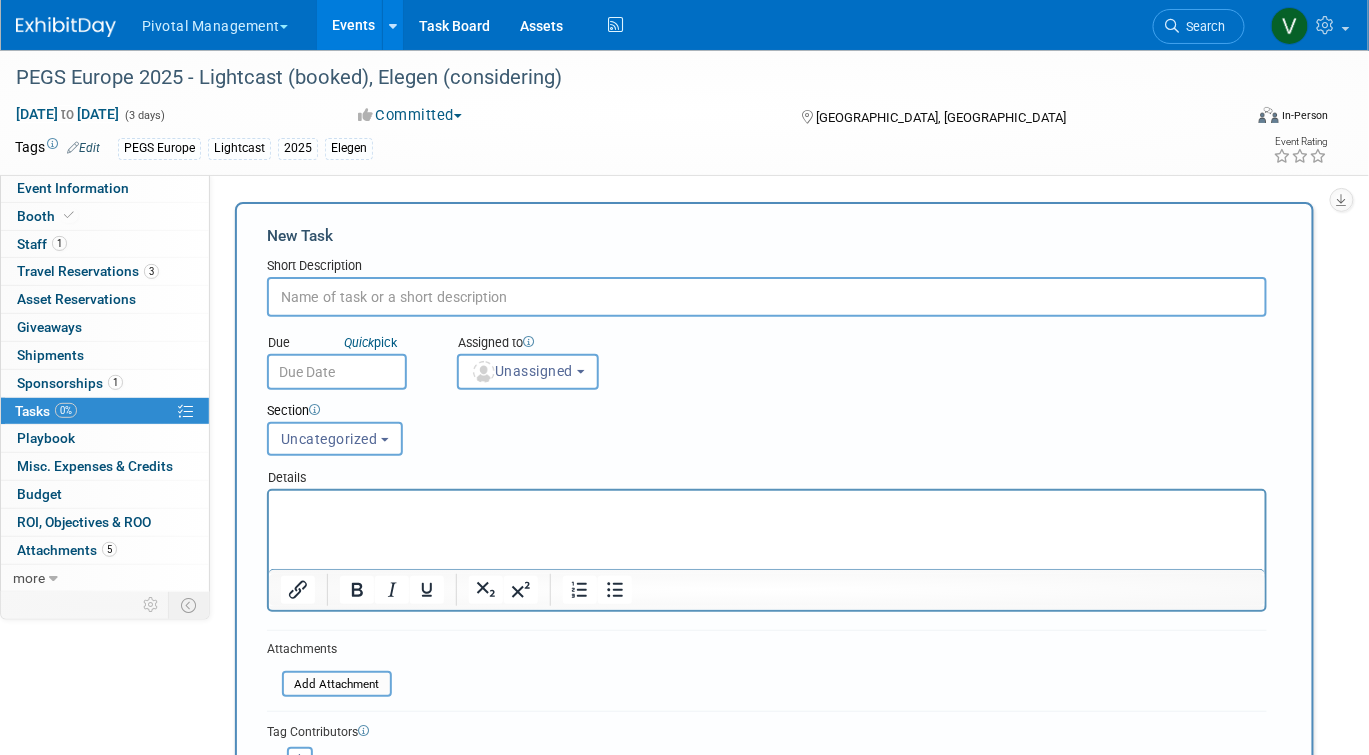 scroll, scrollTop: 0, scrollLeft: 0, axis: both 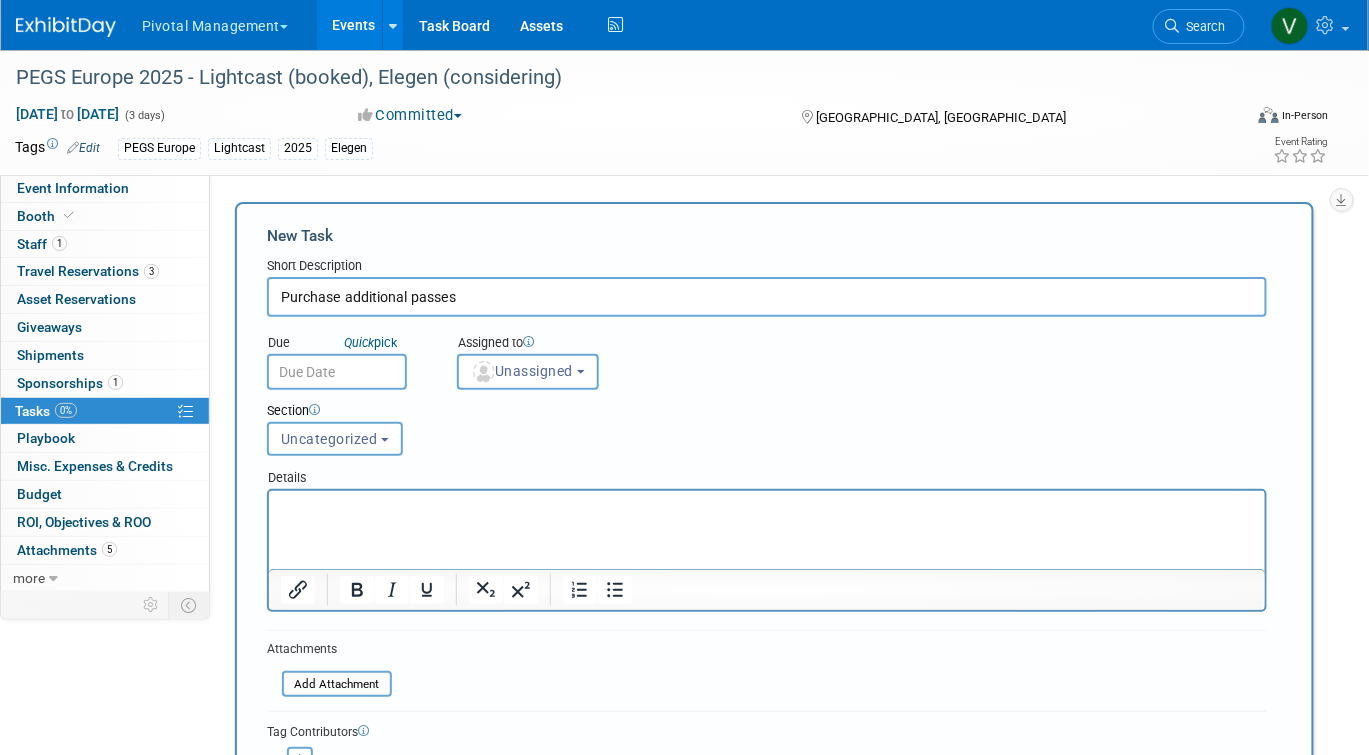 type on "Purchase additional passes" 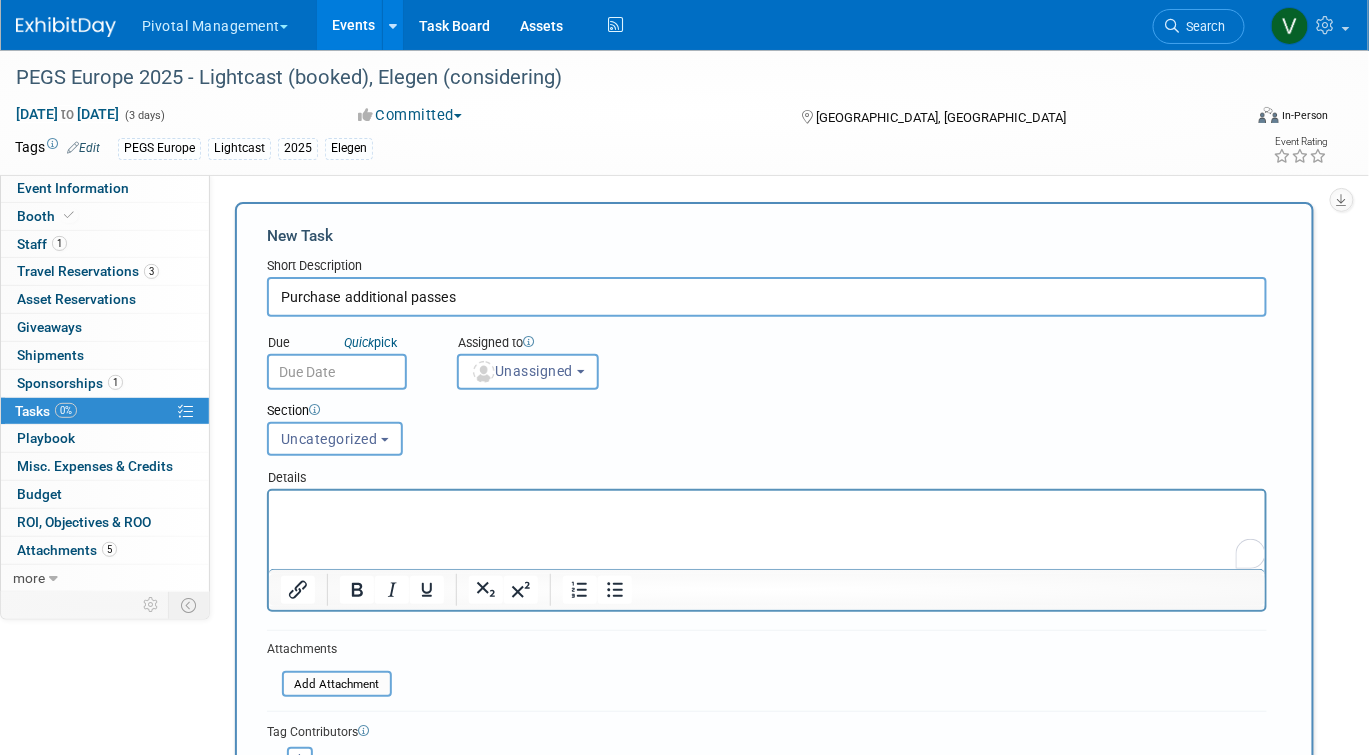 type 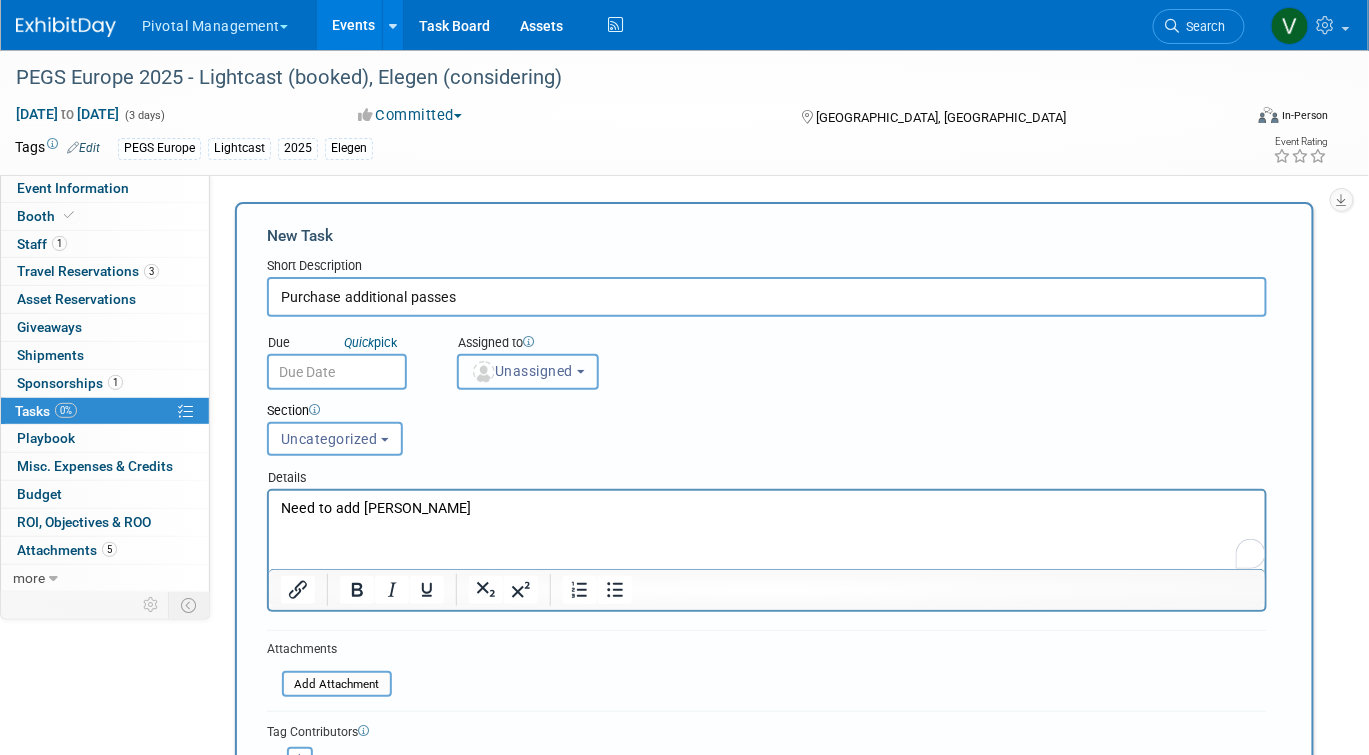 click on "Unassigned" at bounding box center [522, 371] 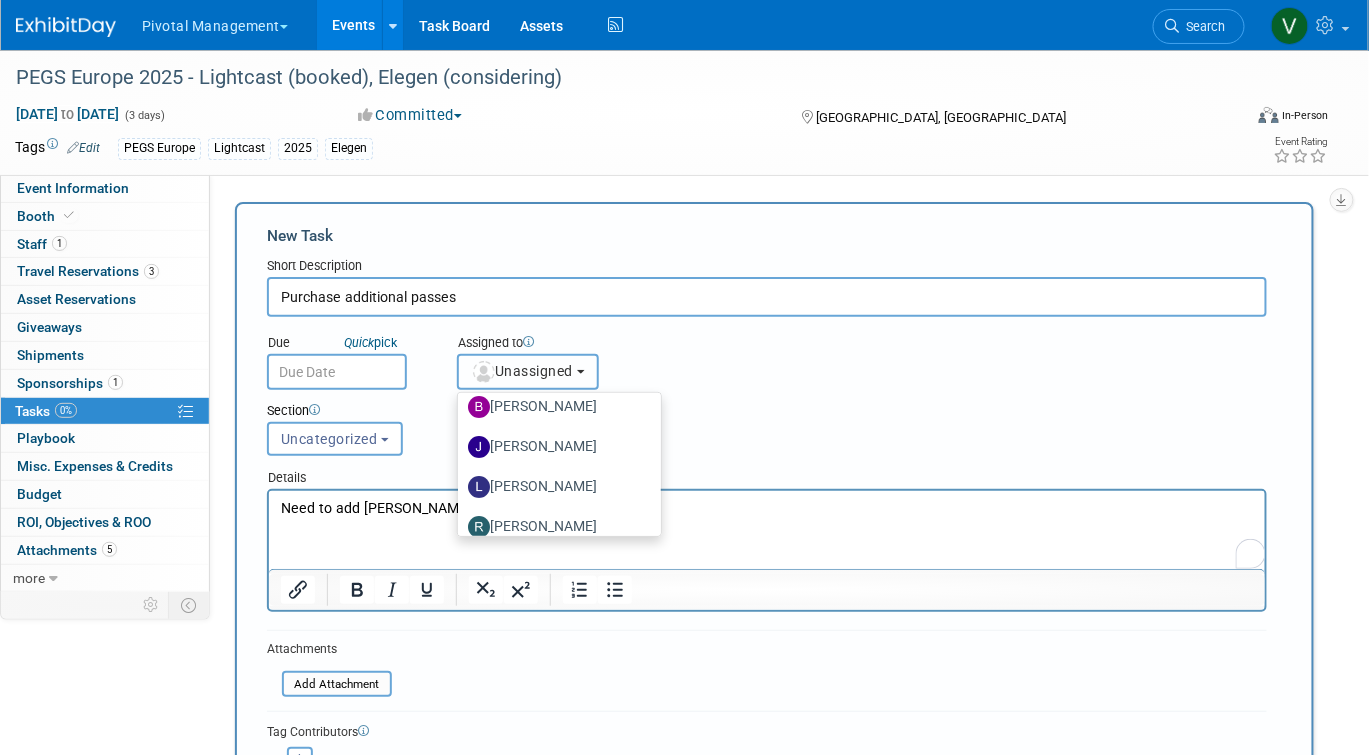 scroll, scrollTop: 98, scrollLeft: 0, axis: vertical 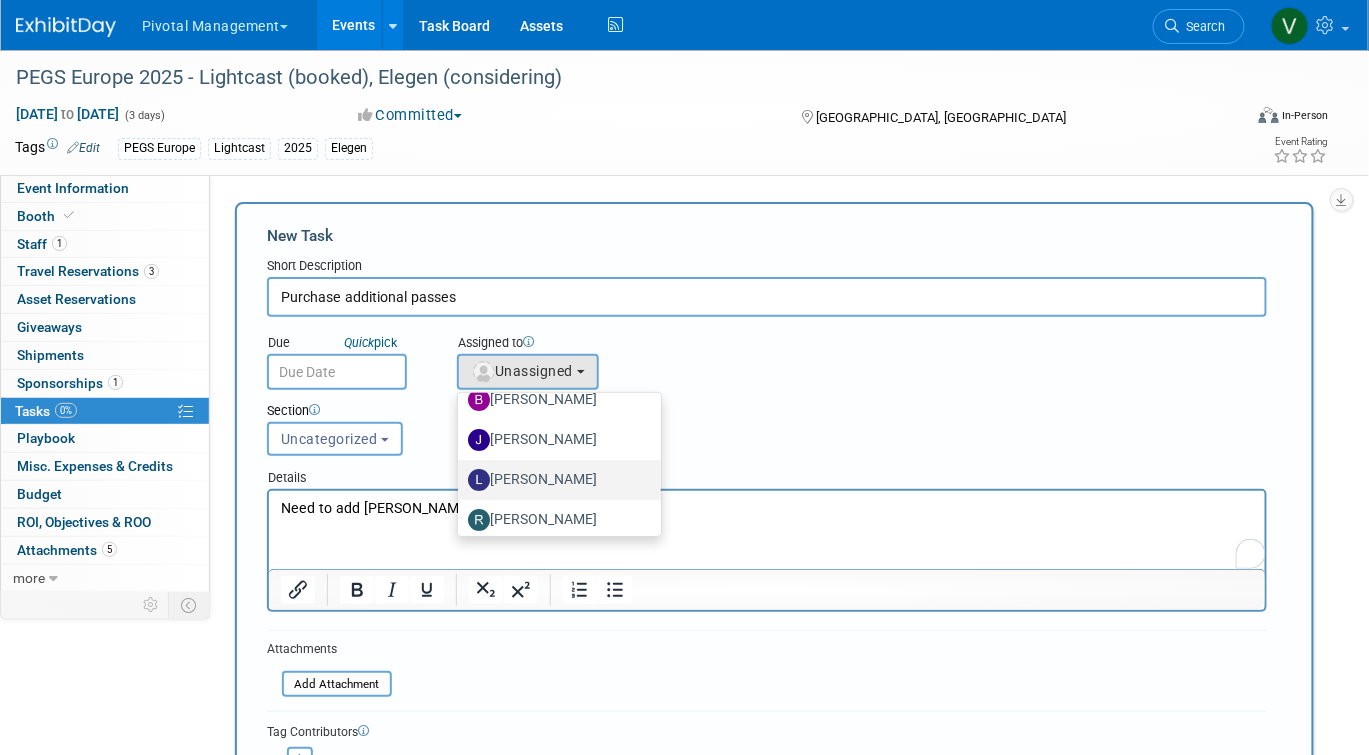 click on "[PERSON_NAME]" at bounding box center [554, 480] 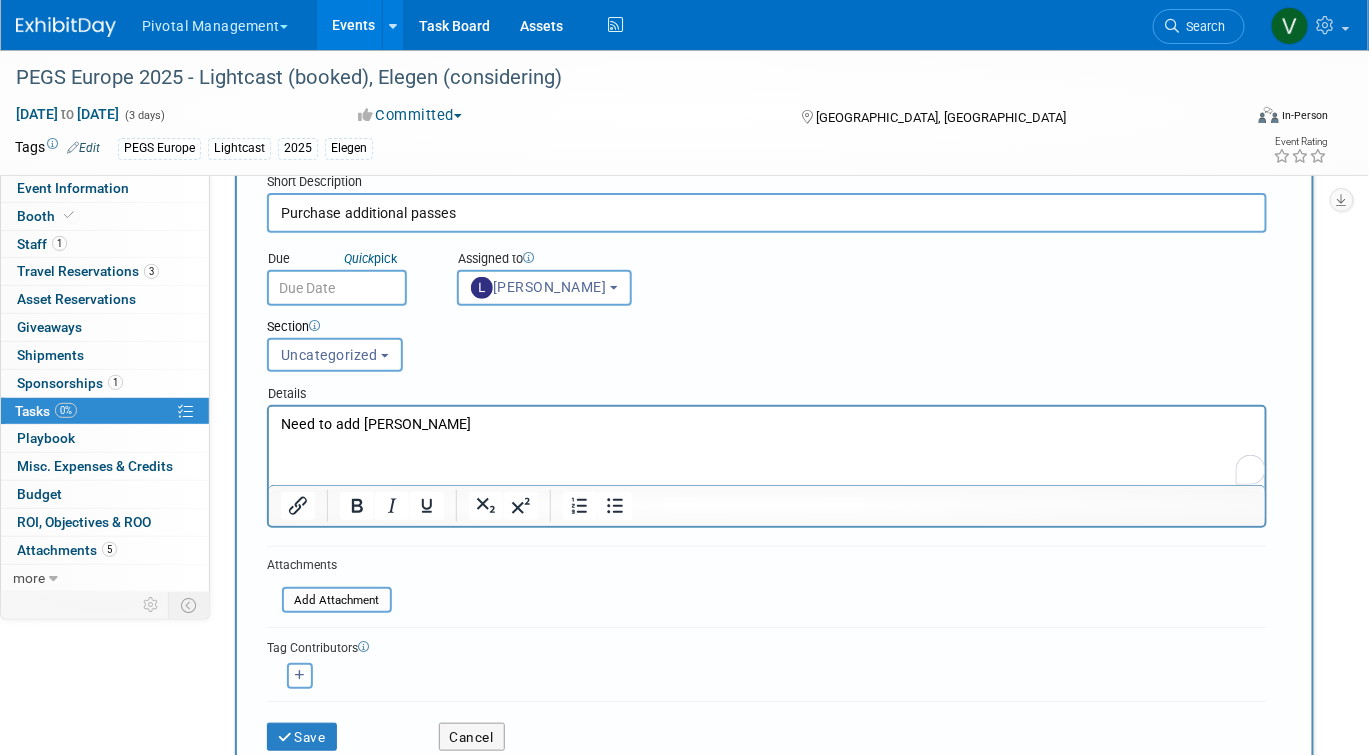 scroll, scrollTop: 0, scrollLeft: 0, axis: both 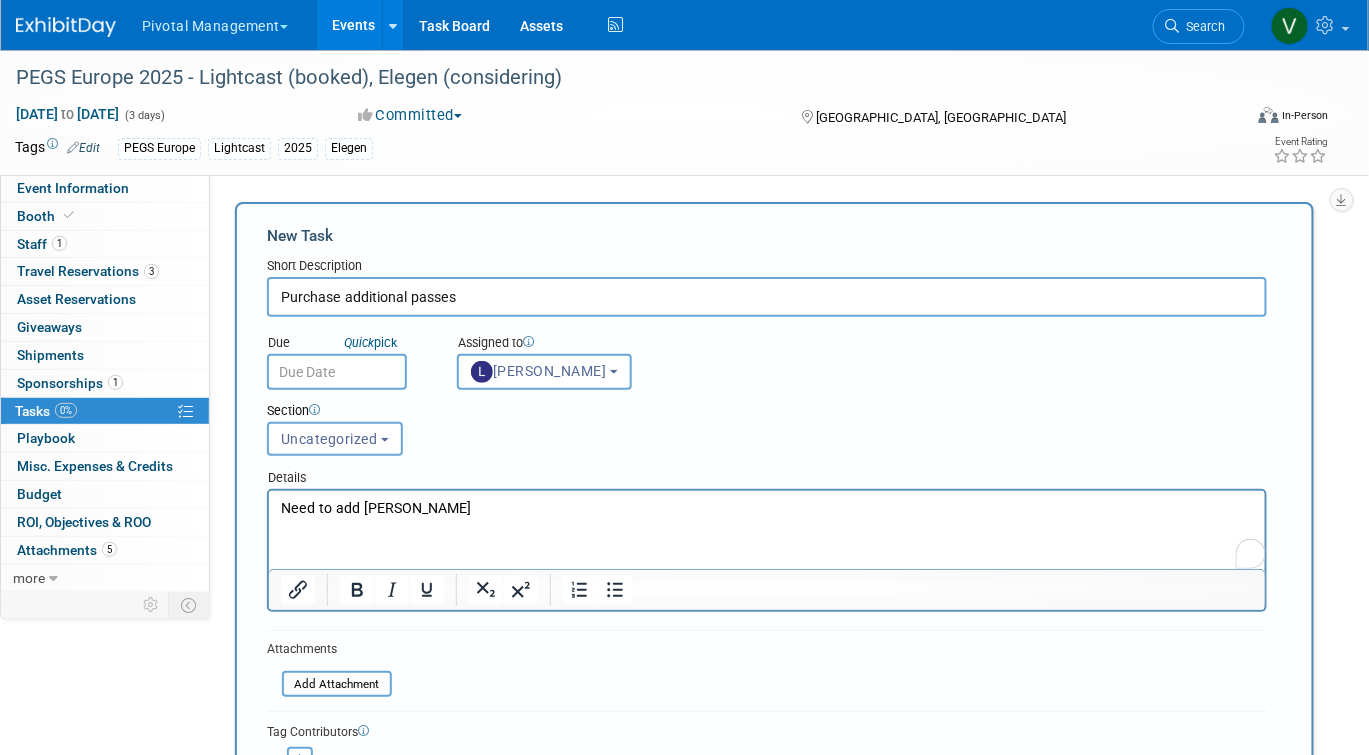 click on "Purchase additional passes" at bounding box center [767, 297] 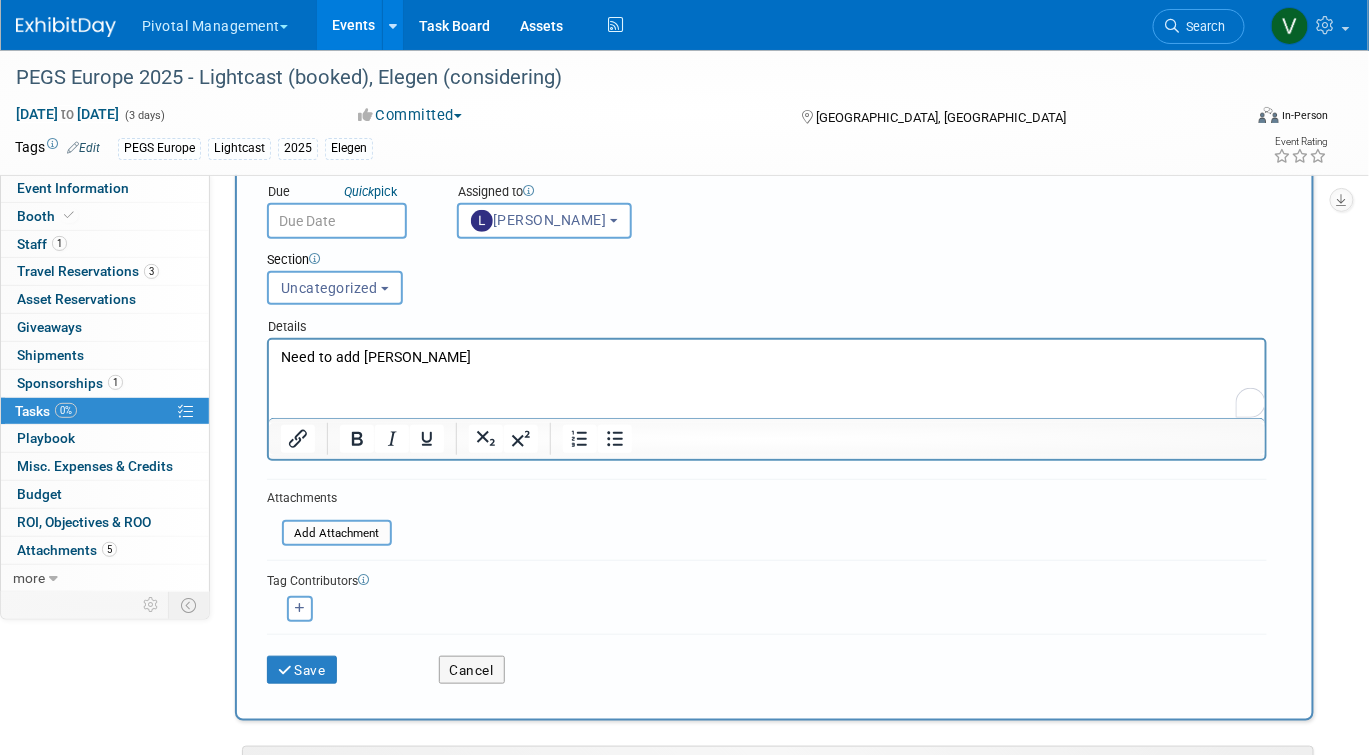 scroll, scrollTop: 156, scrollLeft: 0, axis: vertical 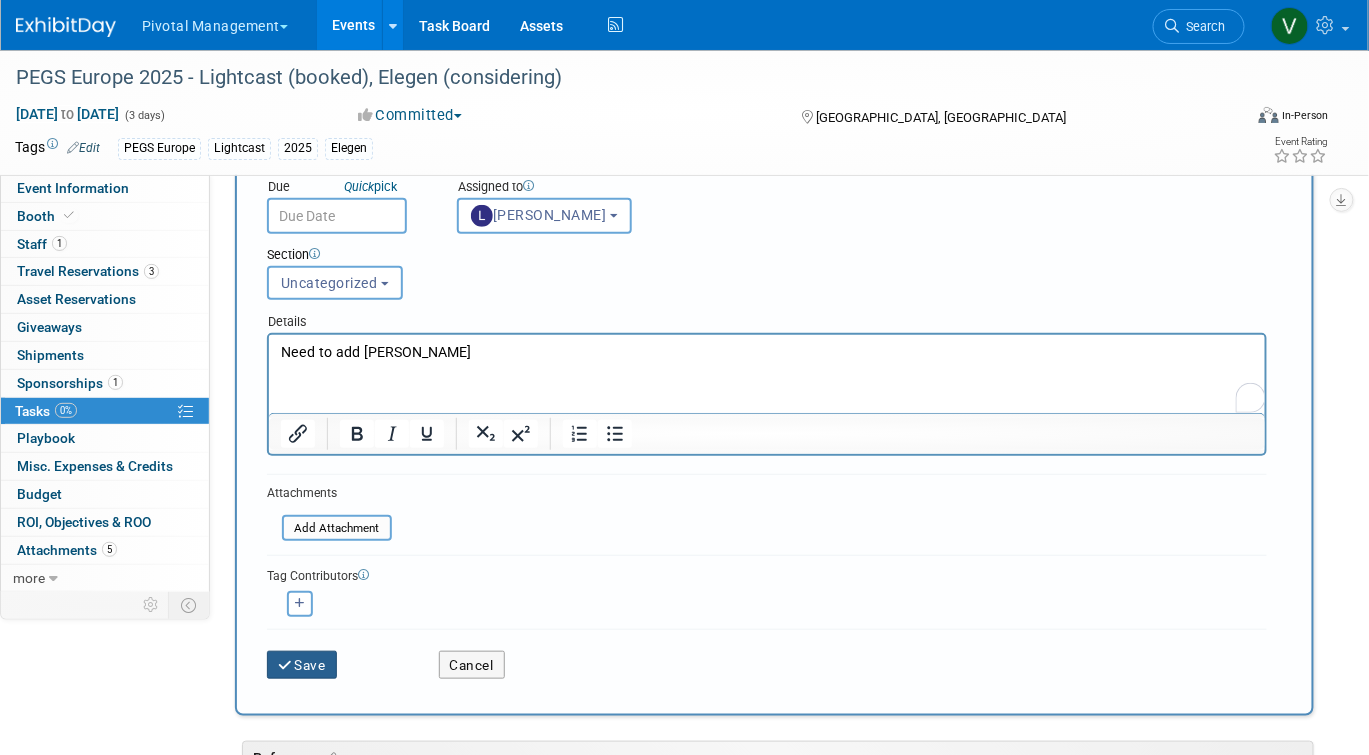 type on "Purchase additional passes  - probably 3" 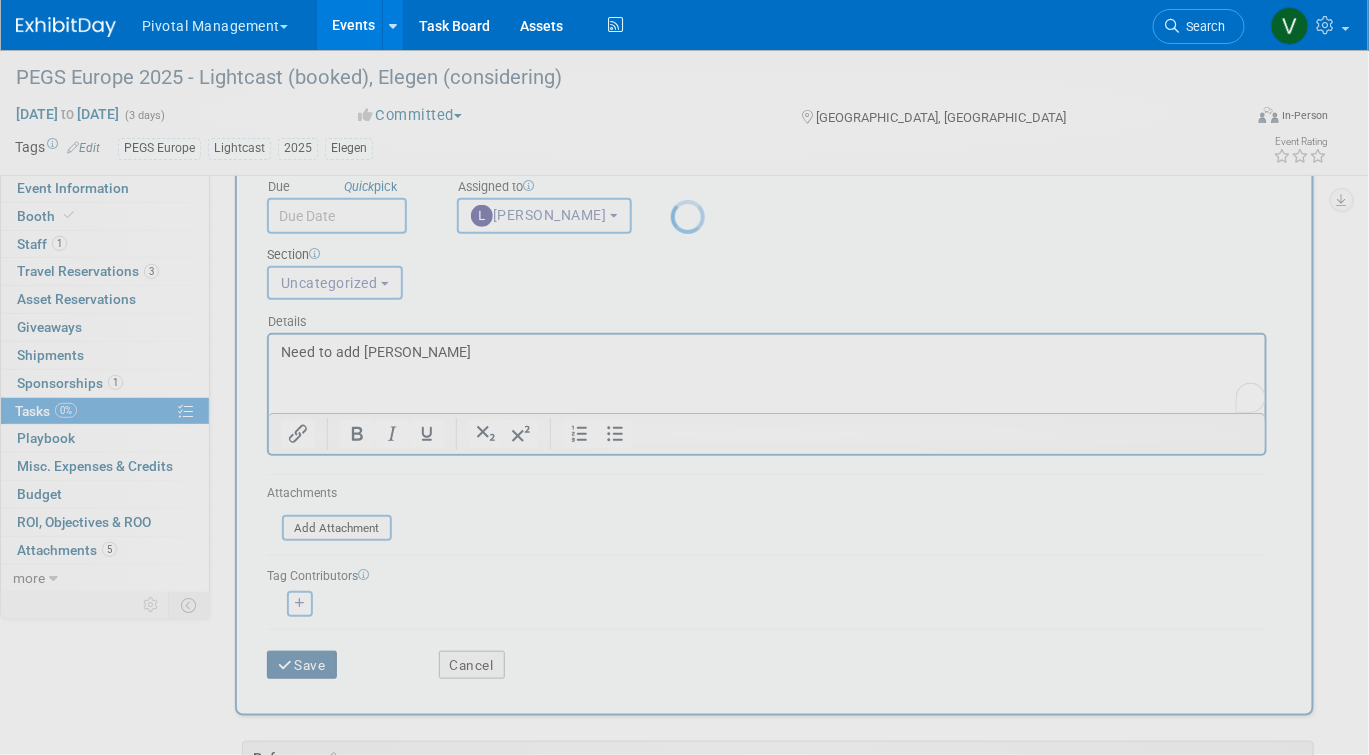 scroll, scrollTop: 0, scrollLeft: 0, axis: both 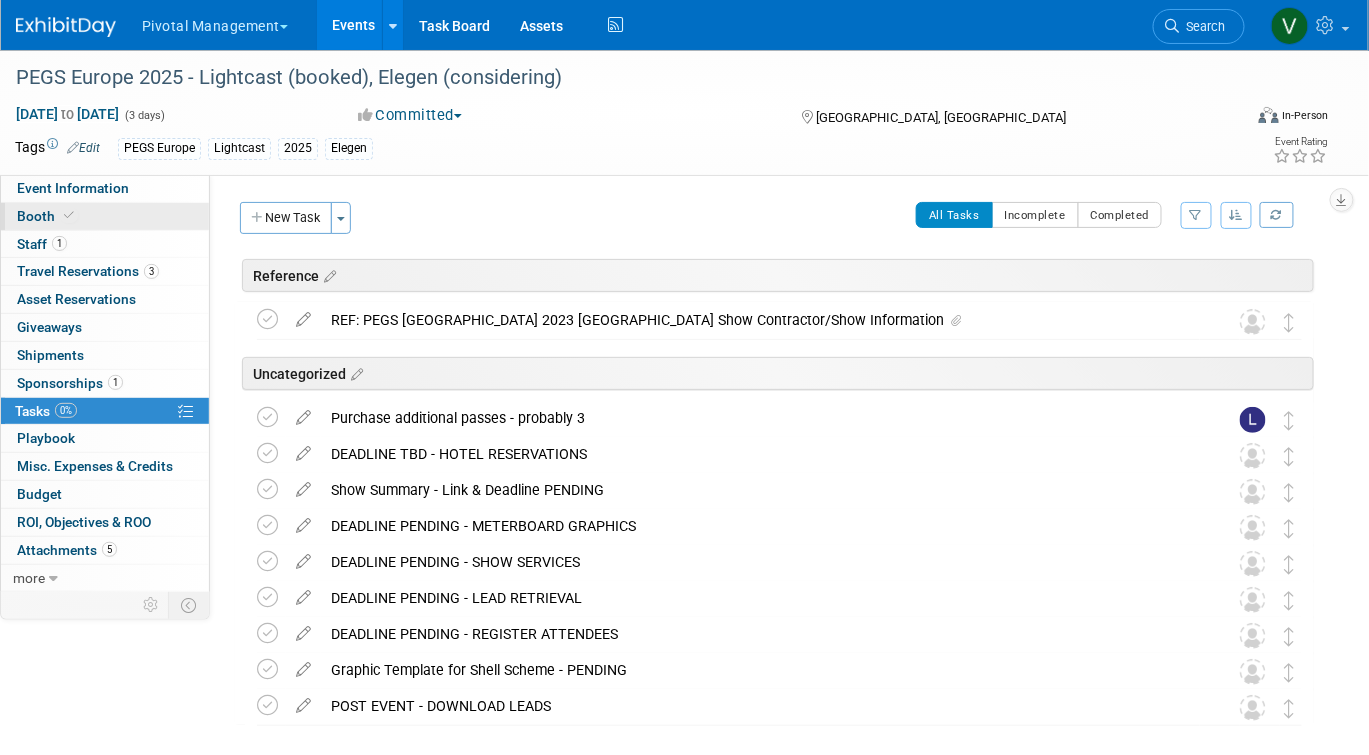 click on "Booth" at bounding box center (105, 216) 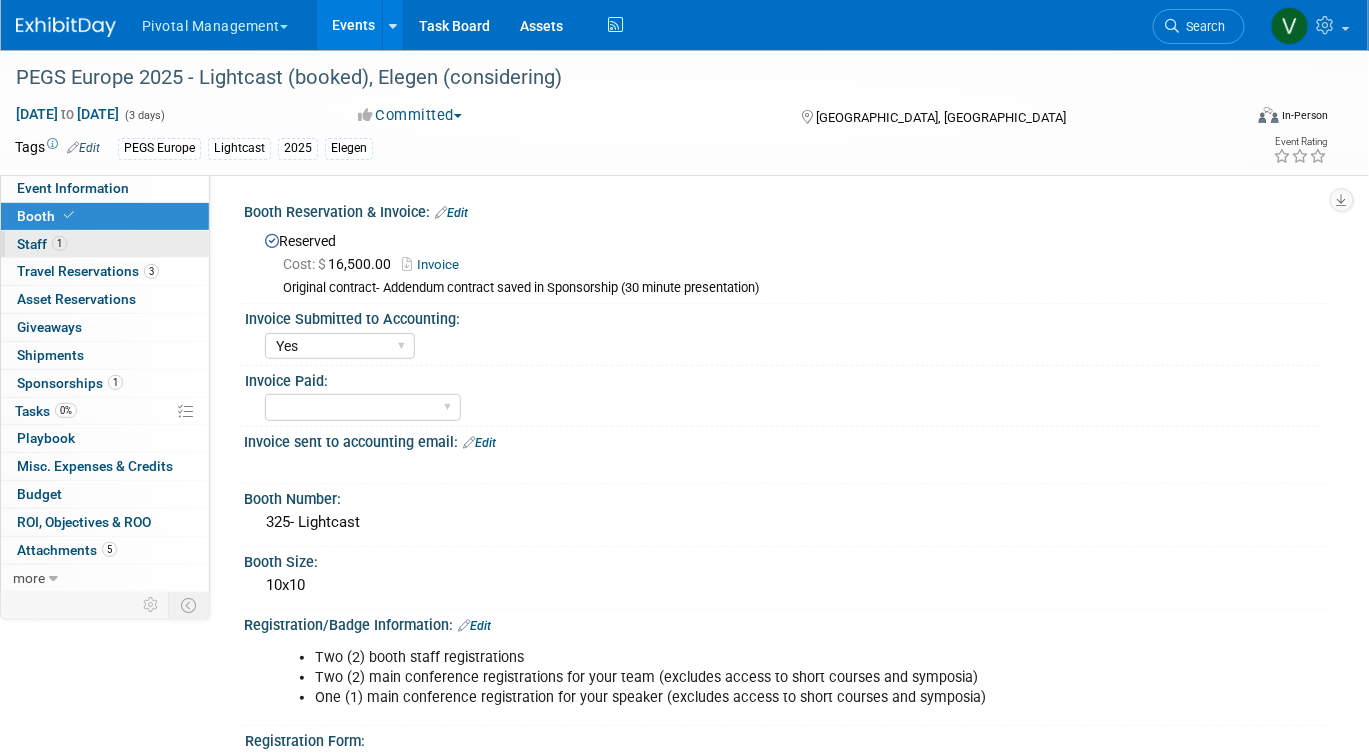 click on "1
Staff 1" at bounding box center (105, 244) 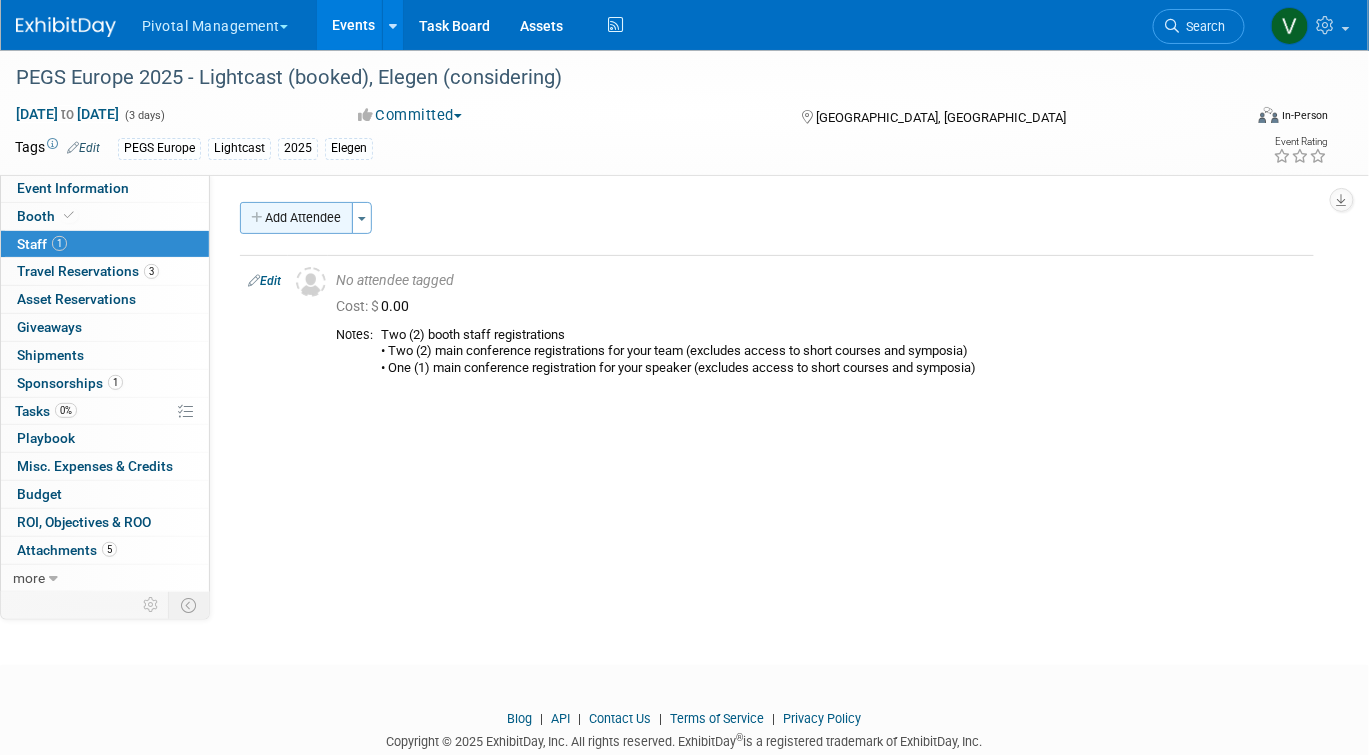 click on "Add Attendee" at bounding box center (296, 218) 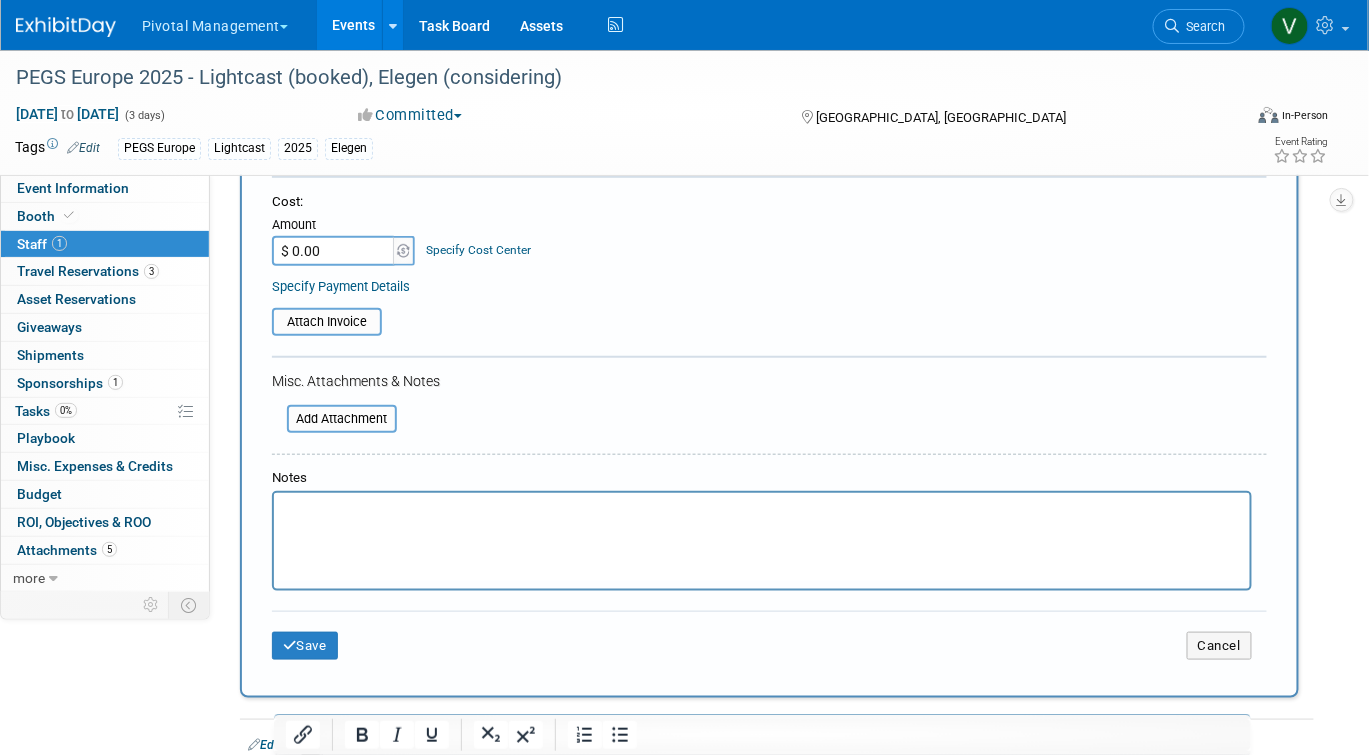 scroll, scrollTop: 431, scrollLeft: 0, axis: vertical 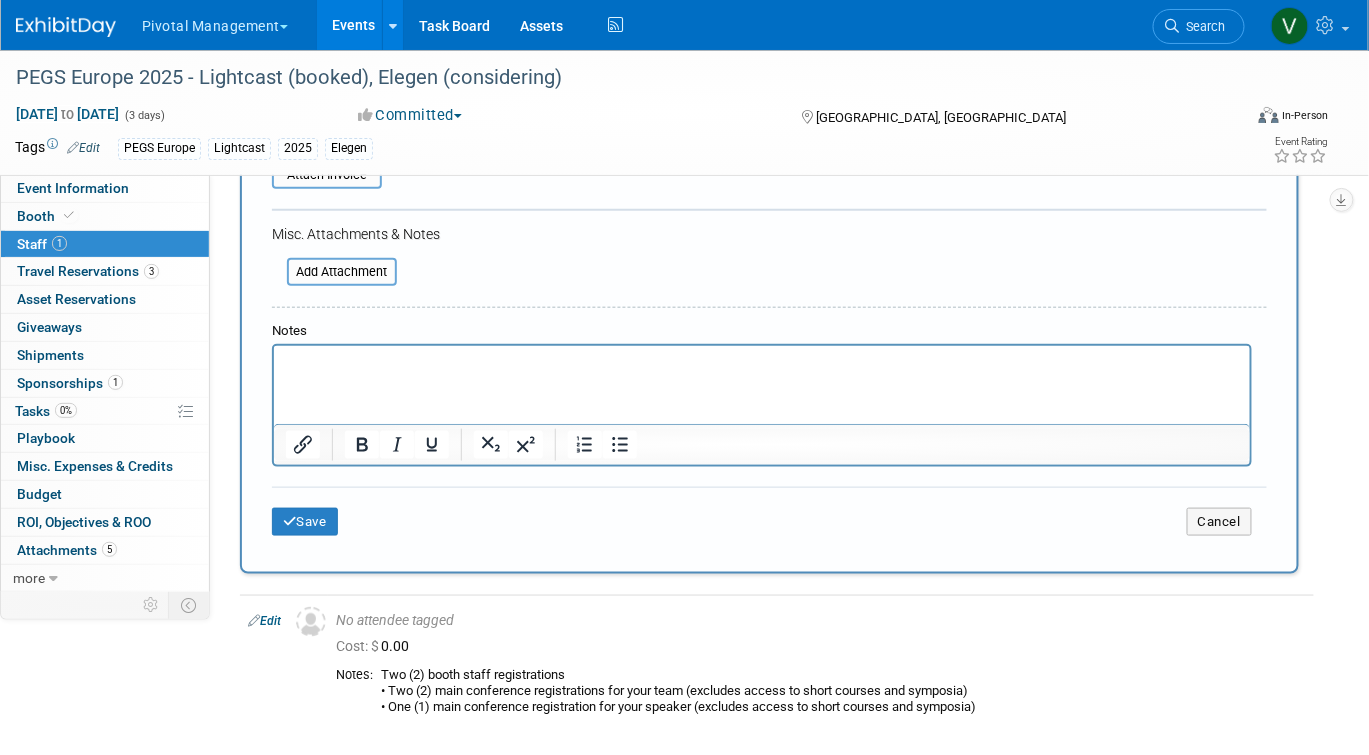 click at bounding box center (761, 360) 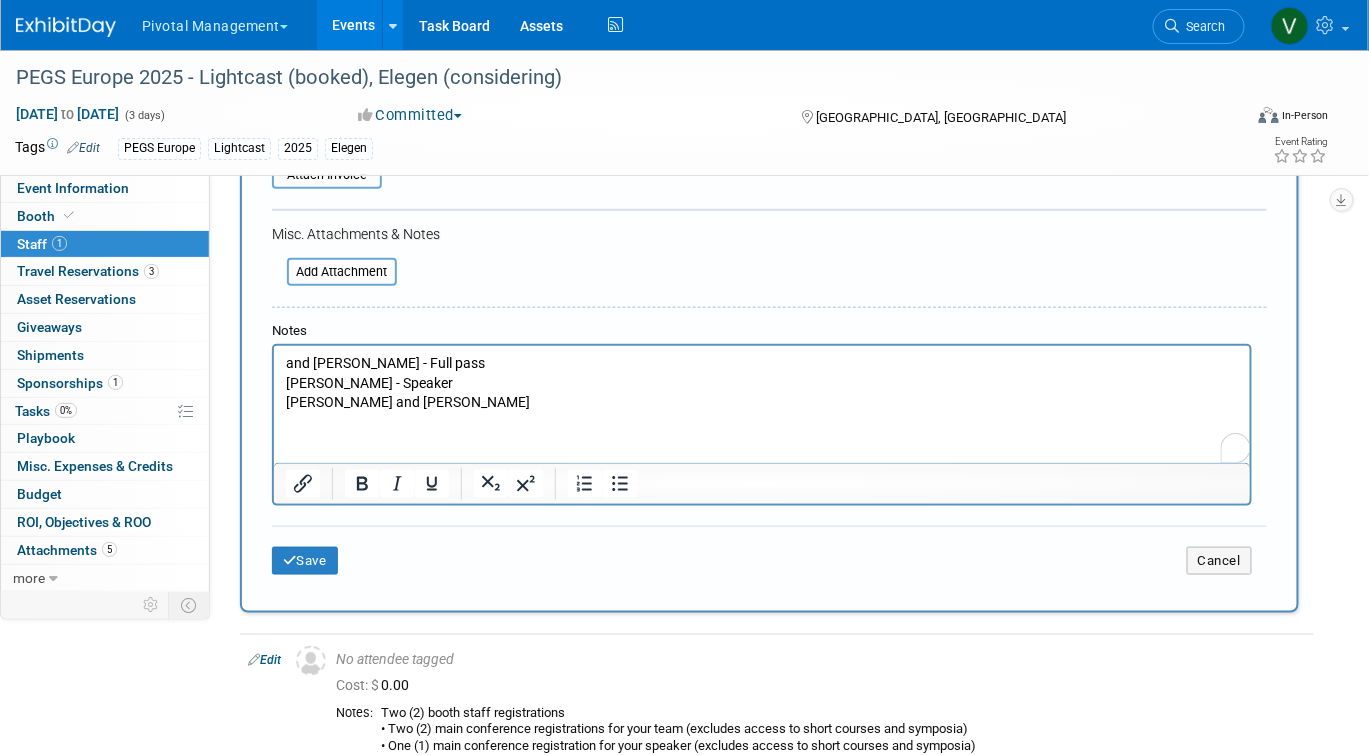 click on "and Carrie - Full pass" at bounding box center [761, 364] 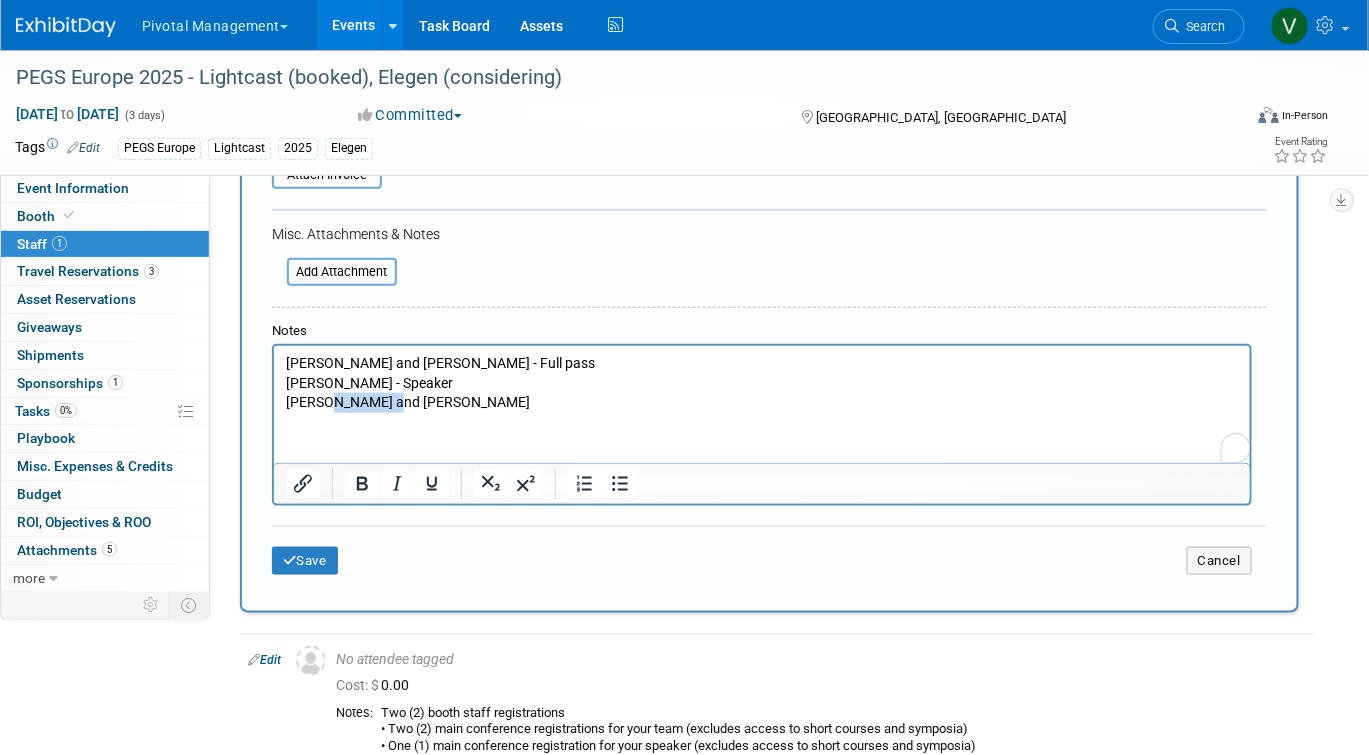 drag, startPoint x: 324, startPoint y: 407, endPoint x: 388, endPoint y: 411, distance: 64.12488 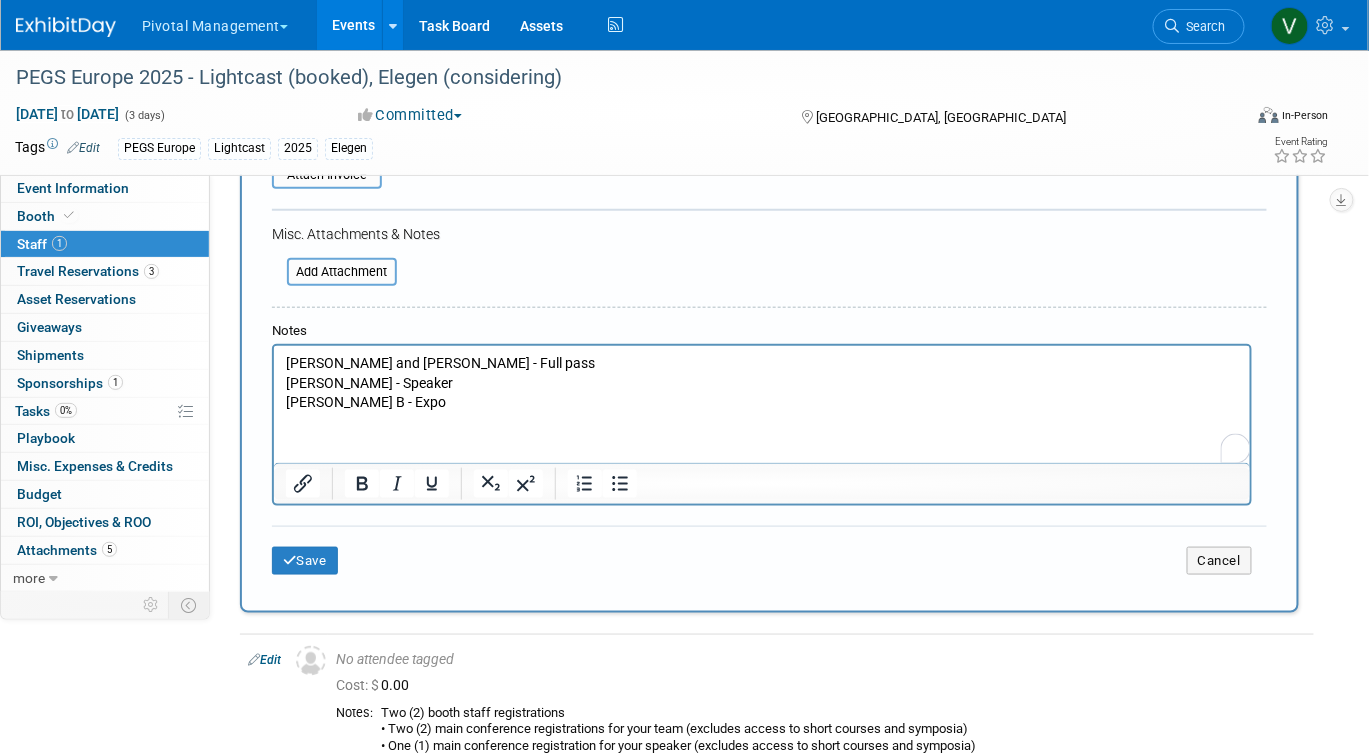 click on "Scott B - Expo" at bounding box center (761, 403) 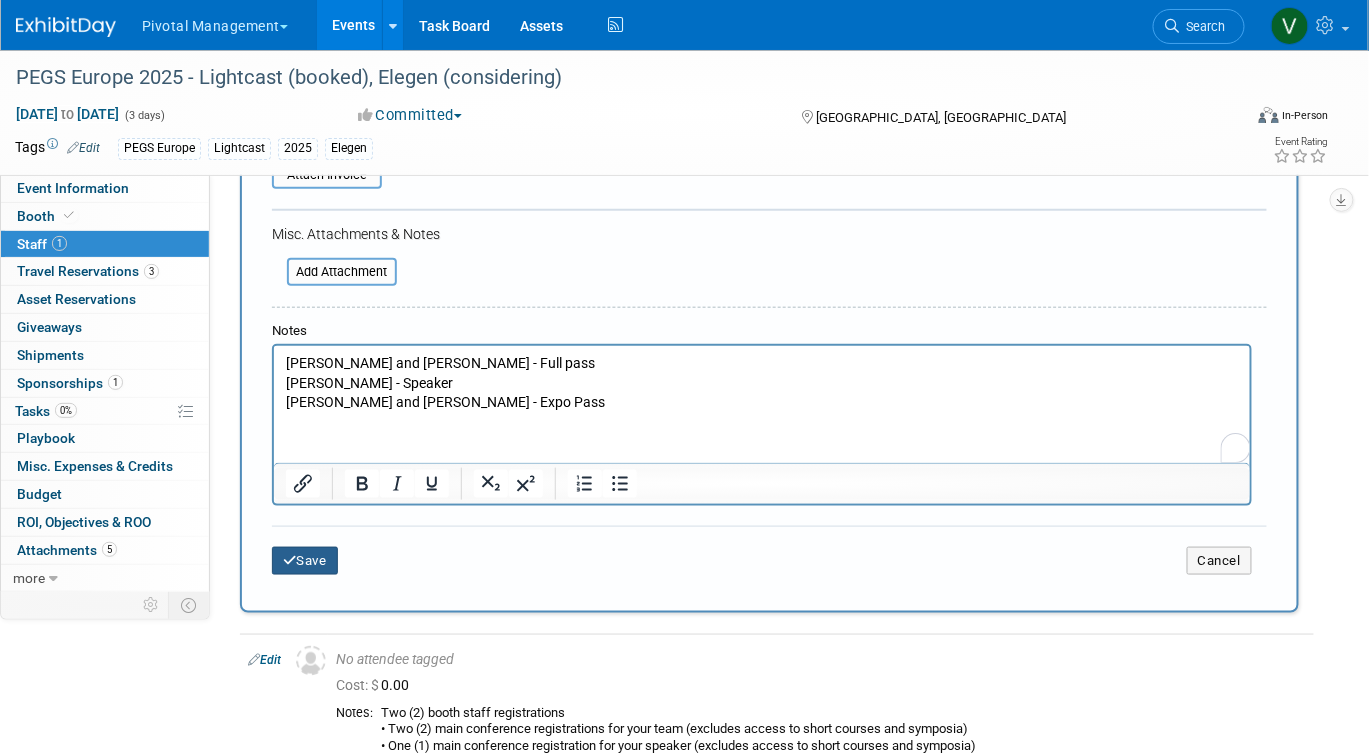 click on "Save" at bounding box center (305, 561) 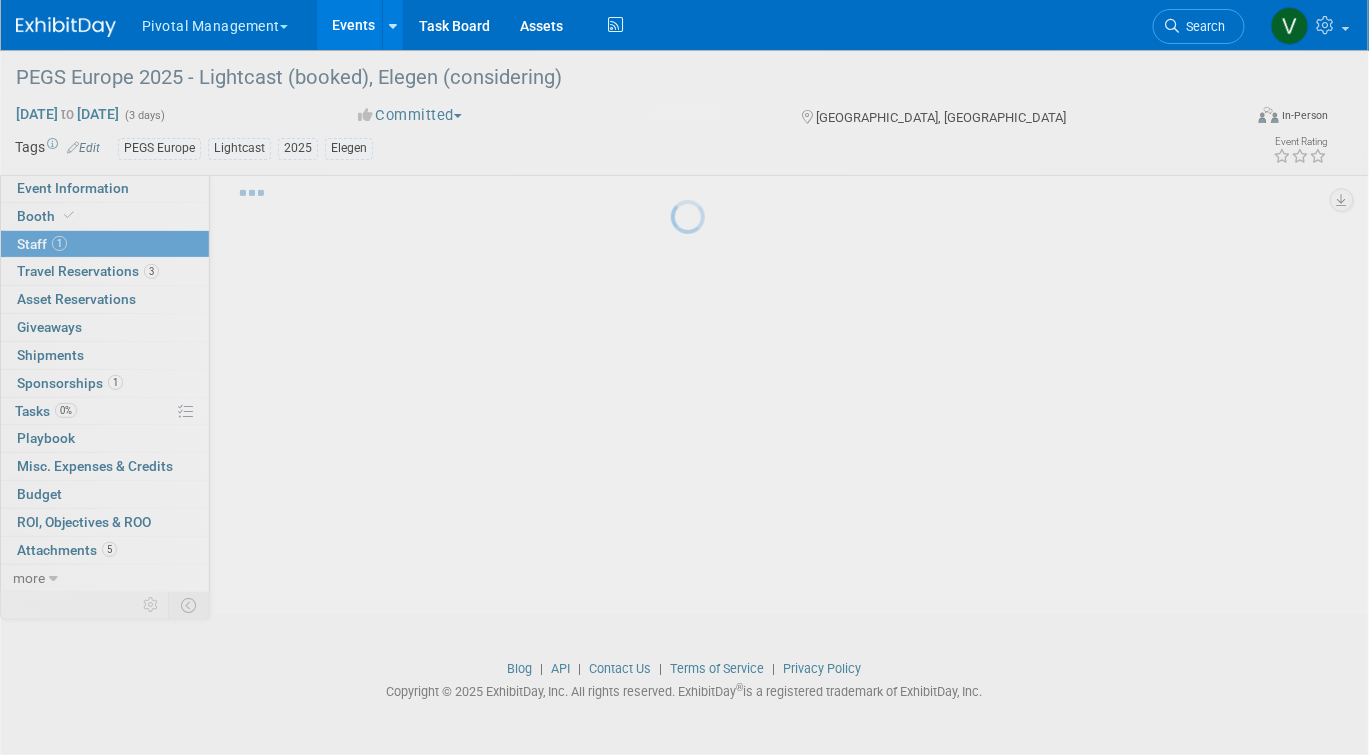 scroll, scrollTop: 50, scrollLeft: 0, axis: vertical 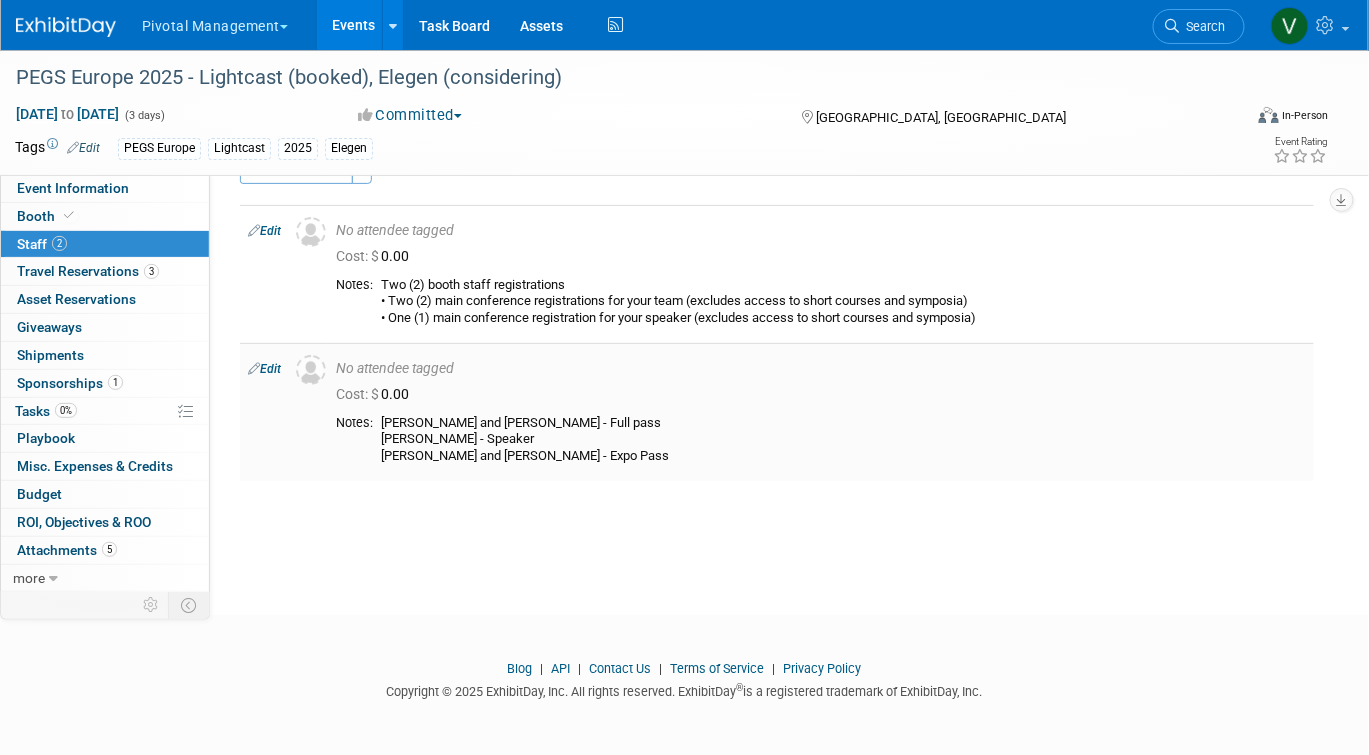 click on "Edit" at bounding box center (264, 369) 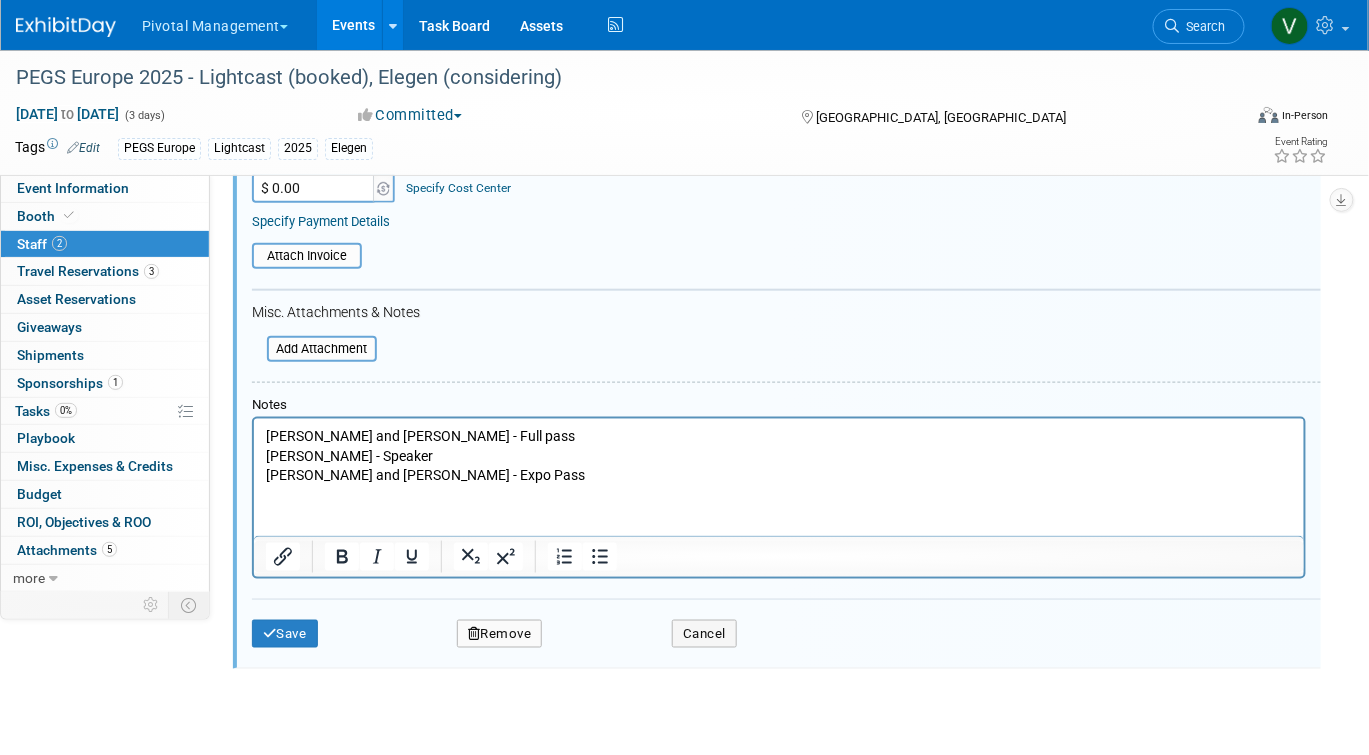 scroll, scrollTop: 489, scrollLeft: 0, axis: vertical 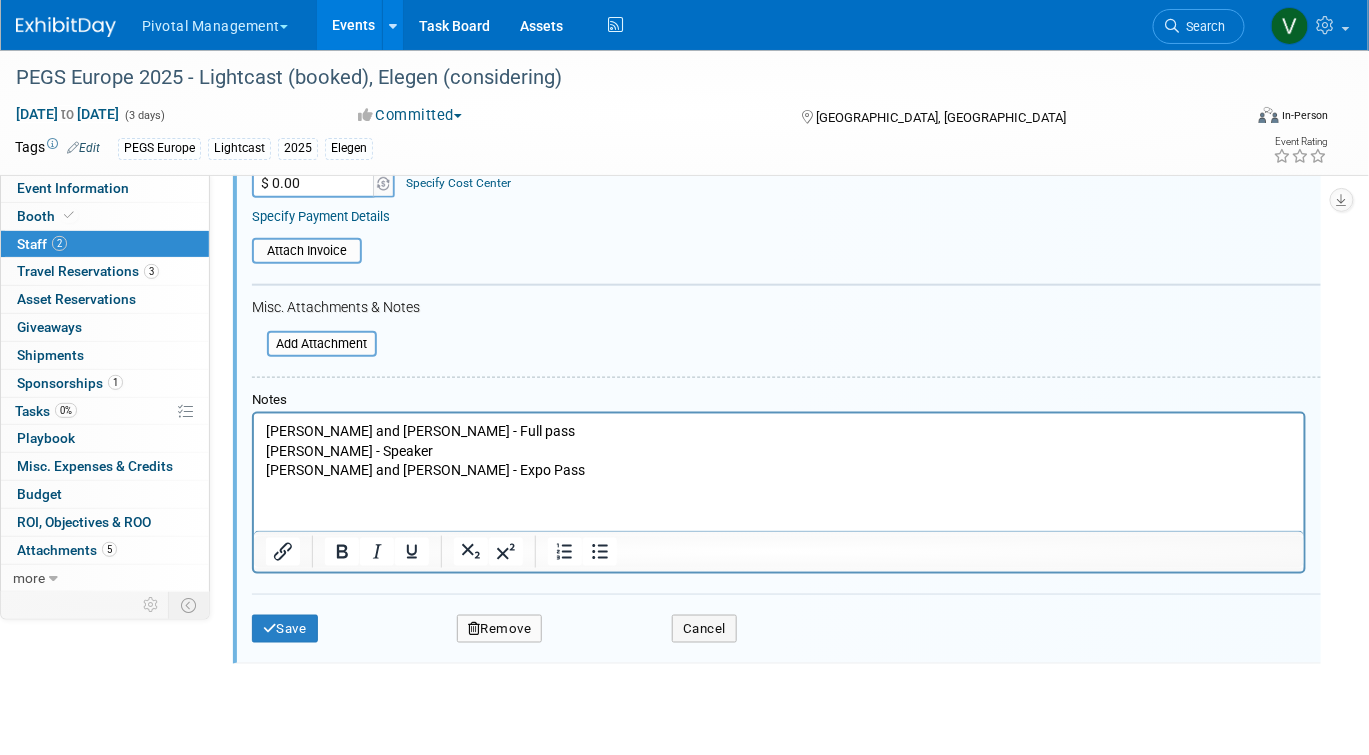 click on "Simon and Carrie - Full pass Paul W - Speaker Scott B and Marco - Expo Pass" at bounding box center [778, 451] 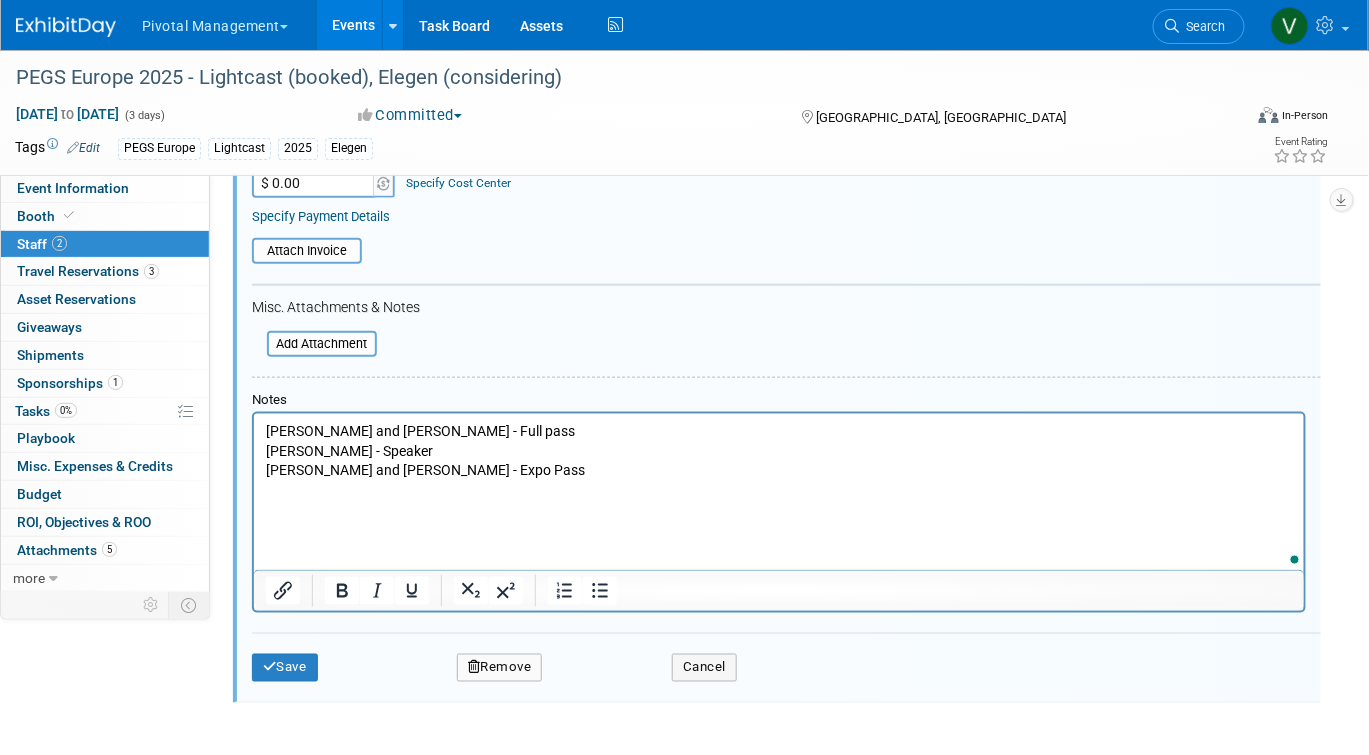 type 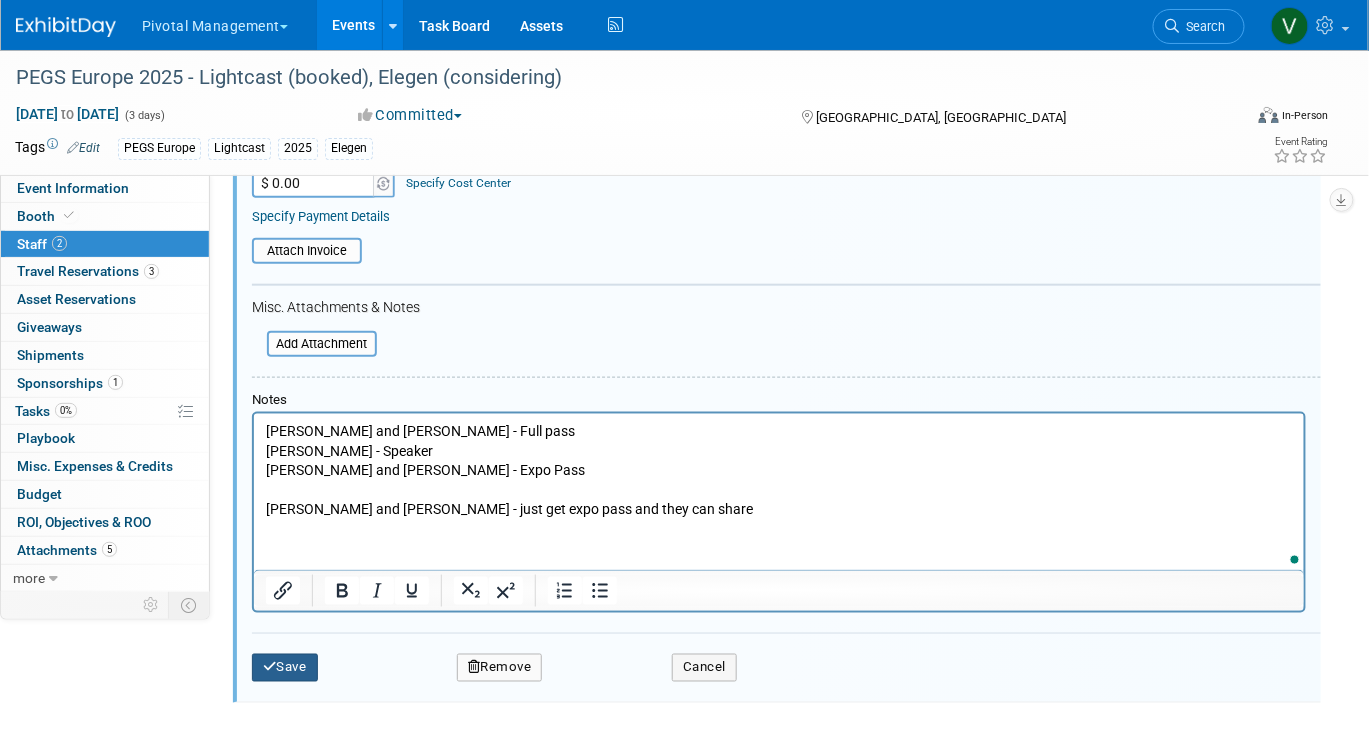 click on "Save" at bounding box center [285, 668] 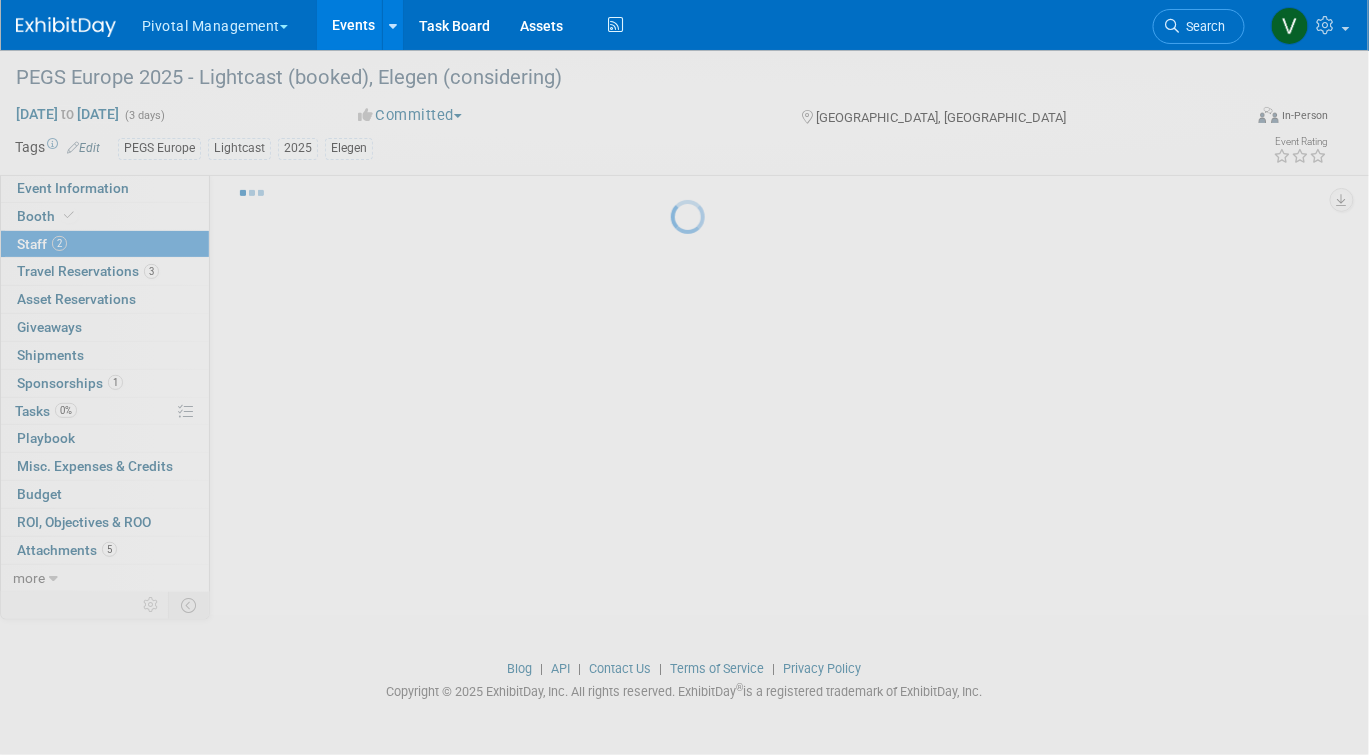 scroll, scrollTop: 50, scrollLeft: 0, axis: vertical 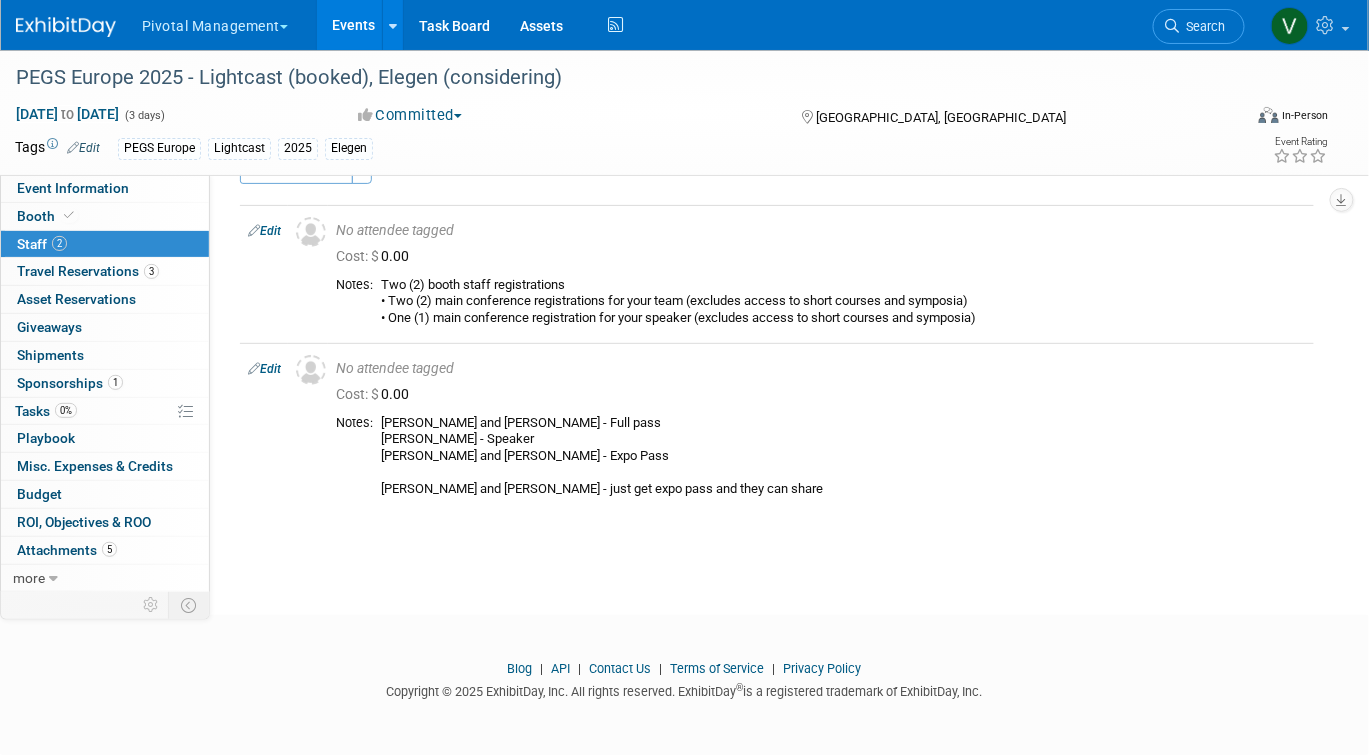 click on "Events" at bounding box center [353, 25] 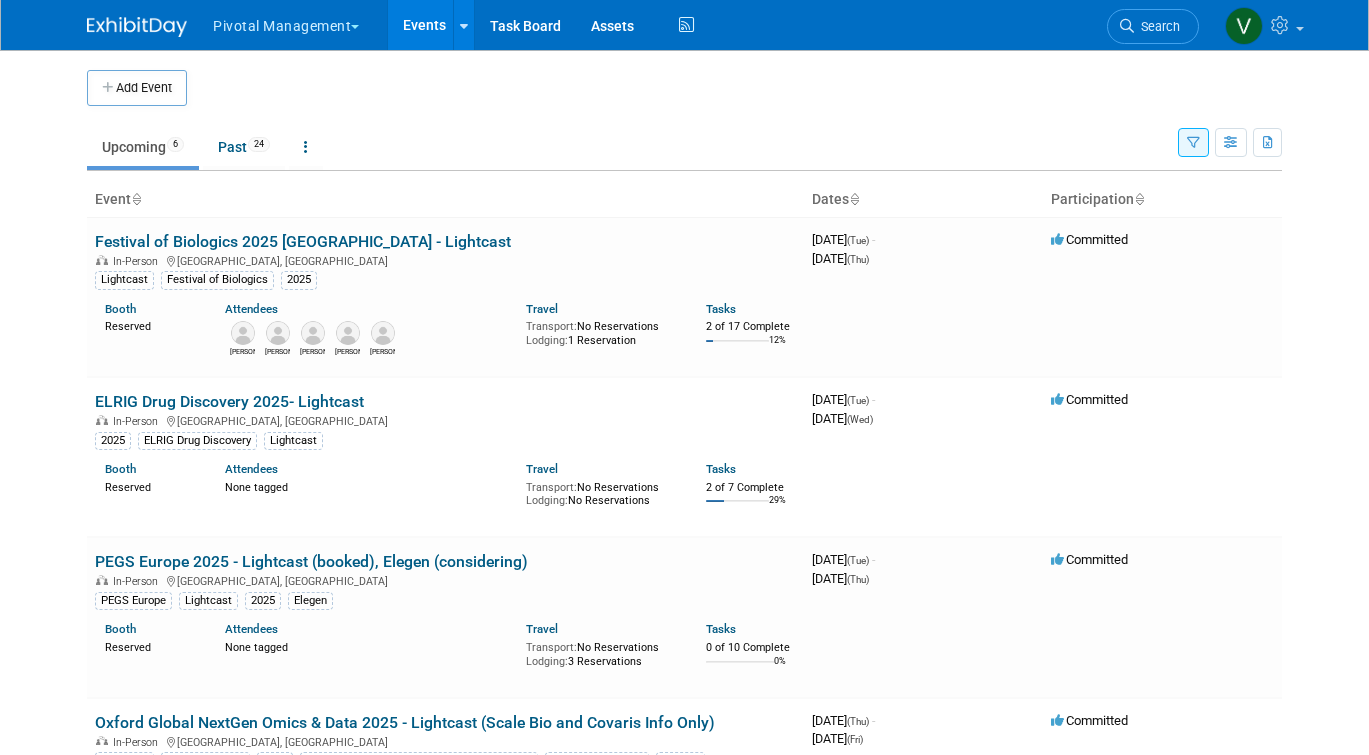scroll, scrollTop: 0, scrollLeft: 0, axis: both 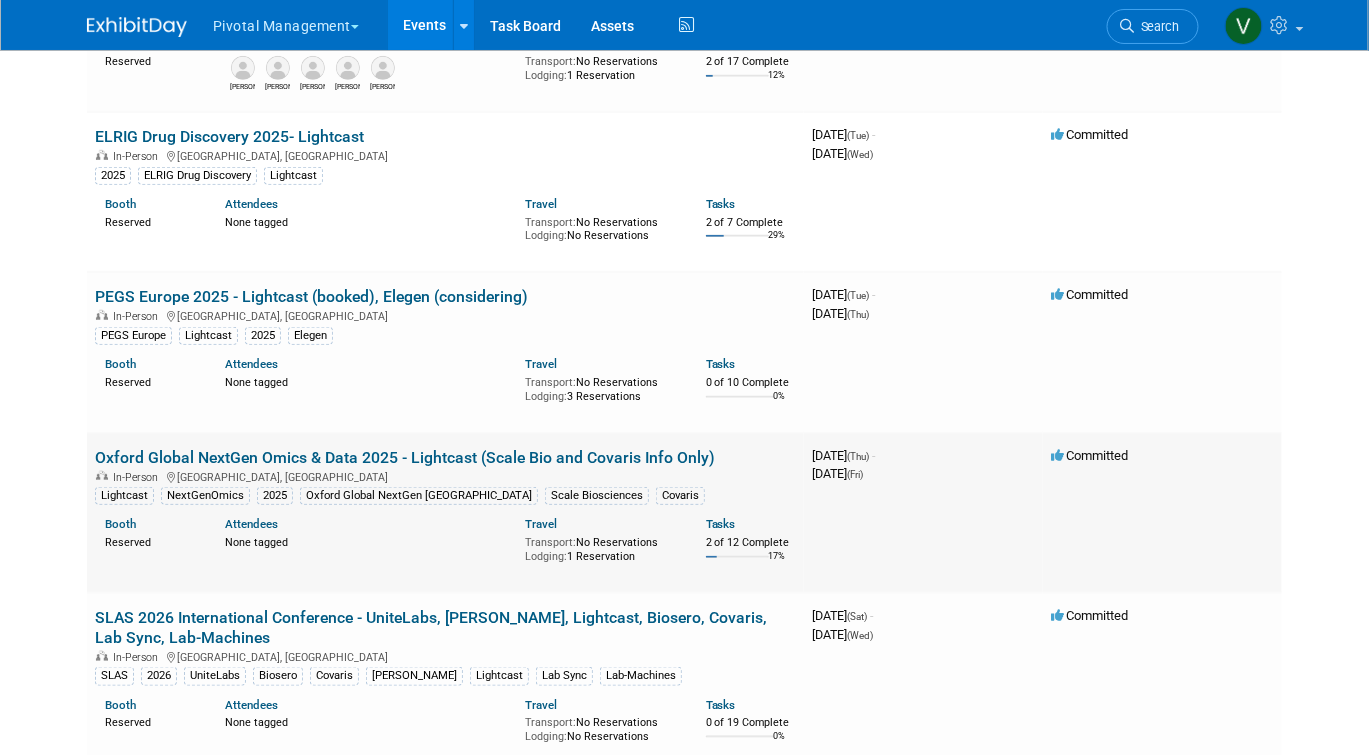 click on "Oxford Global NextGen Omics & Data 2025 - Lightcast (Scale Bio and Covaris Info Only)" at bounding box center (405, 457) 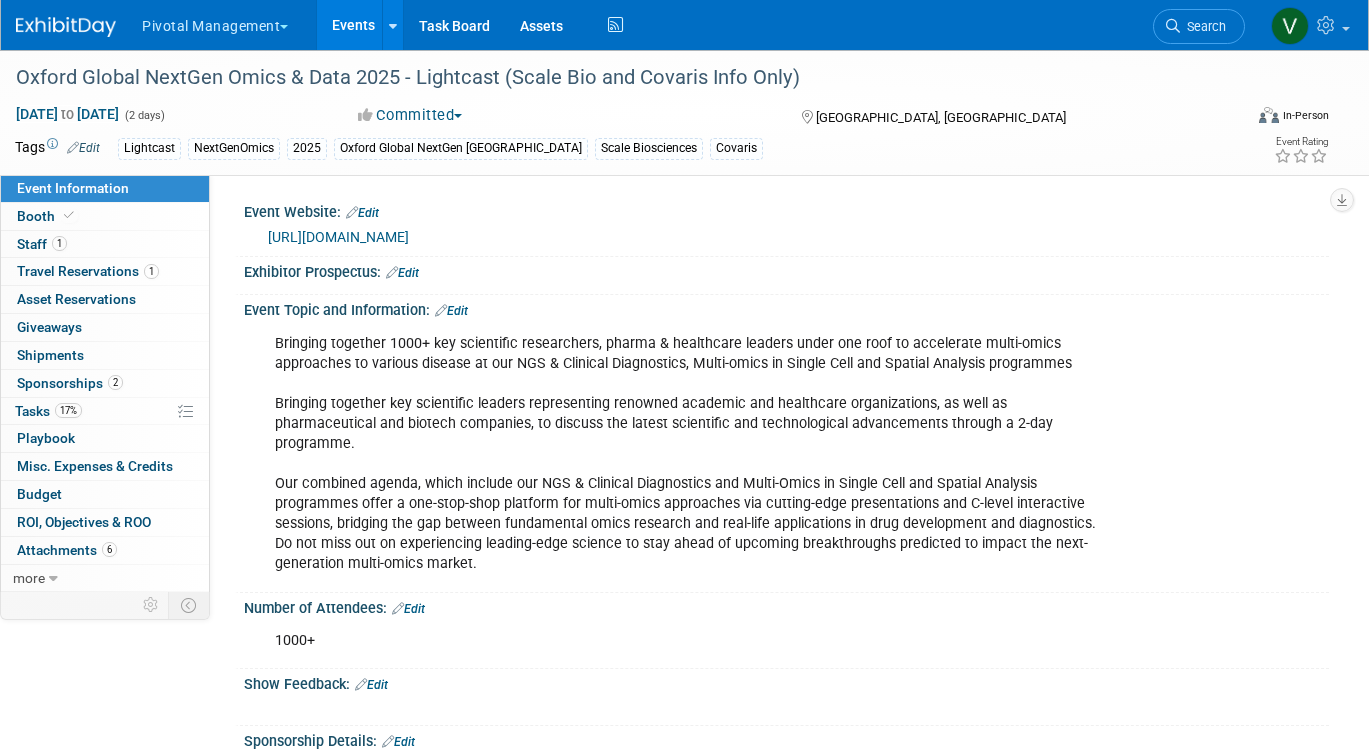 scroll, scrollTop: 0, scrollLeft: 0, axis: both 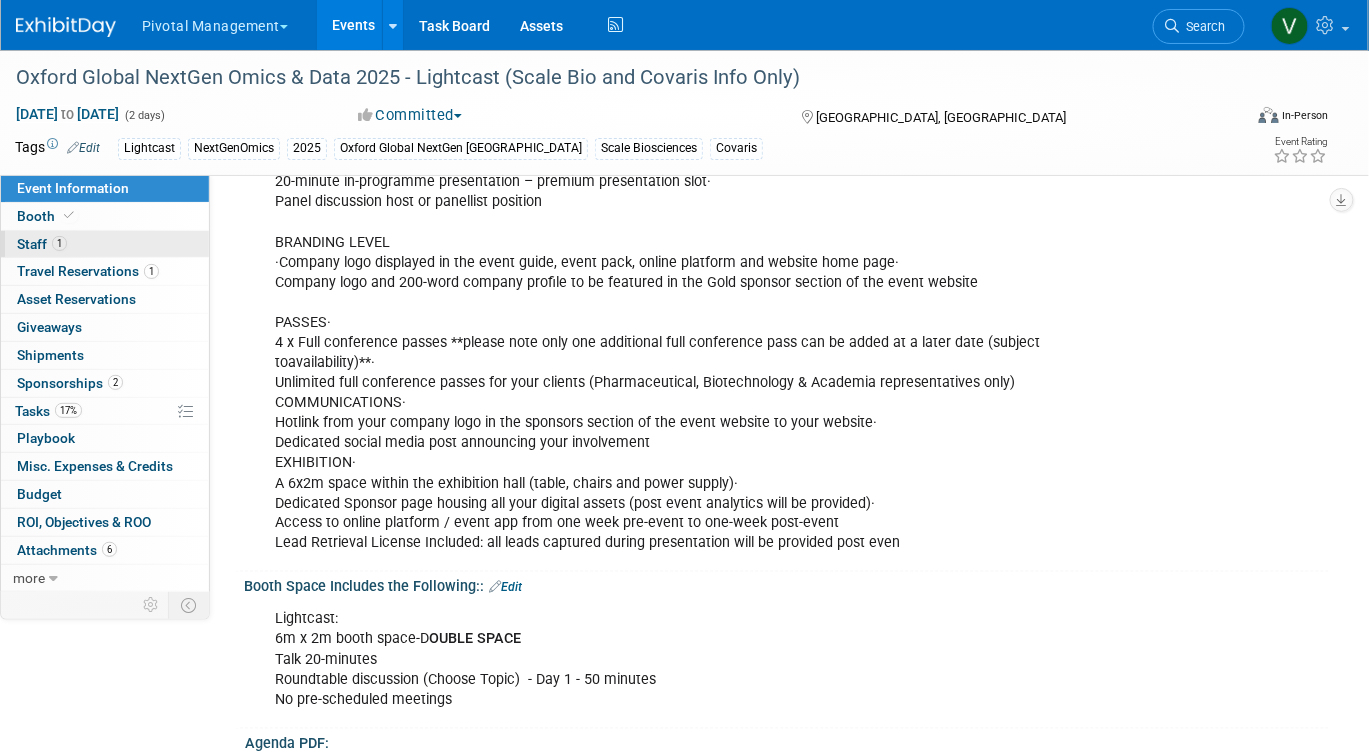 click on "1
Staff 1" at bounding box center (105, 244) 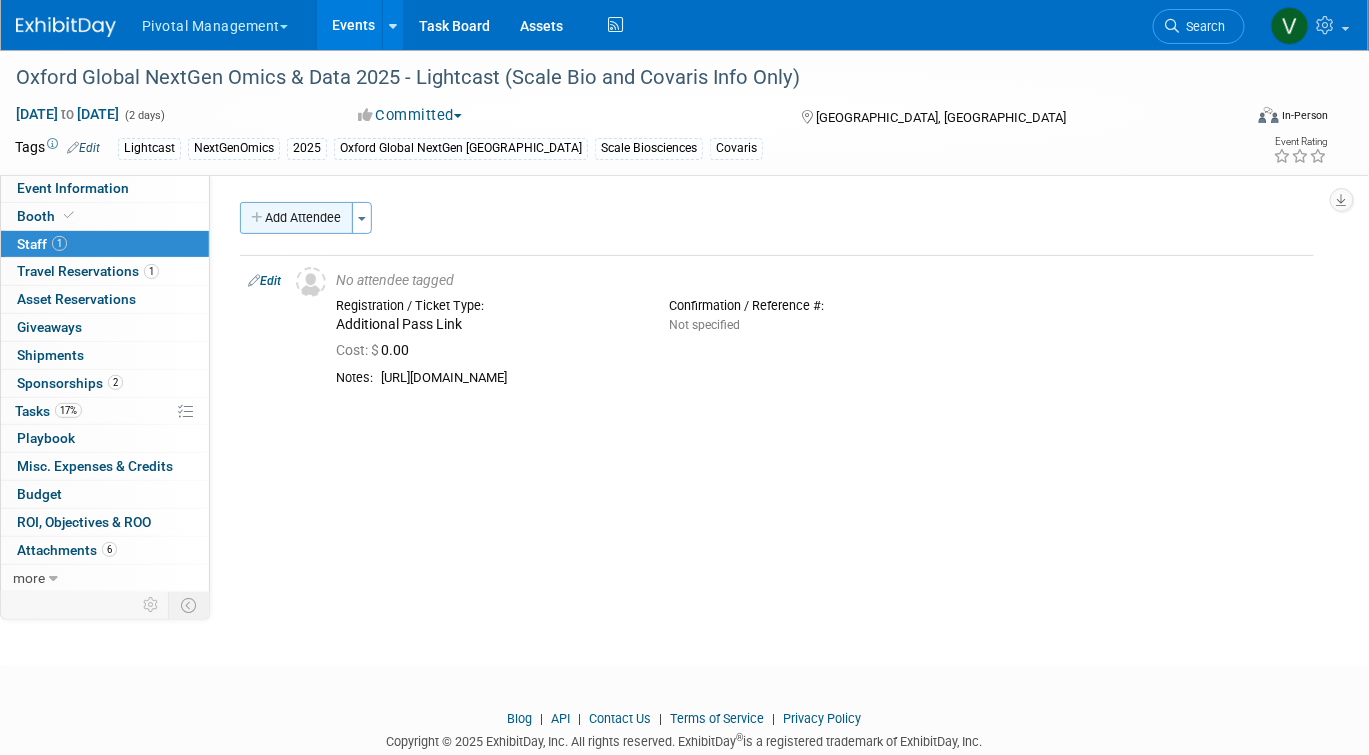 click on "Add Attendee" at bounding box center (296, 218) 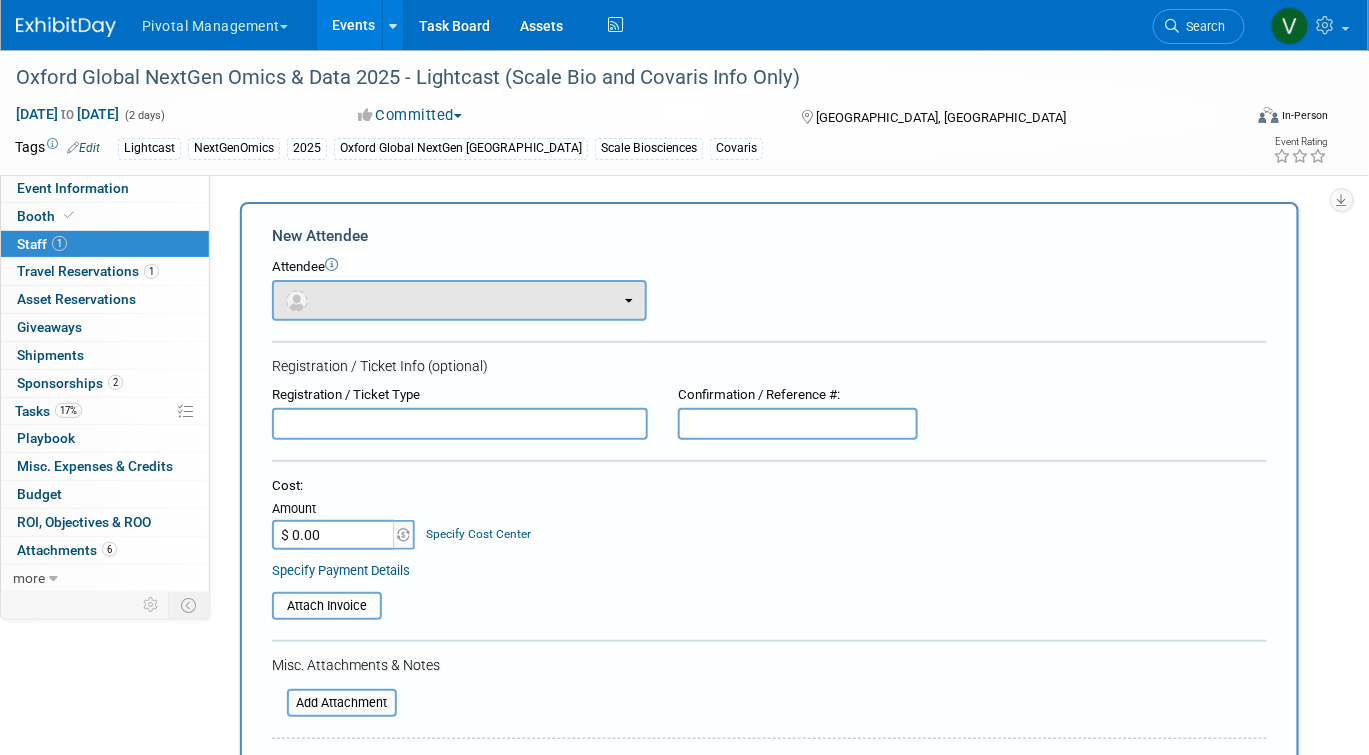scroll, scrollTop: 0, scrollLeft: 0, axis: both 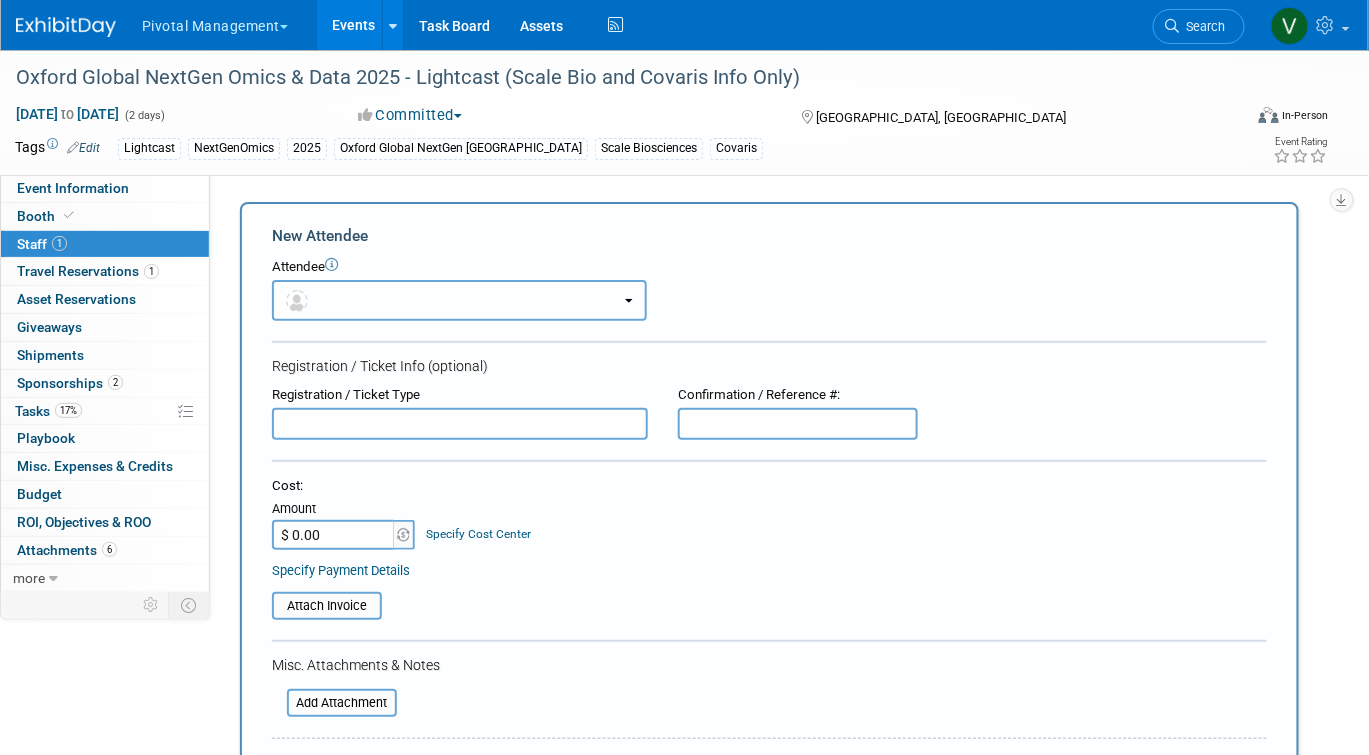 click at bounding box center (459, 300) 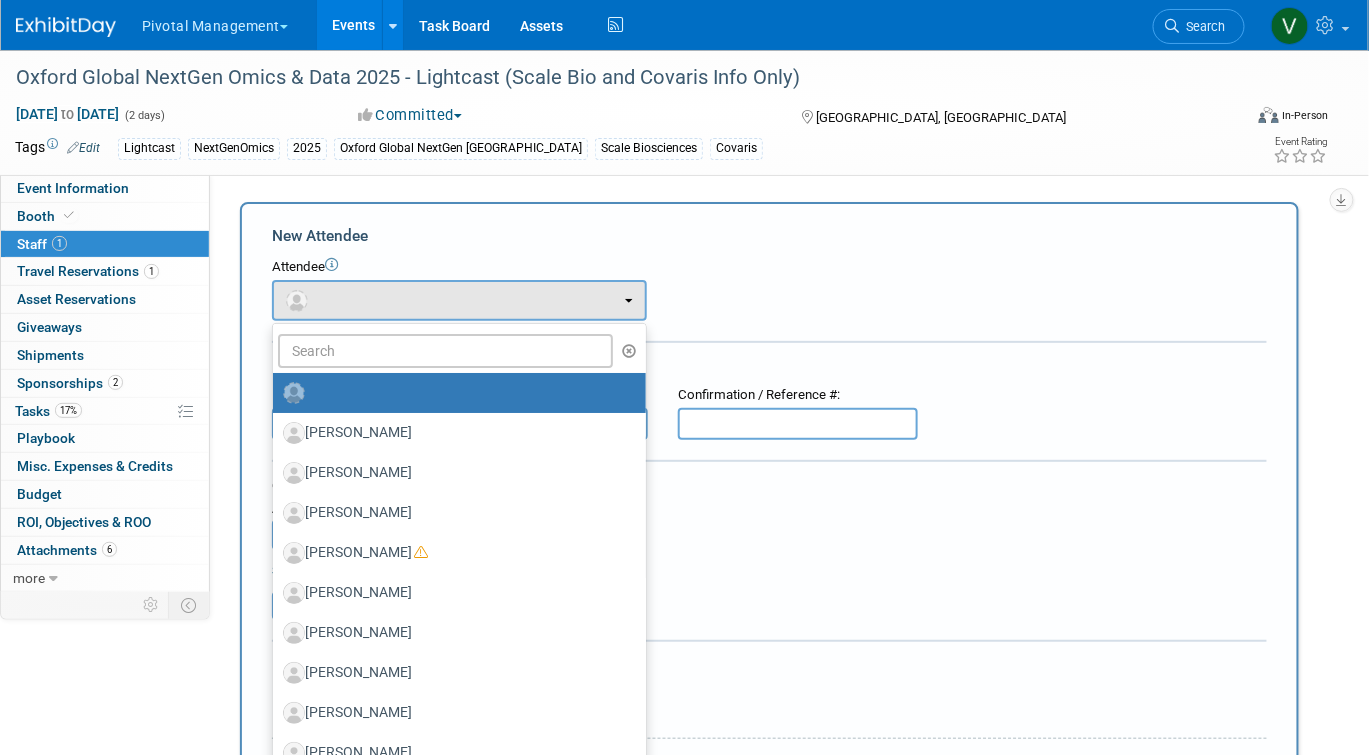 click on "New Attendee
Attendee
<img src="https://www.exhibitday.com/Images/Unassigned-User-Icon.png" style="width: 22px; height: 22px; border-radius: 11px; margin-top: 2px; margin-bottom: 2px; margin-left: 0px;" />
X" at bounding box center [769, 592] 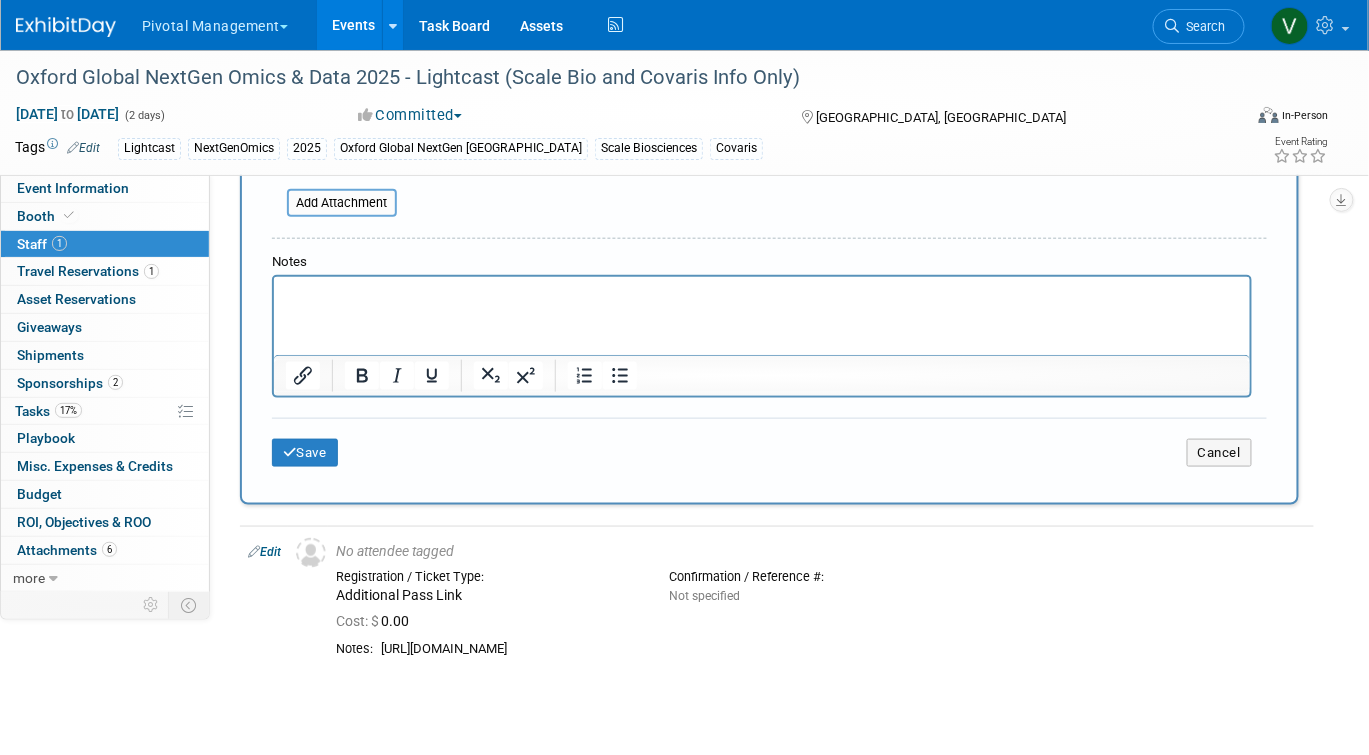 scroll, scrollTop: 488, scrollLeft: 0, axis: vertical 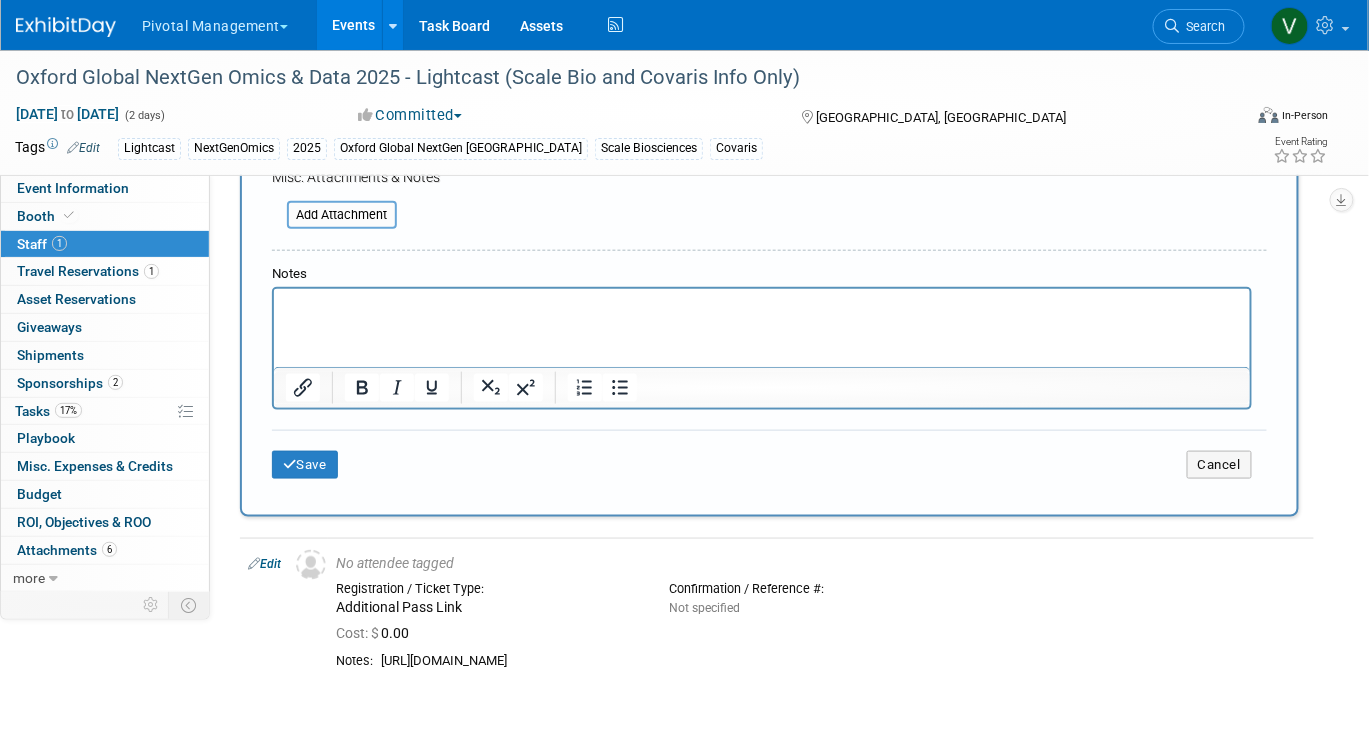 click at bounding box center [761, 303] 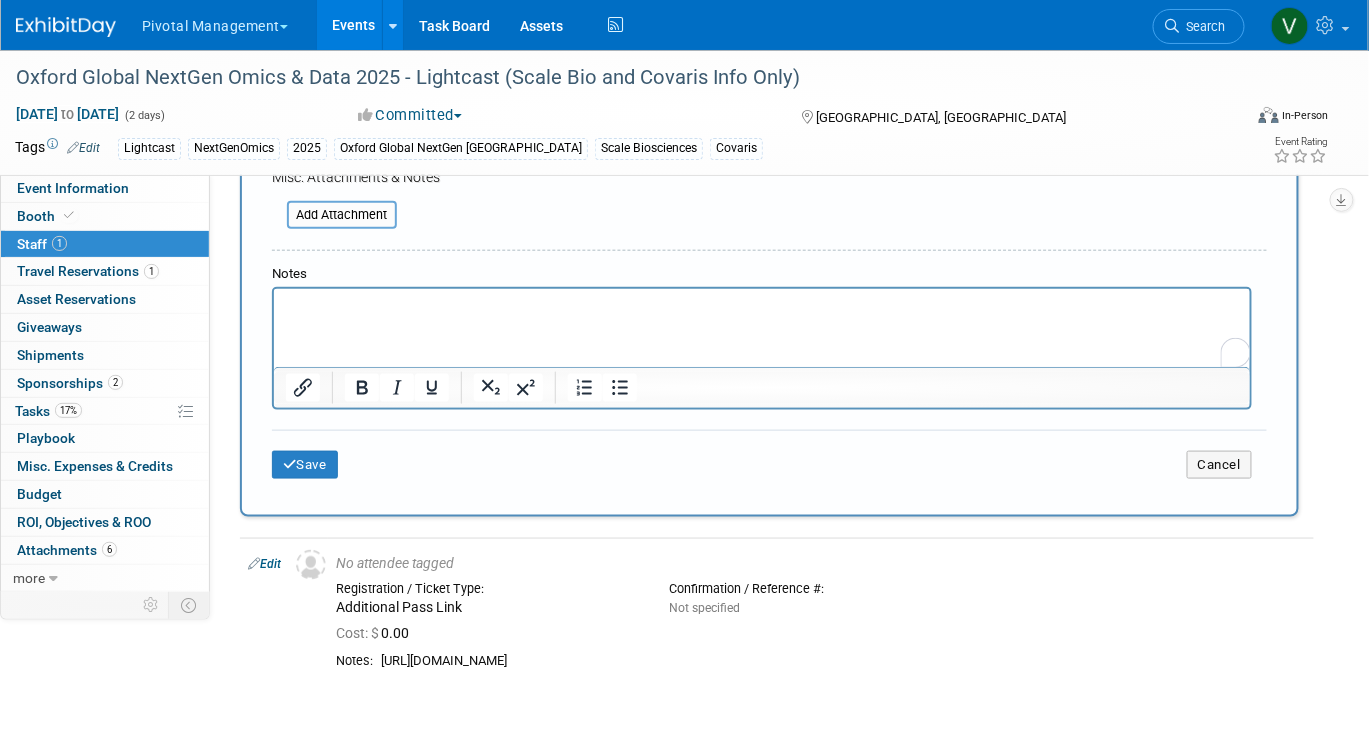 type 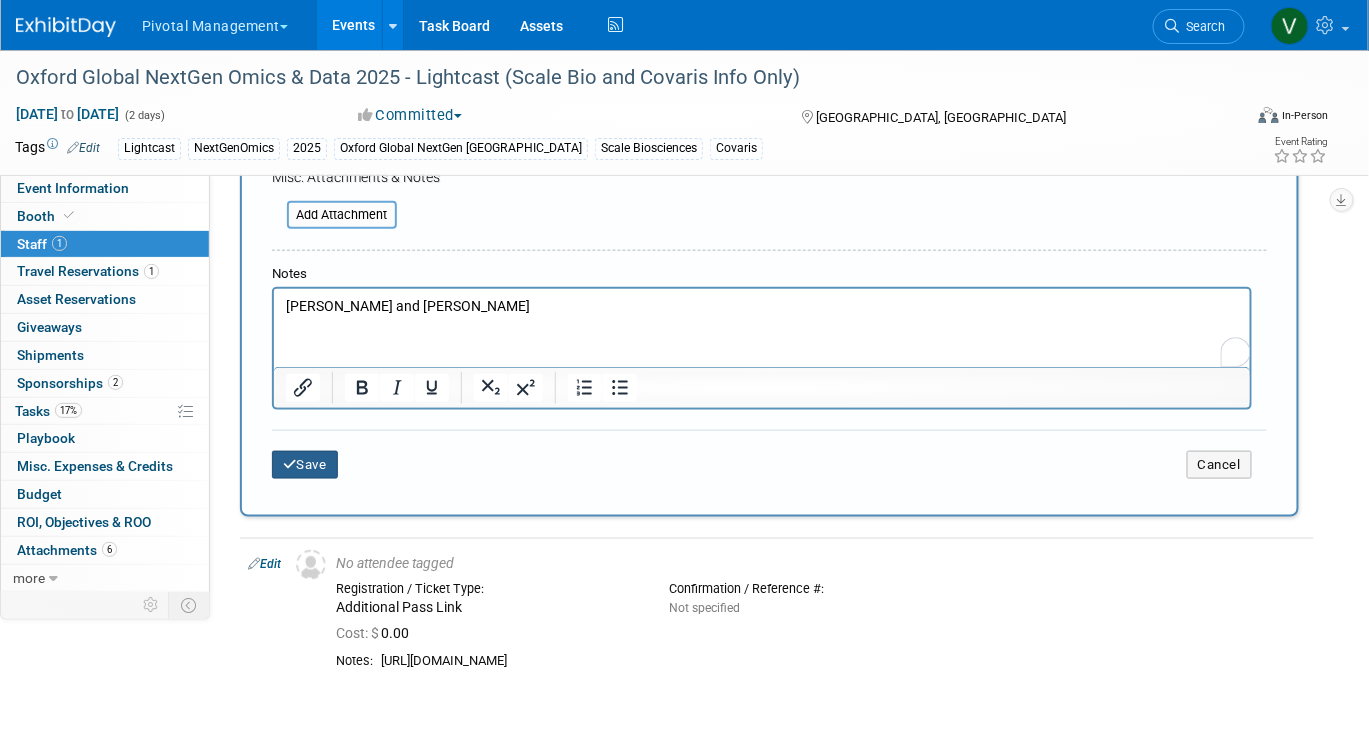 click on "Save" at bounding box center (305, 465) 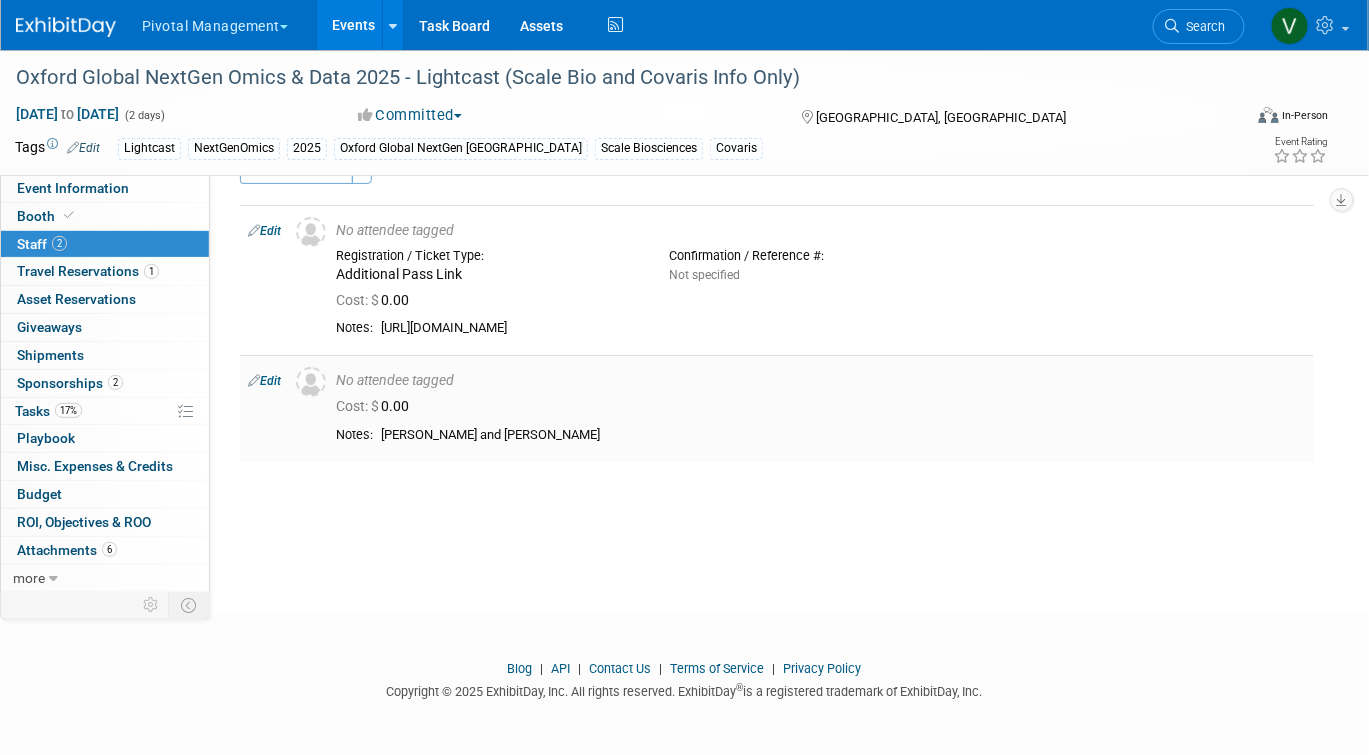 scroll, scrollTop: 0, scrollLeft: 0, axis: both 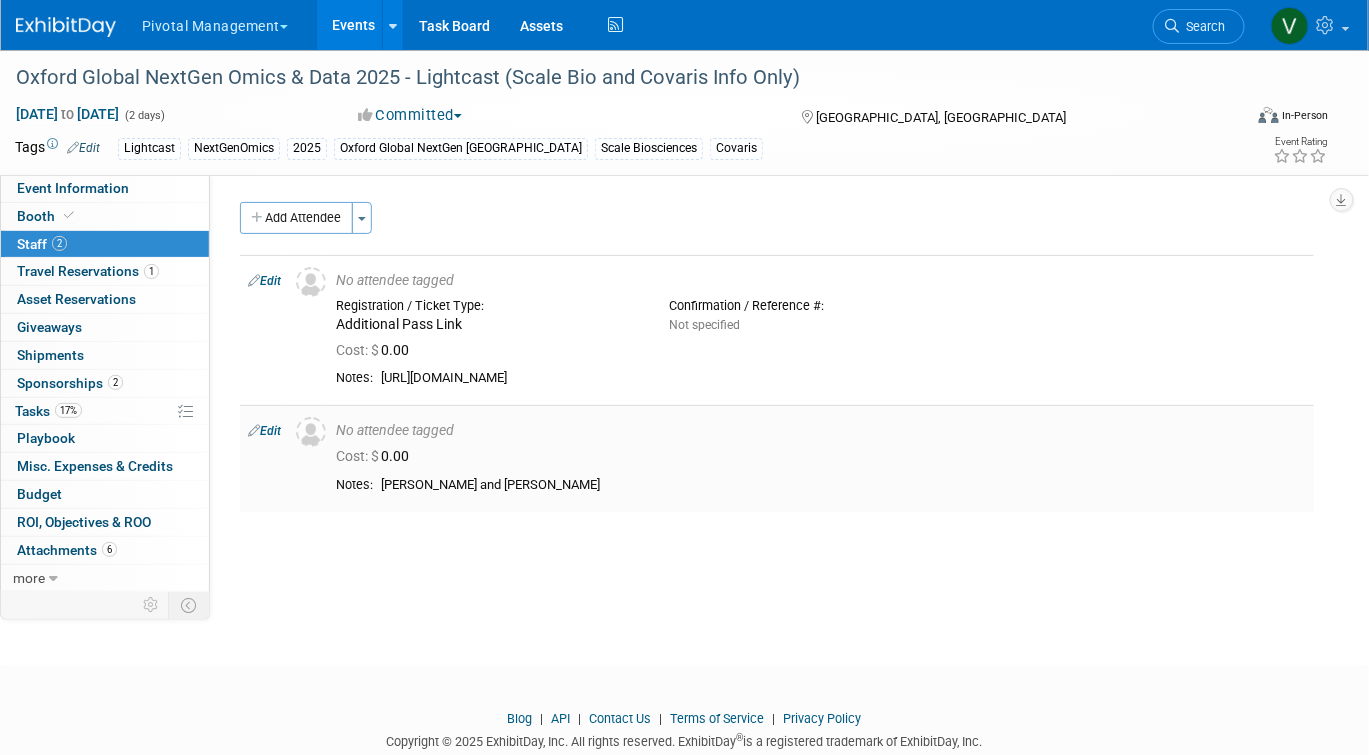 click on "Edit" at bounding box center [264, 431] 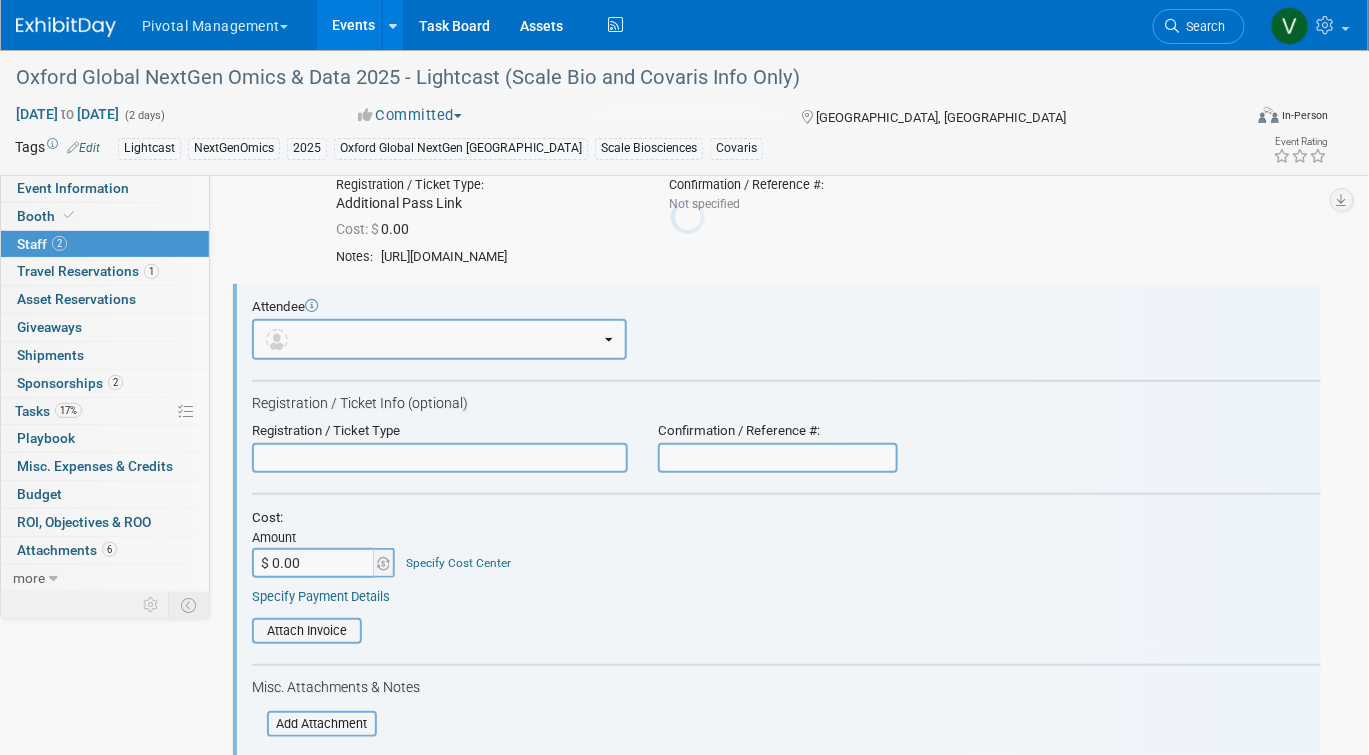scroll, scrollTop: 177, scrollLeft: 0, axis: vertical 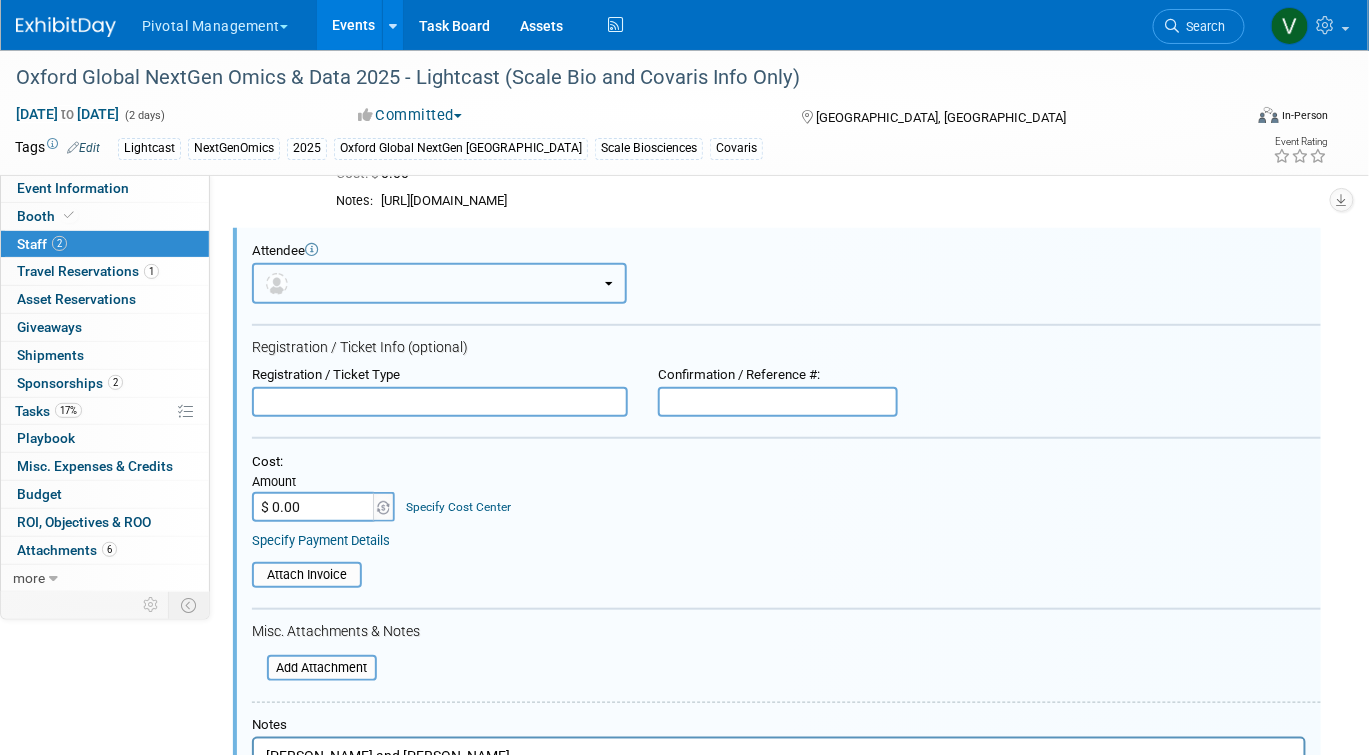 click at bounding box center (439, 283) 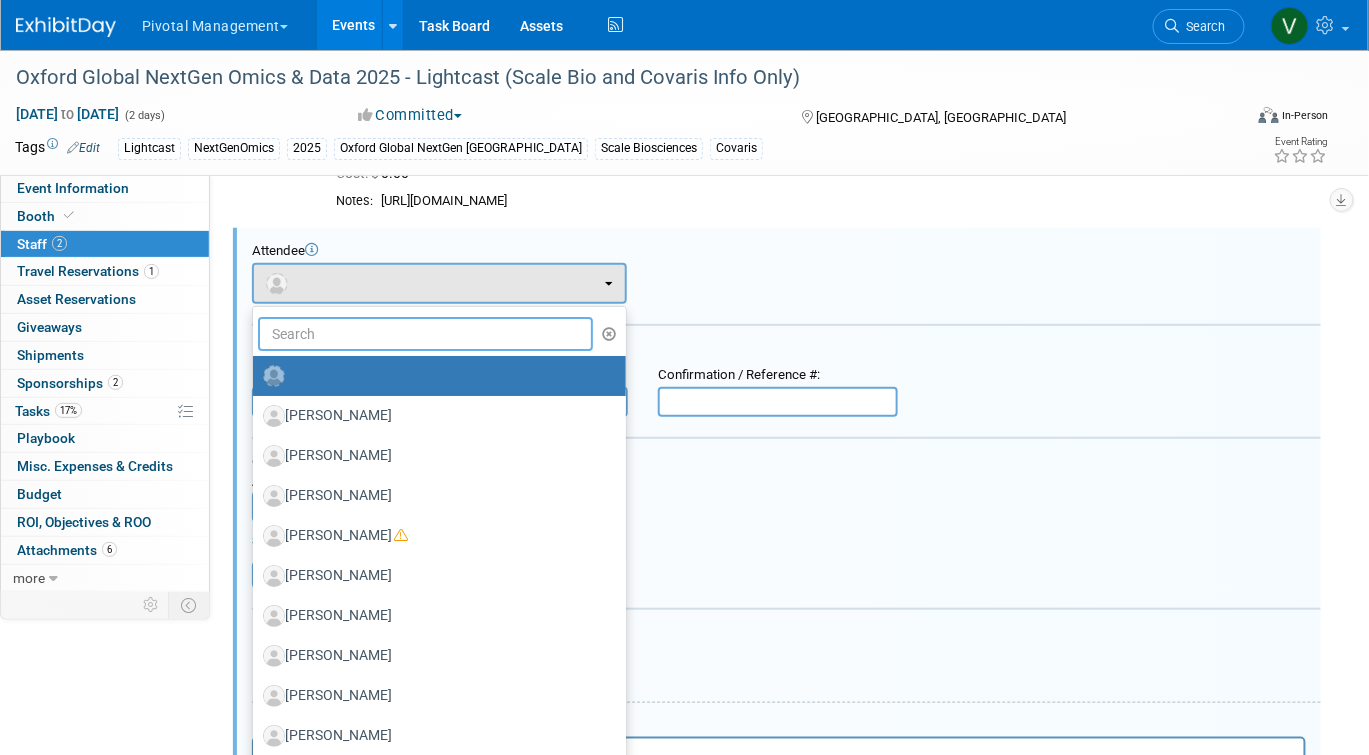 click at bounding box center (425, 334) 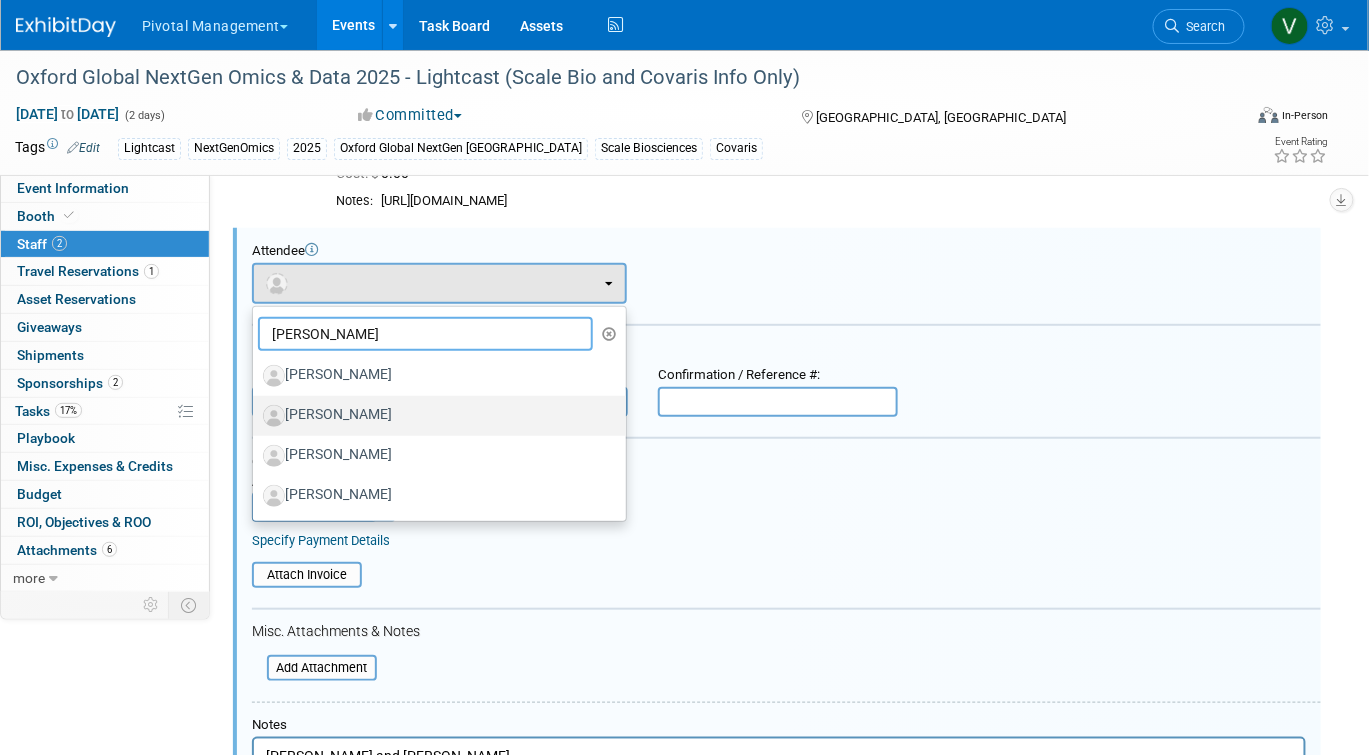 type on "[PERSON_NAME]" 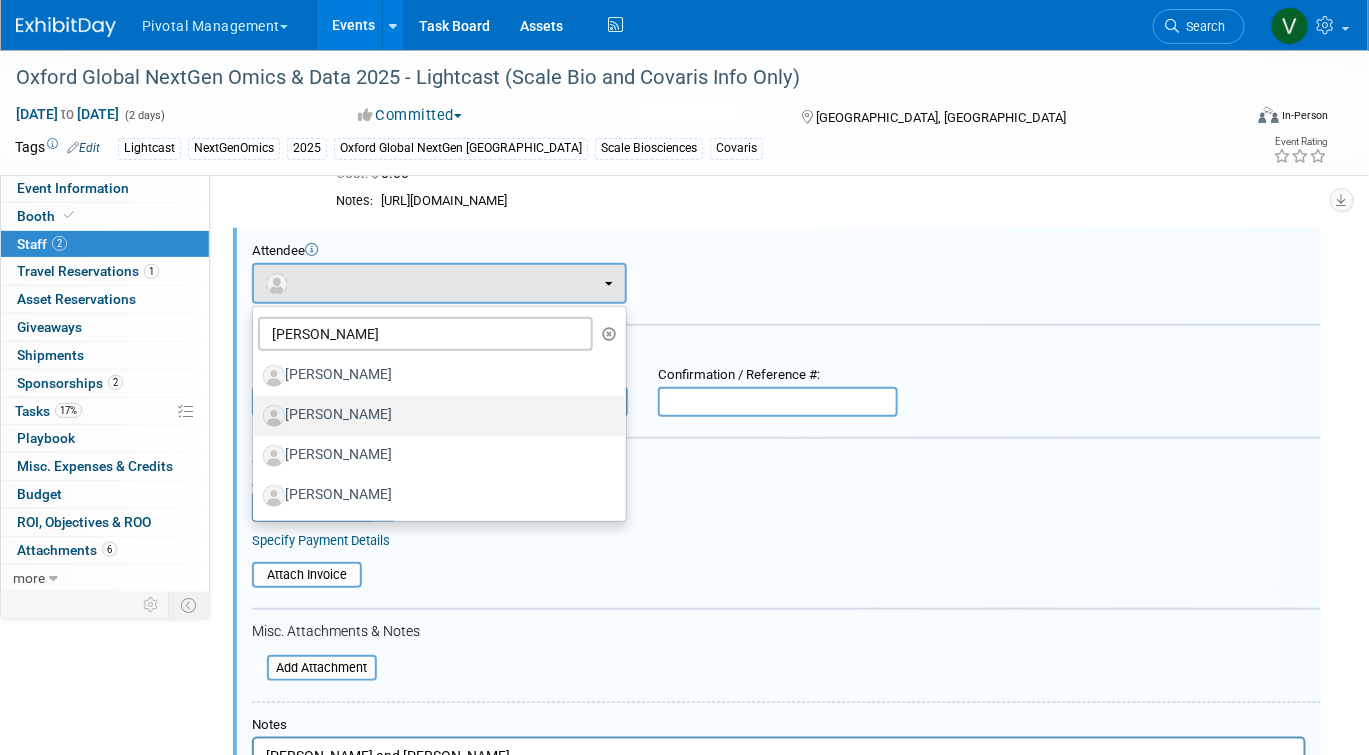 click on "[PERSON_NAME]" at bounding box center (434, 416) 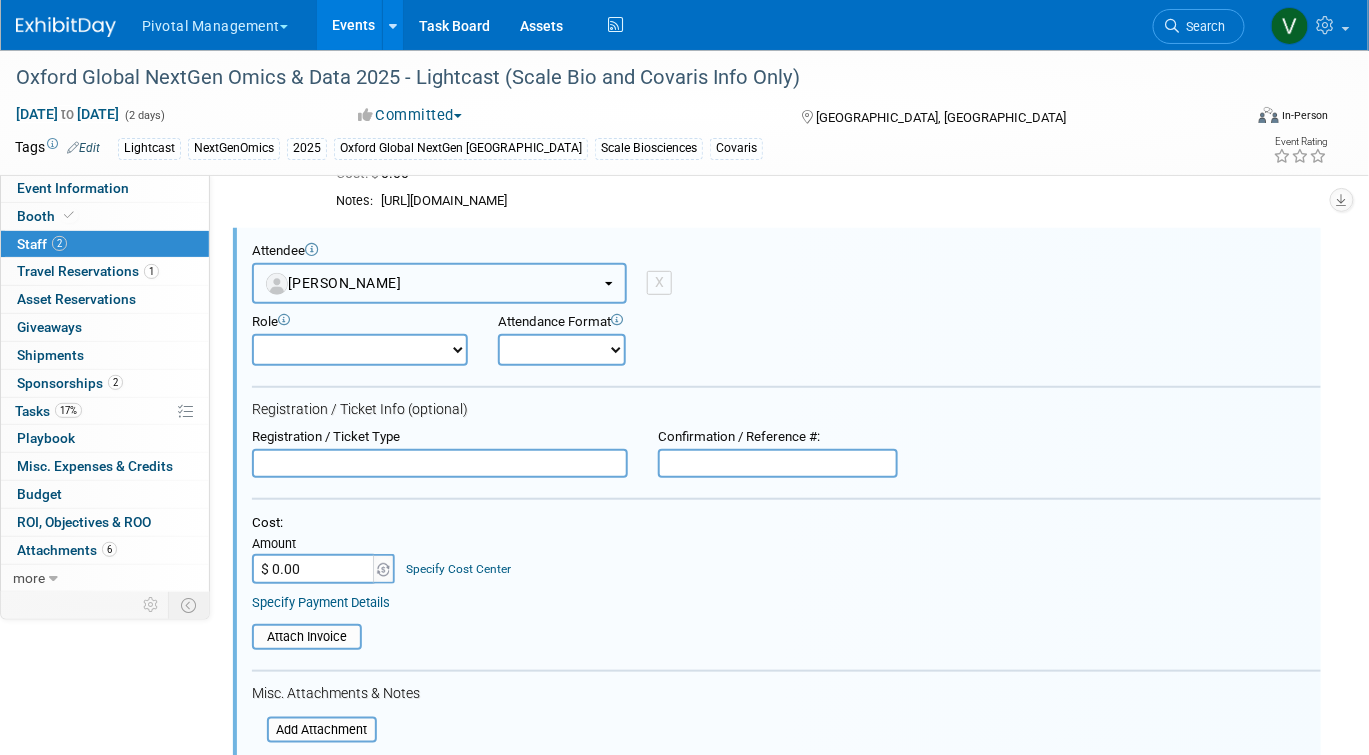 click on "[PERSON_NAME]" at bounding box center (439, 283) 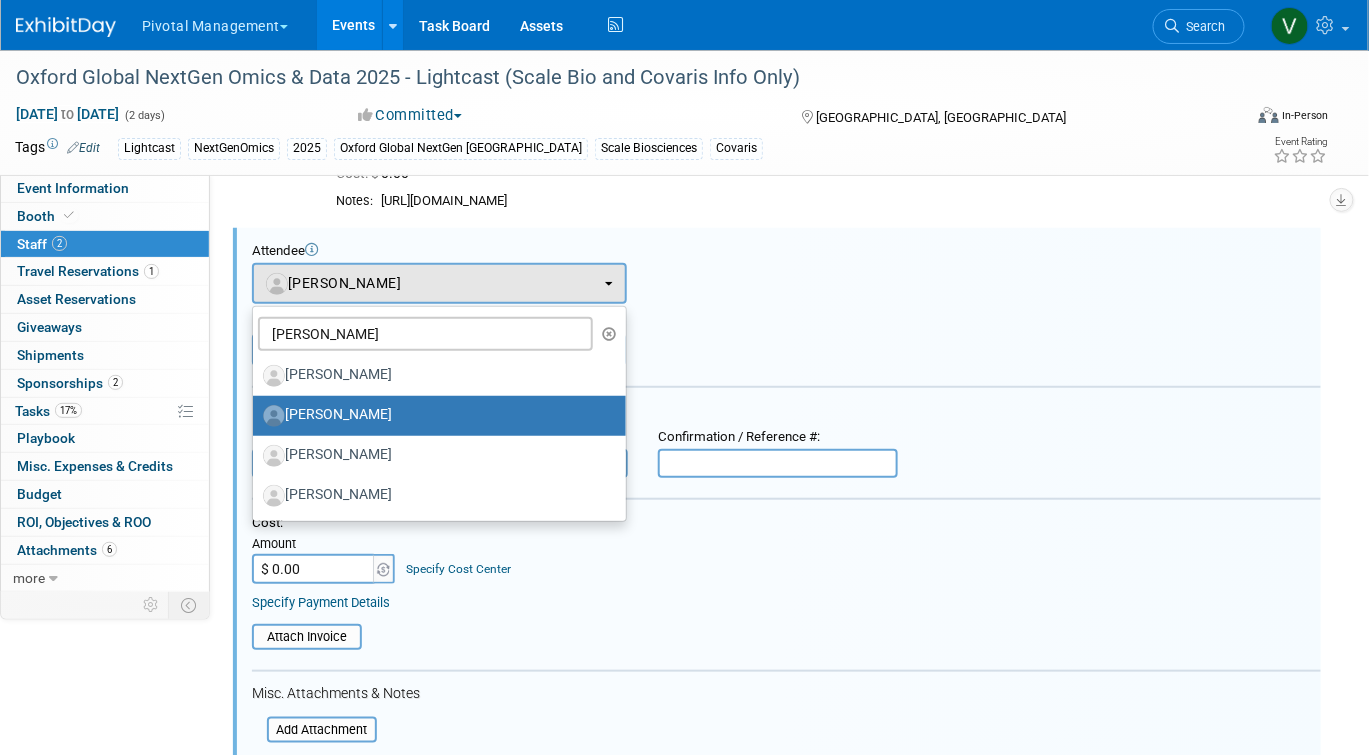 click at bounding box center [610, 334] 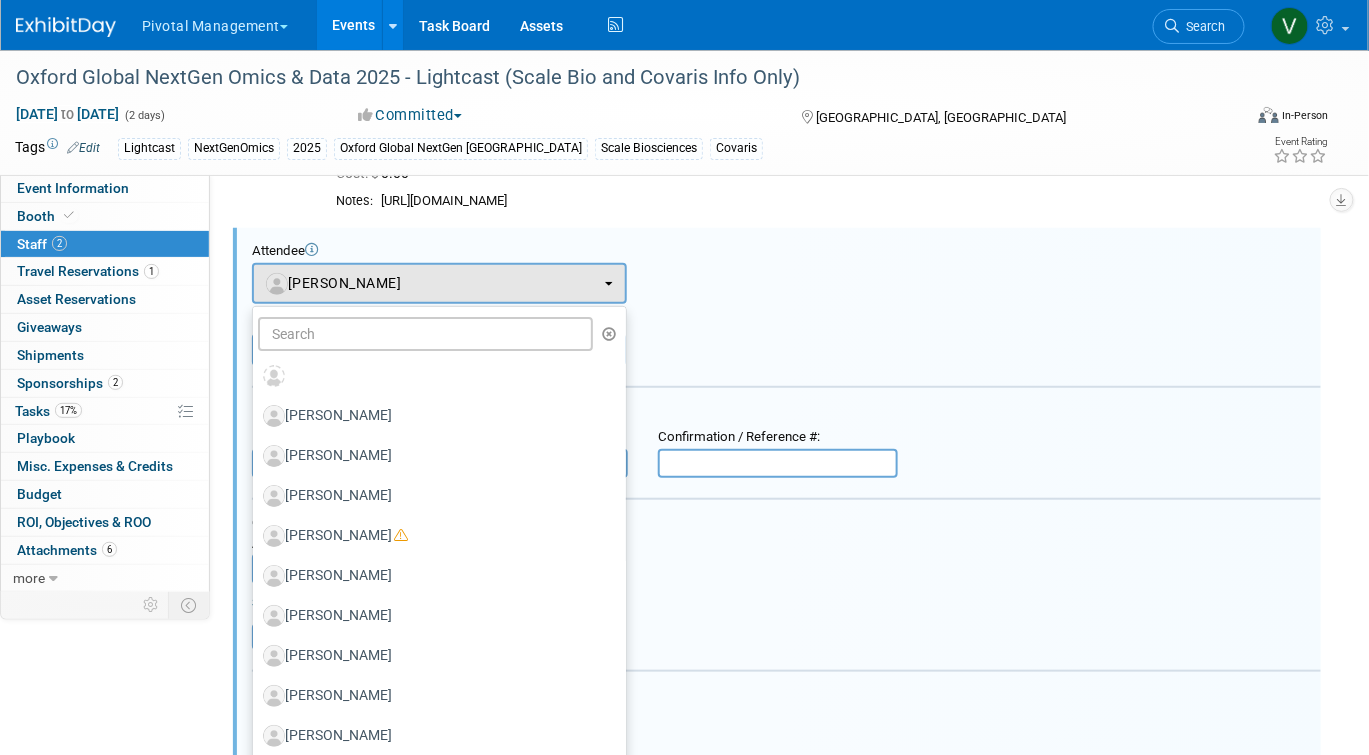 click at bounding box center [786, 388] 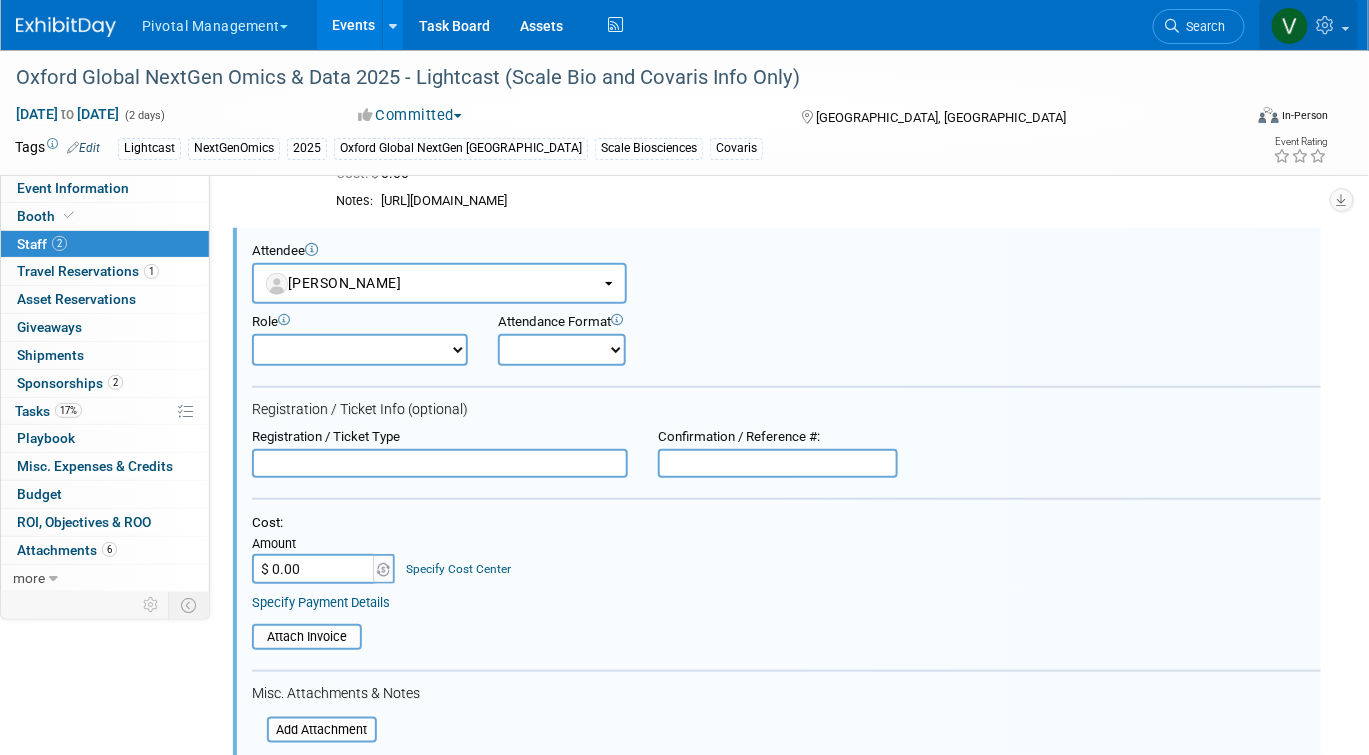 click at bounding box center [1328, 25] 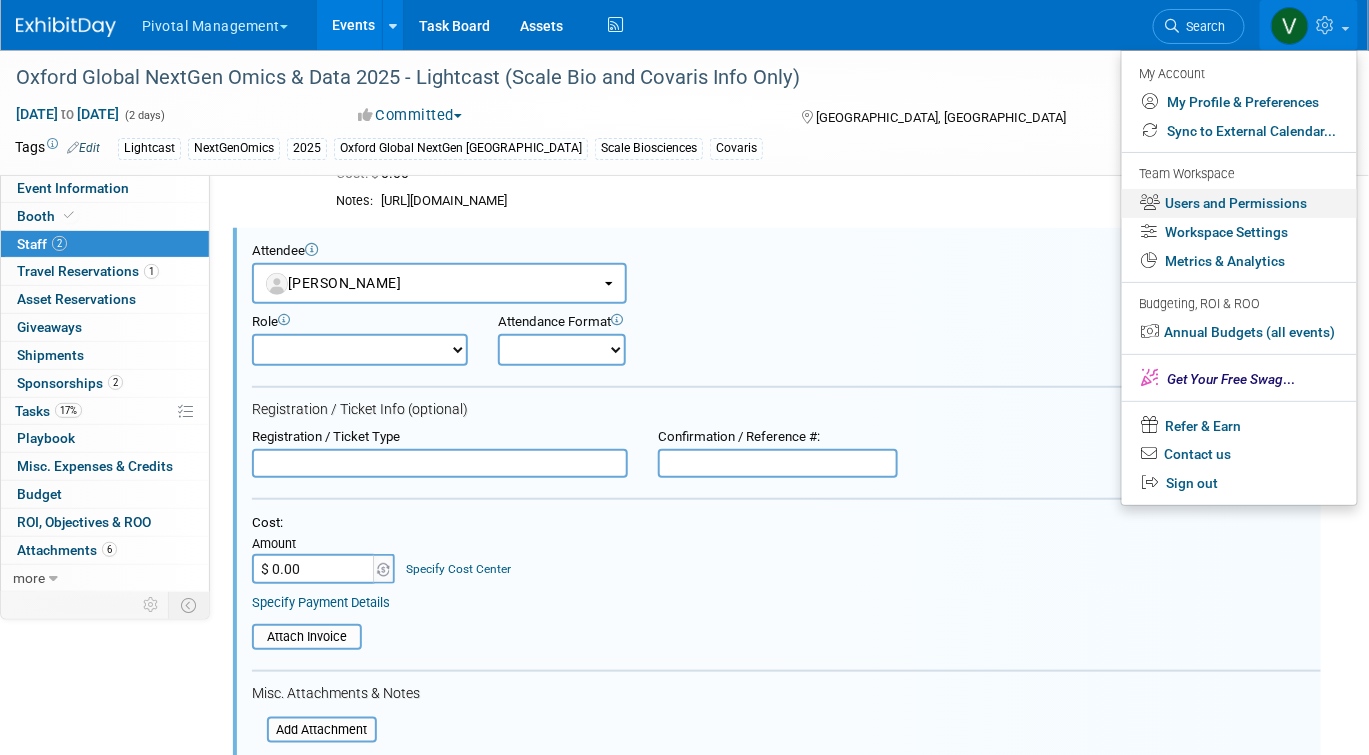 click on "Users and Permissions" at bounding box center (1239, 203) 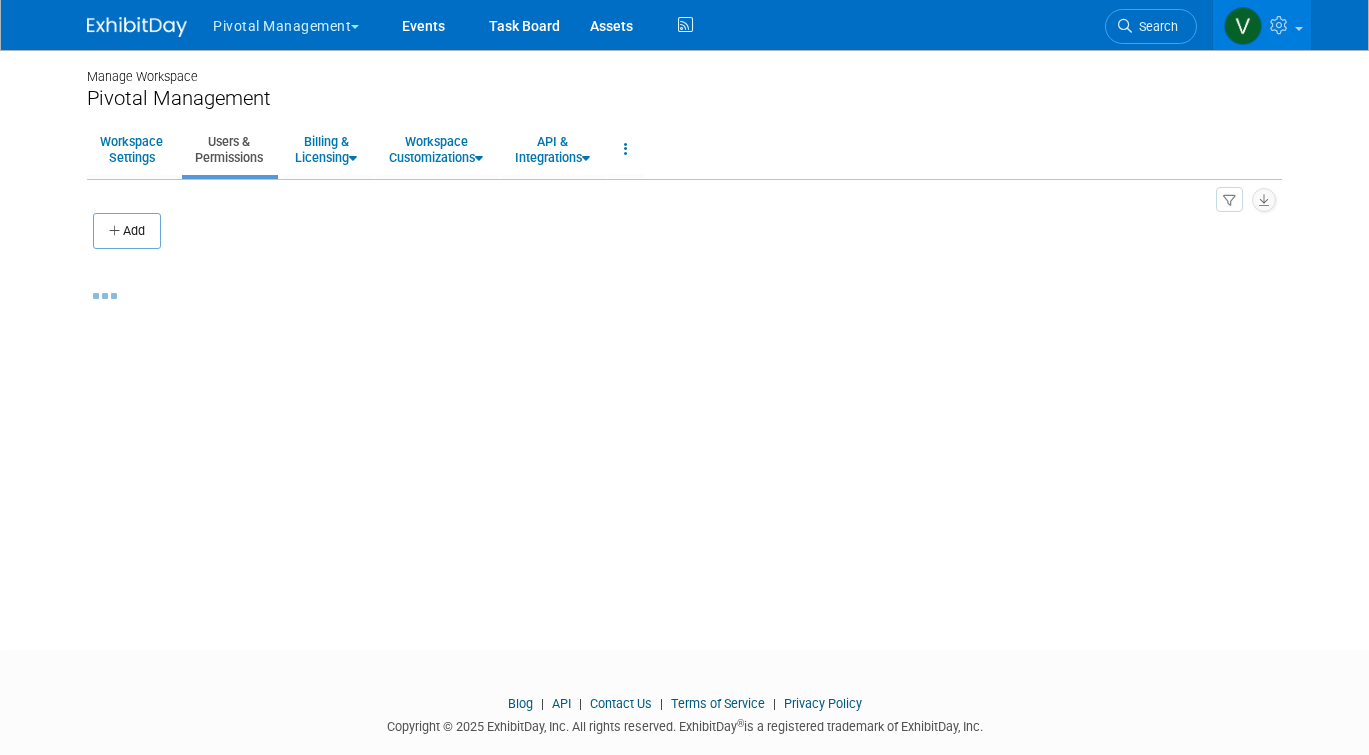 scroll, scrollTop: 0, scrollLeft: 0, axis: both 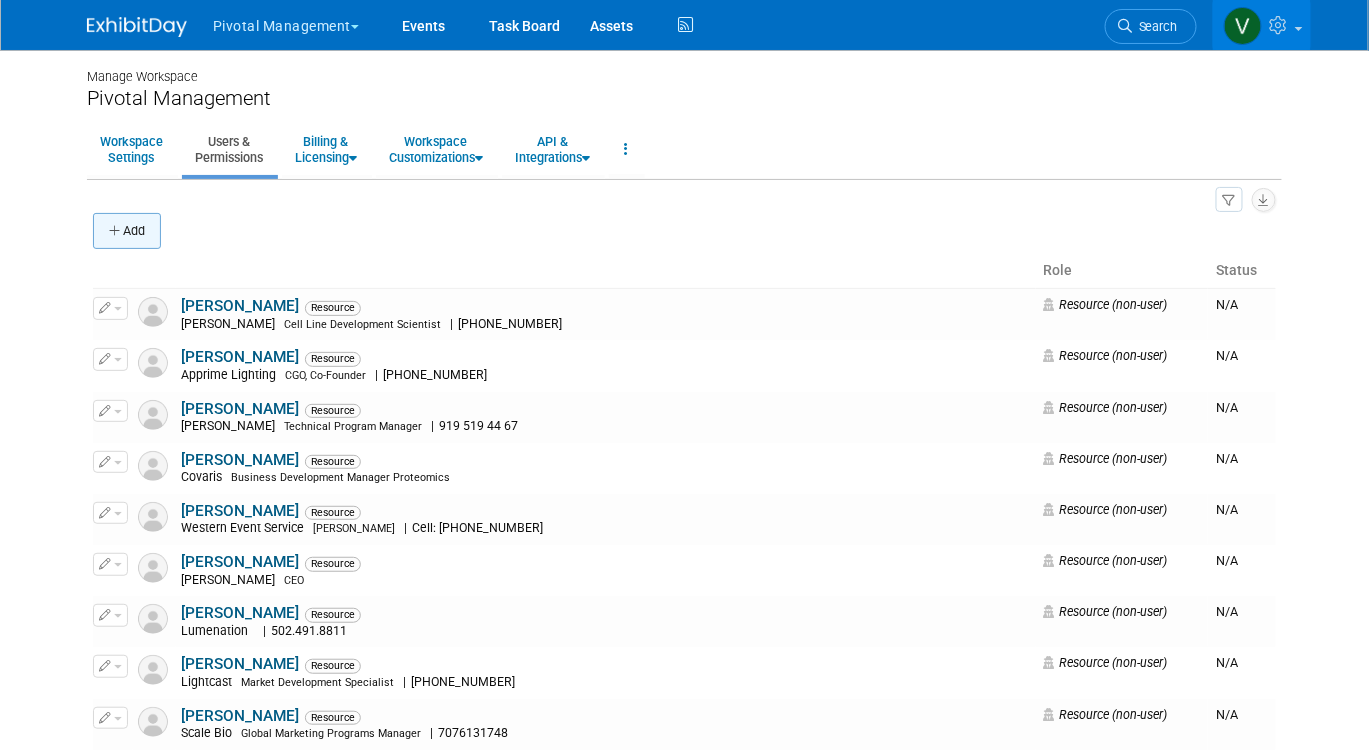 click on "Add" at bounding box center [127, 231] 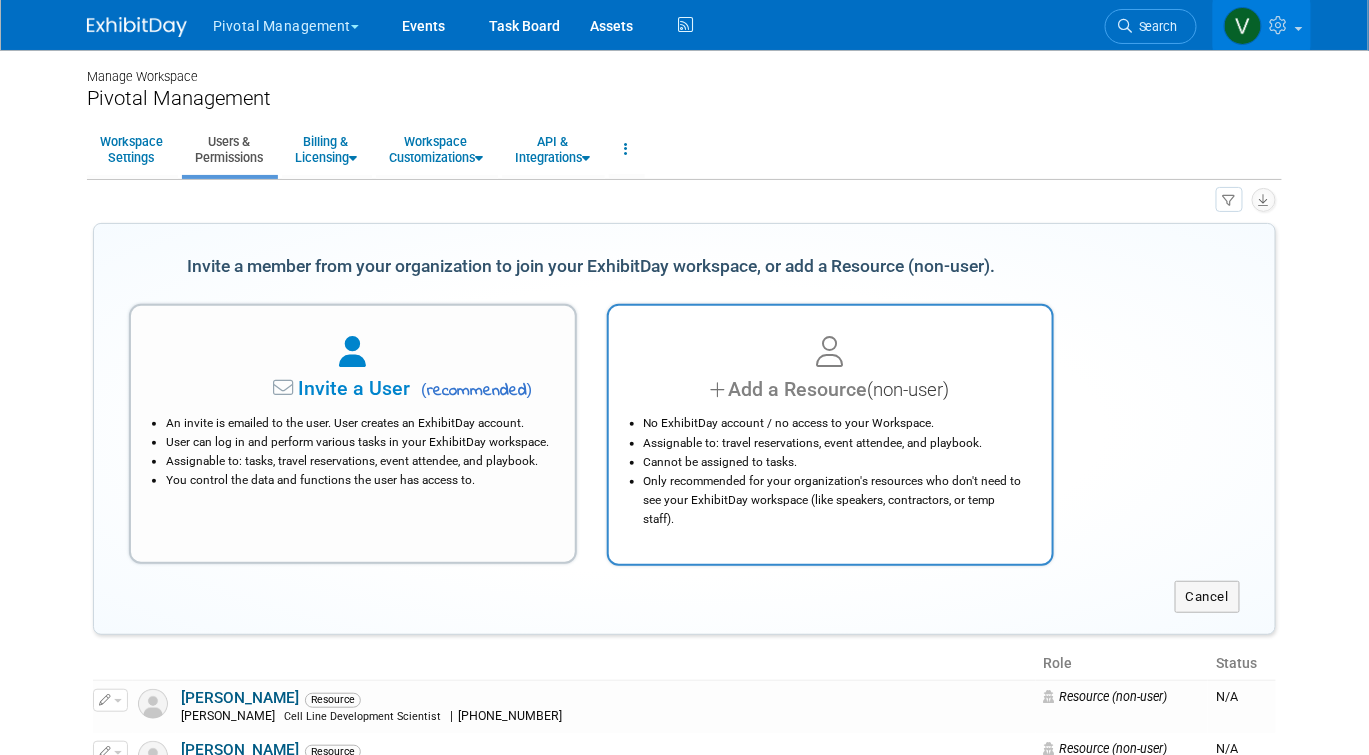 click at bounding box center [720, 389] 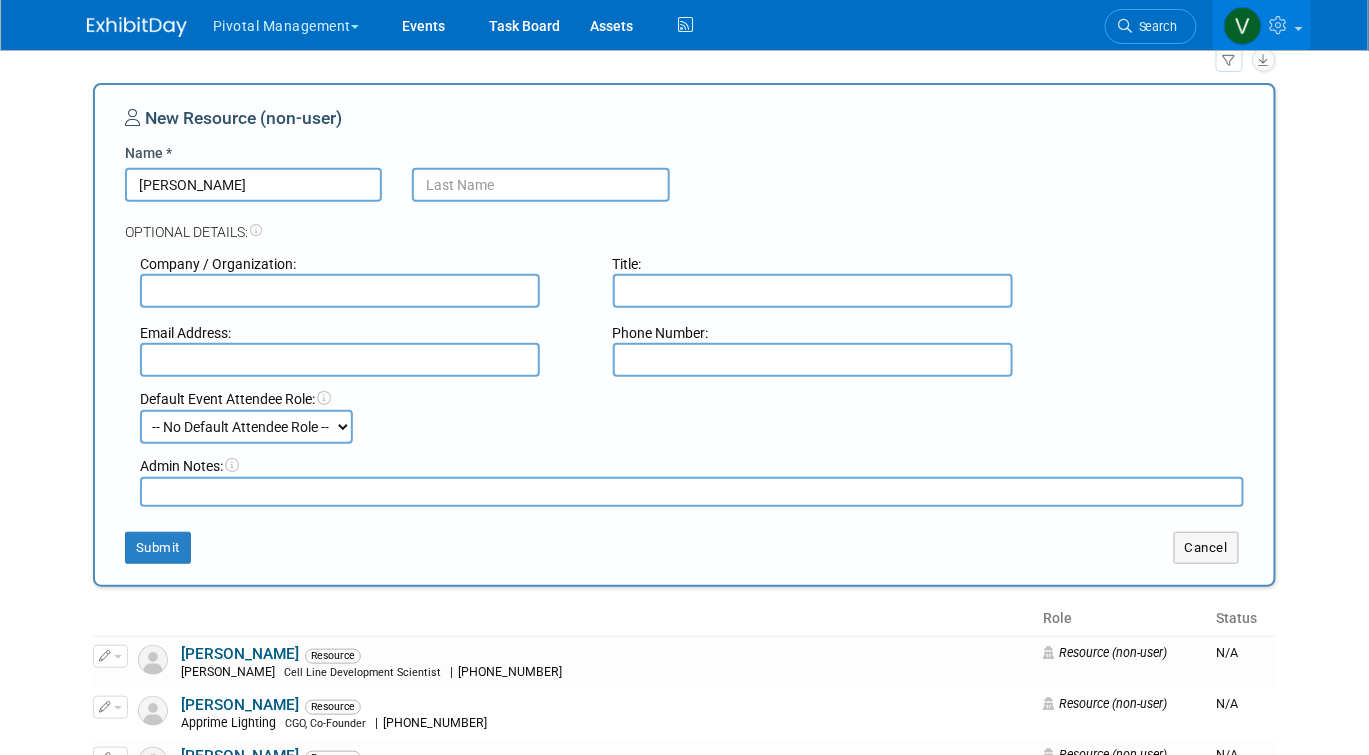scroll, scrollTop: 174, scrollLeft: 0, axis: vertical 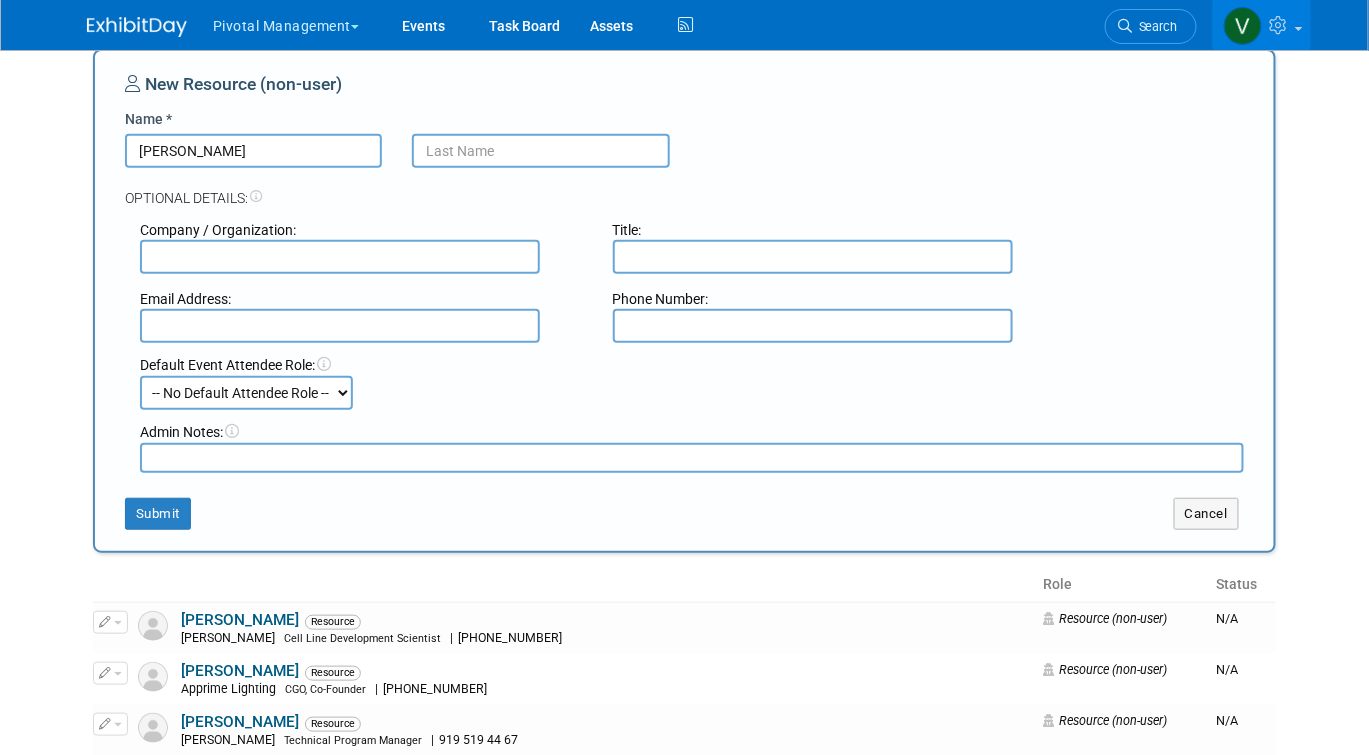 type on "Jonathan" 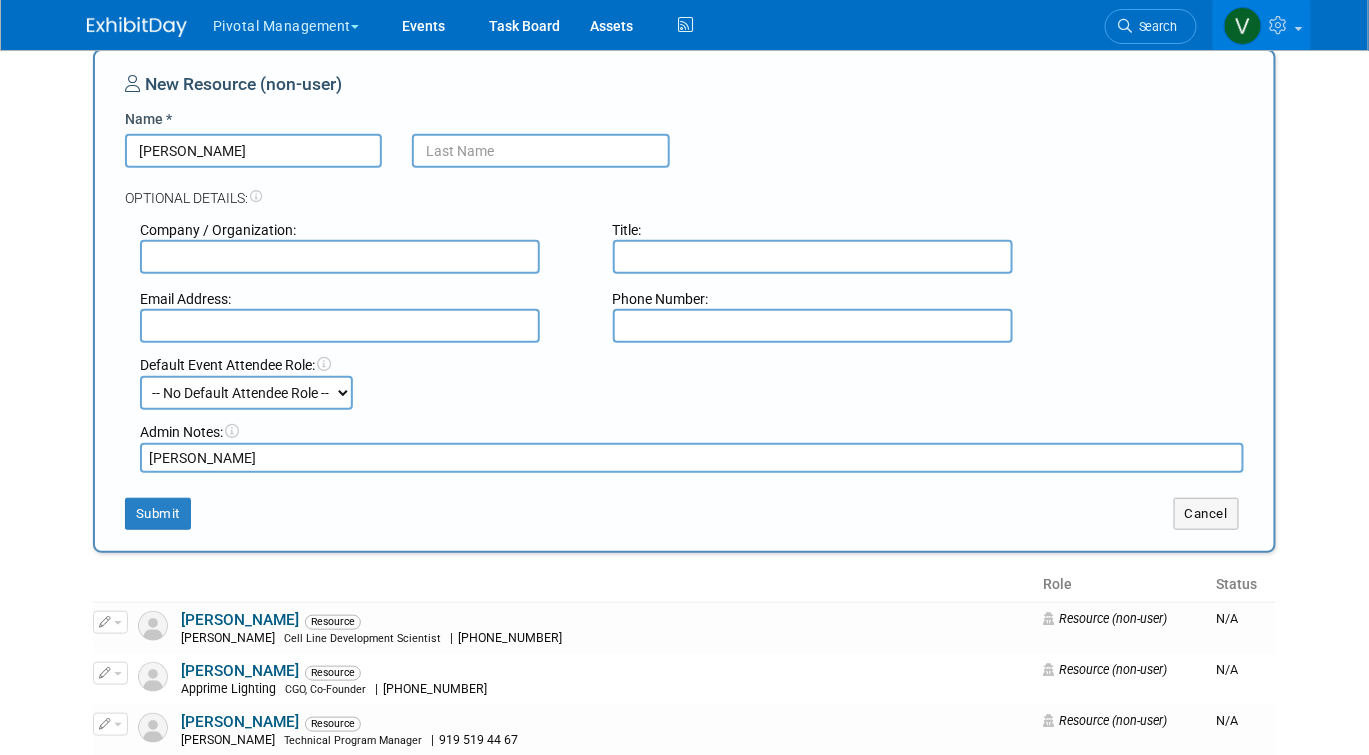 drag, startPoint x: 209, startPoint y: 458, endPoint x: 262, endPoint y: 455, distance: 53.08484 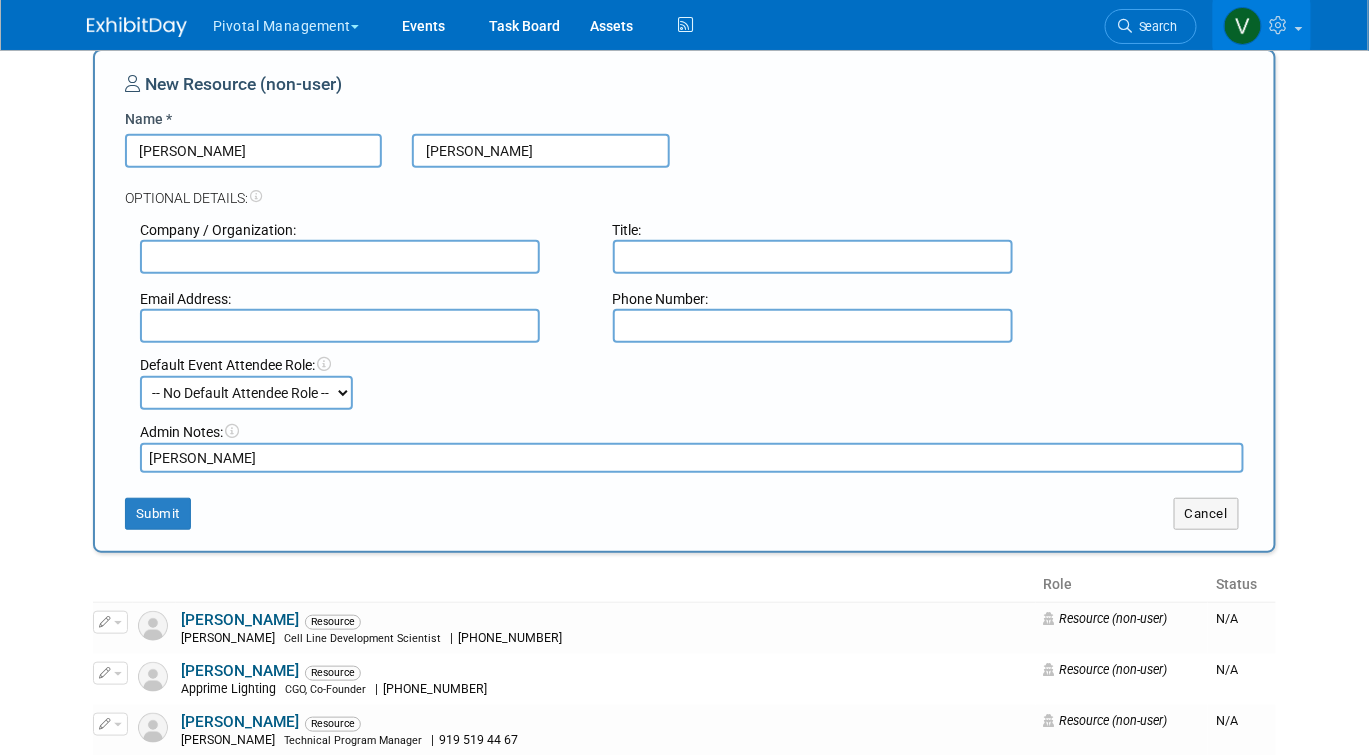 type on "Didier" 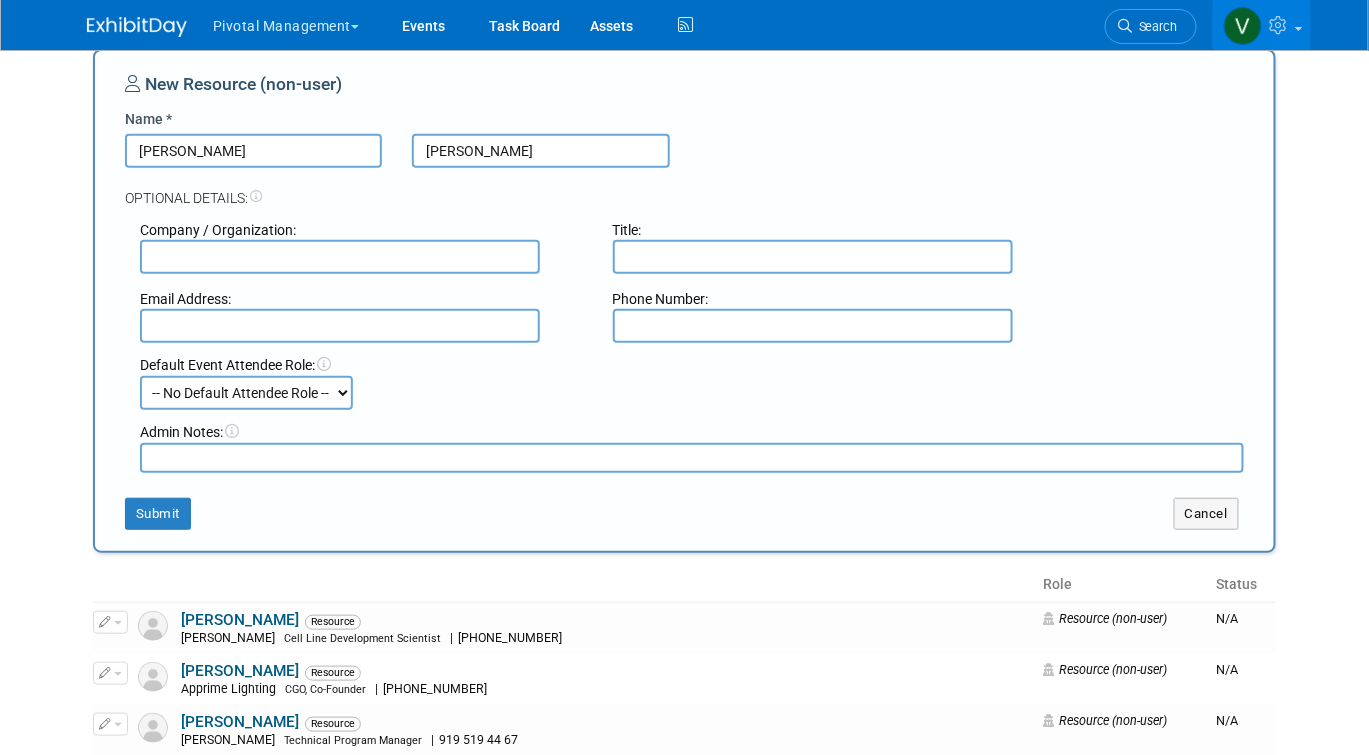 type on "[PERSON_NAME]" 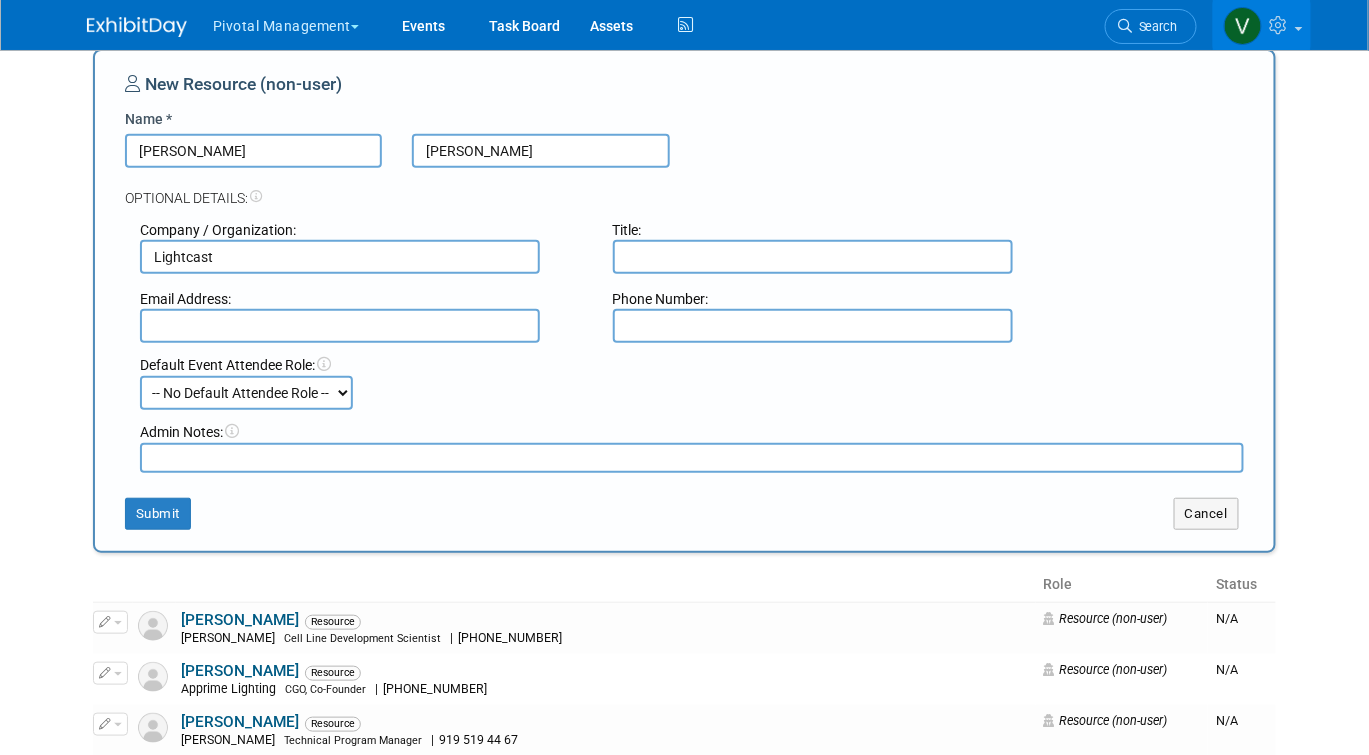 type on "Lightcast" 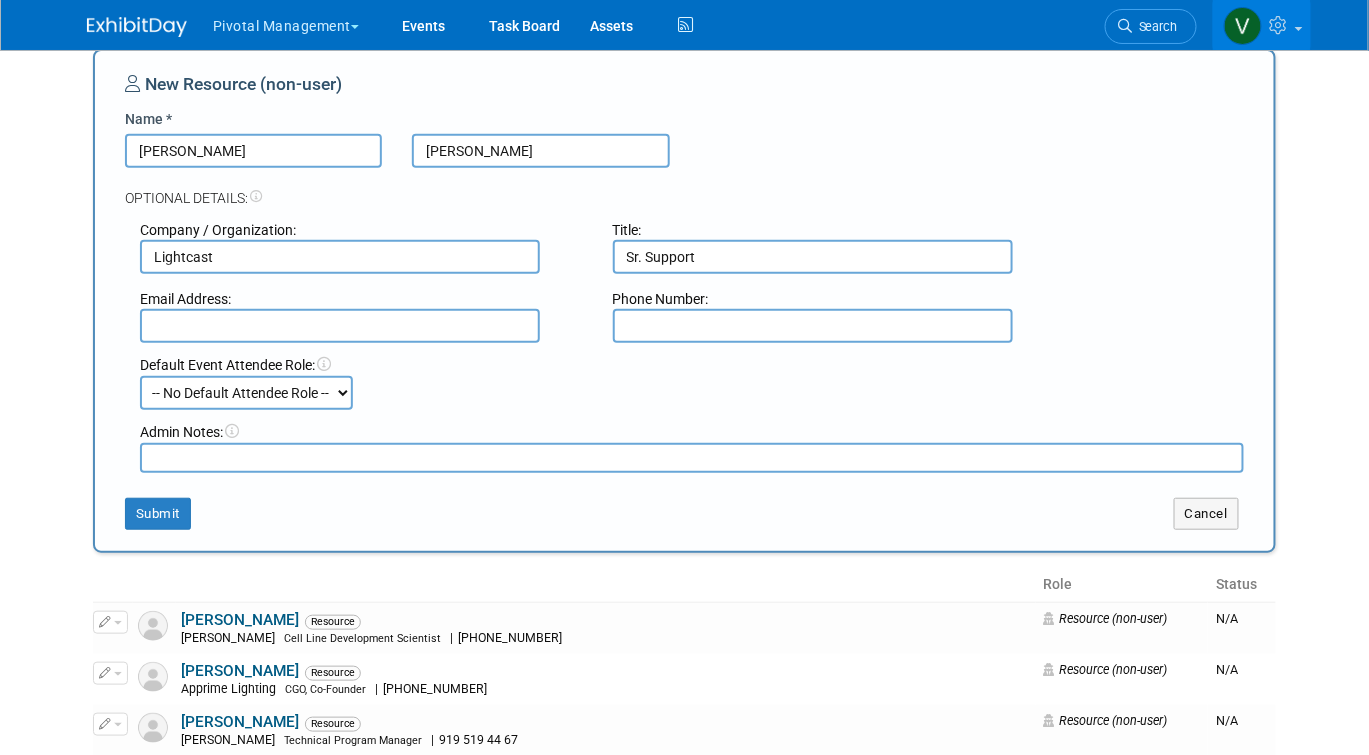 type on "Sr. Support" 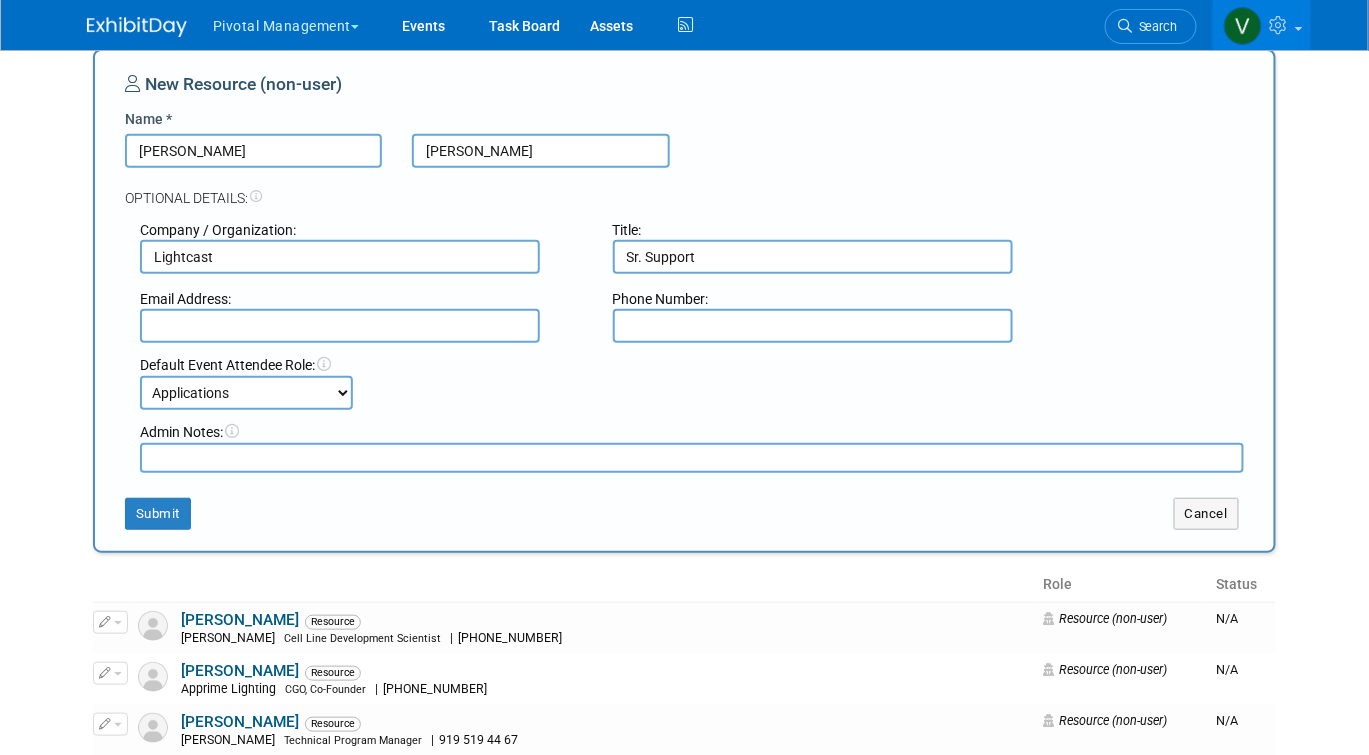 click at bounding box center [340, 326] 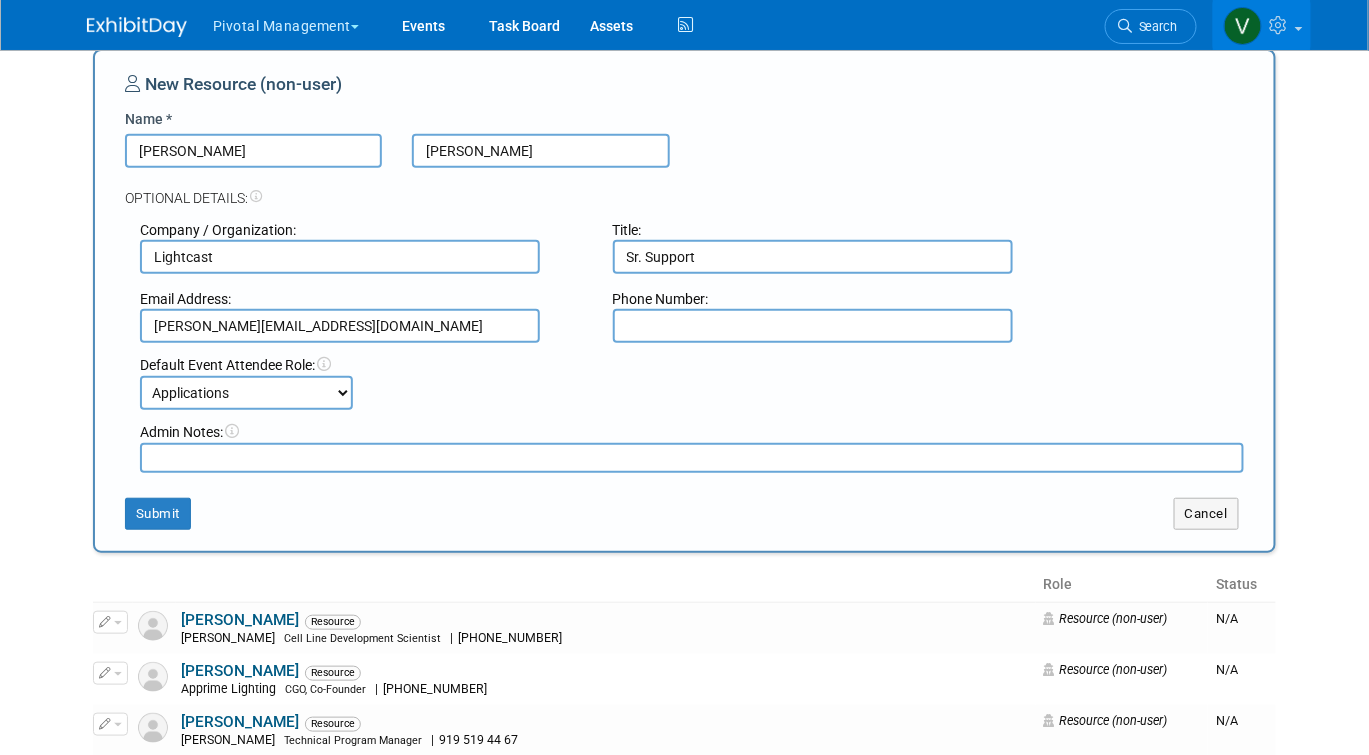 type on "j.didier@lightcastd.com" 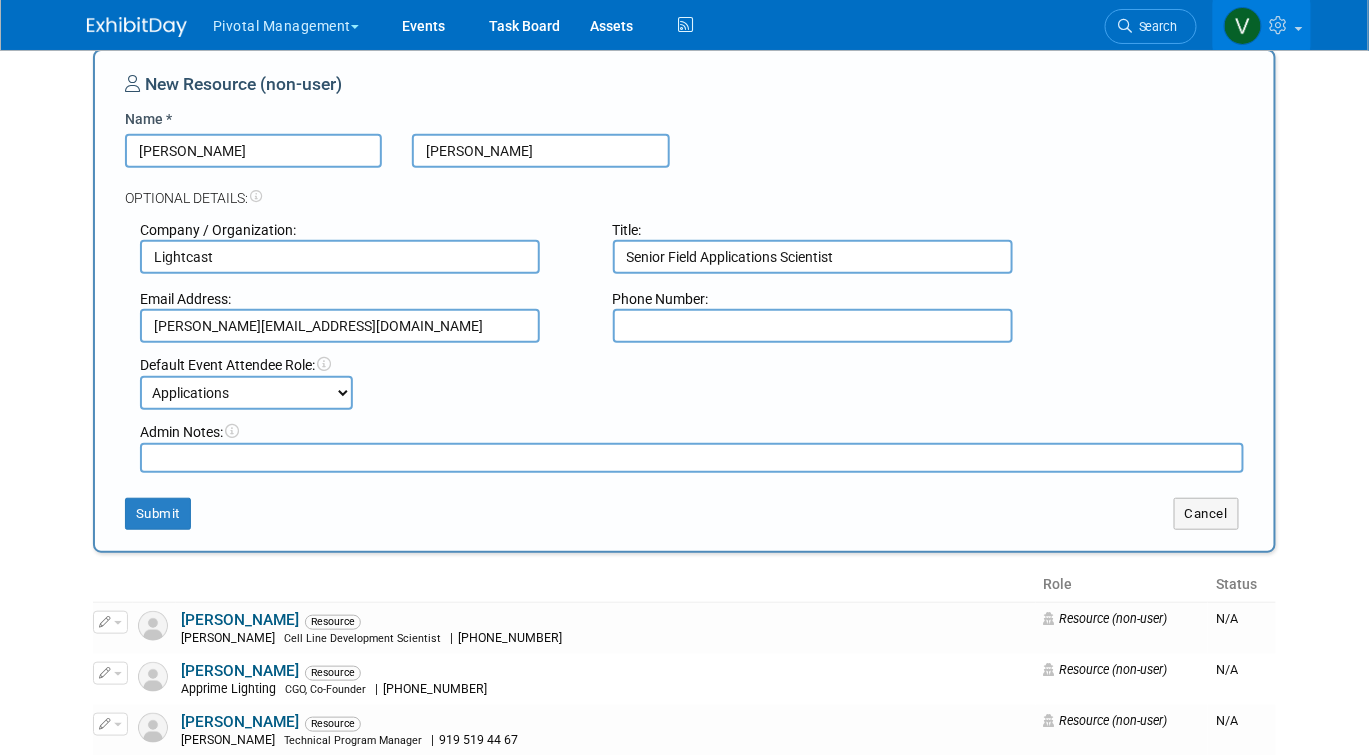 click on "Senior Field Applications Scientist" at bounding box center [813, 257] 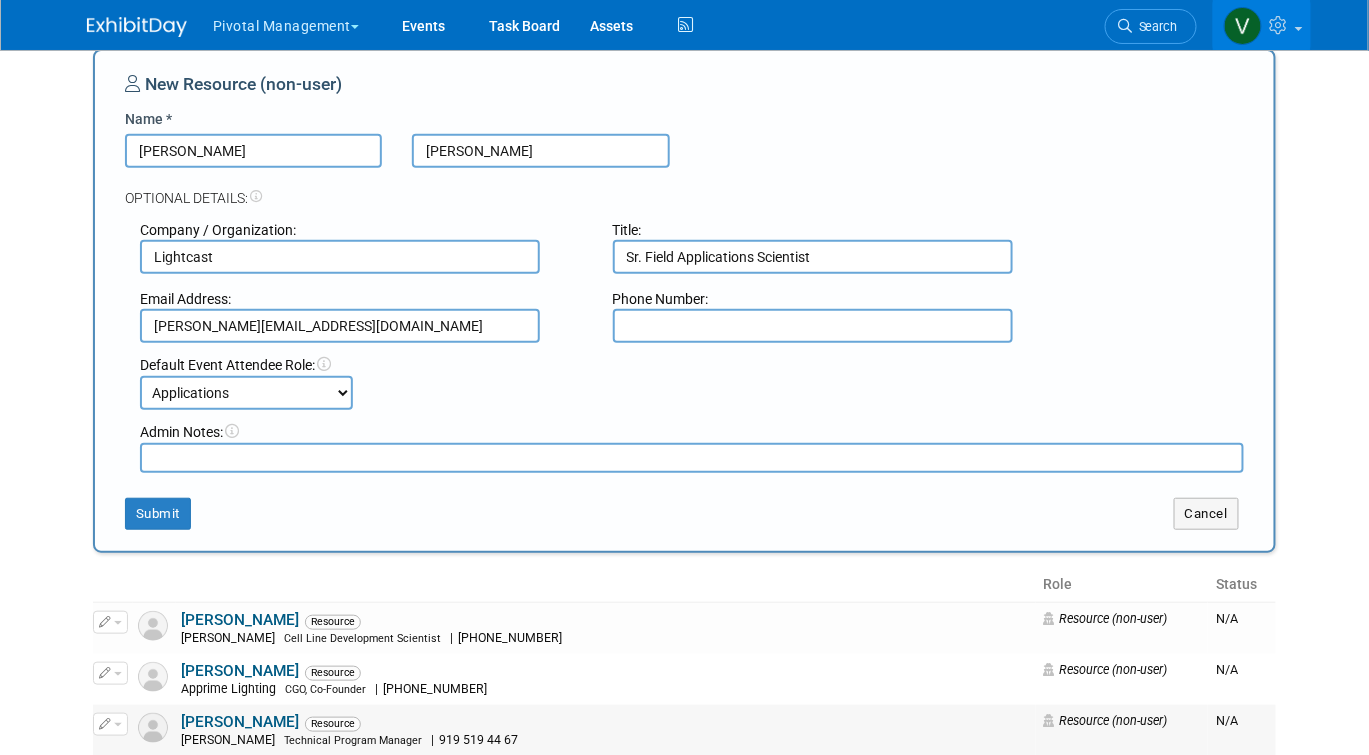 type on "Sr. Field Applications Scientist" 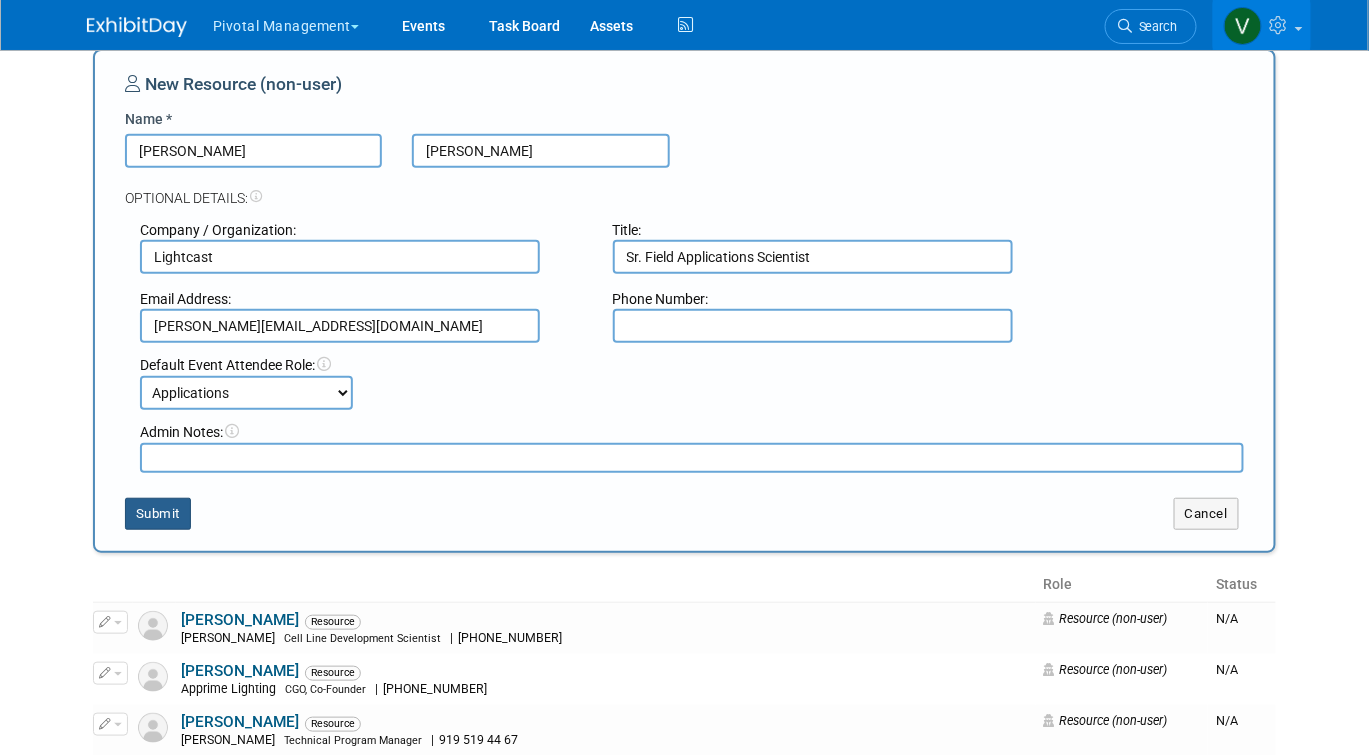 click on "Submit" at bounding box center [158, 514] 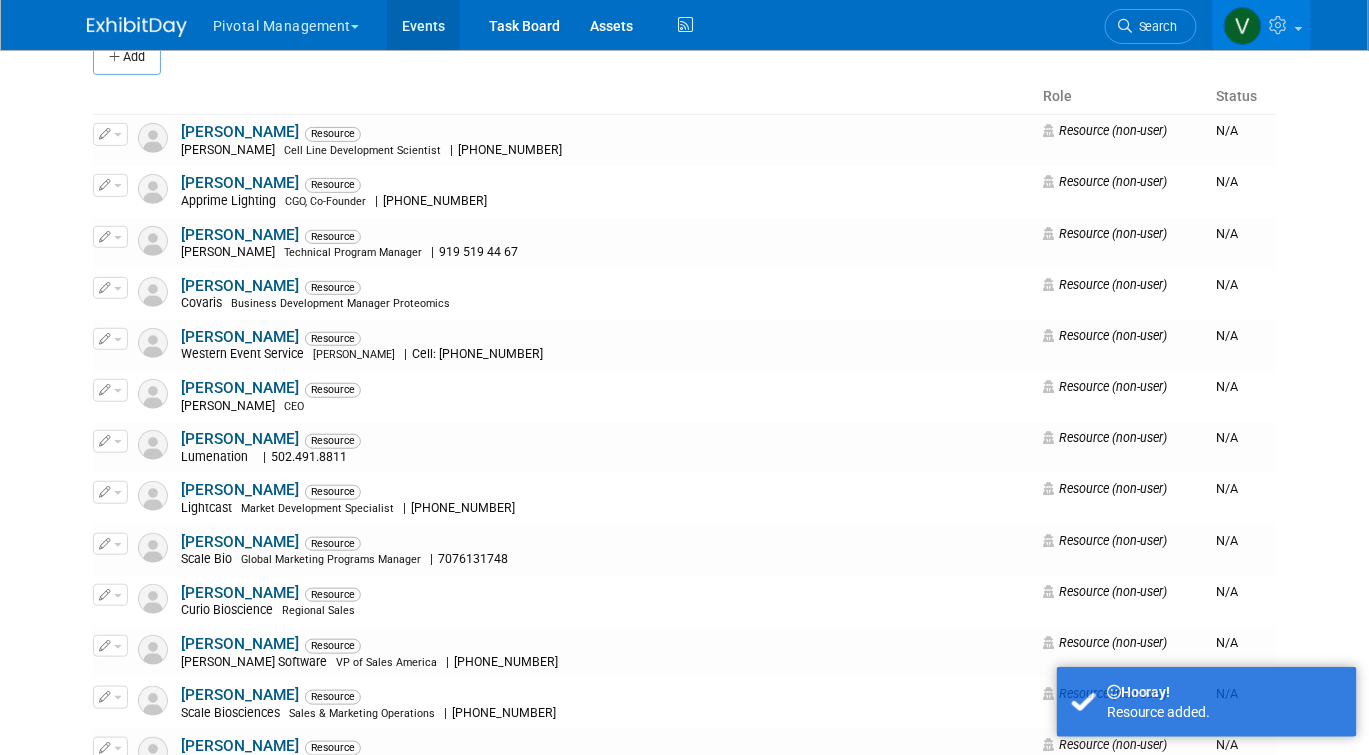 click on "Events" at bounding box center [423, 25] 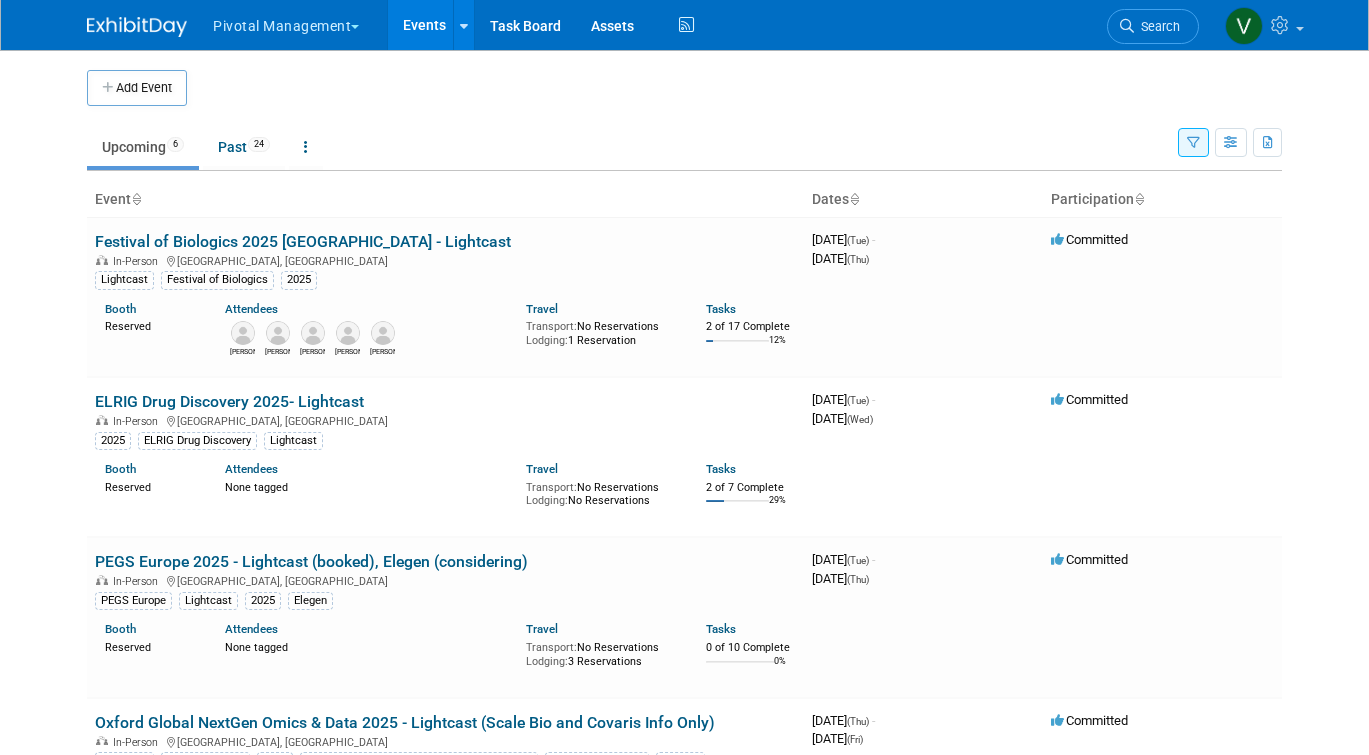 scroll, scrollTop: 0, scrollLeft: 0, axis: both 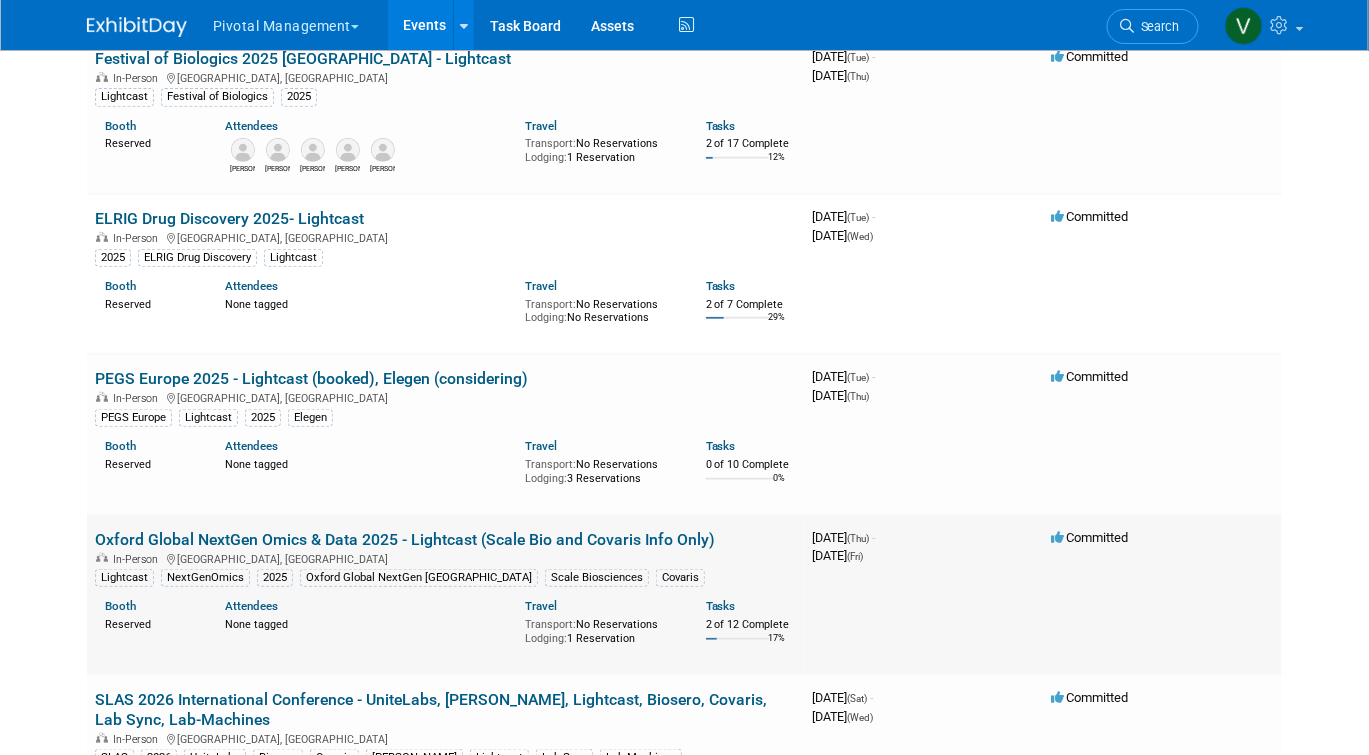 click on "Oxford Global NextGen Omics & Data 2025 - Lightcast (Scale Bio and Covaris Info Only)" at bounding box center [405, 539] 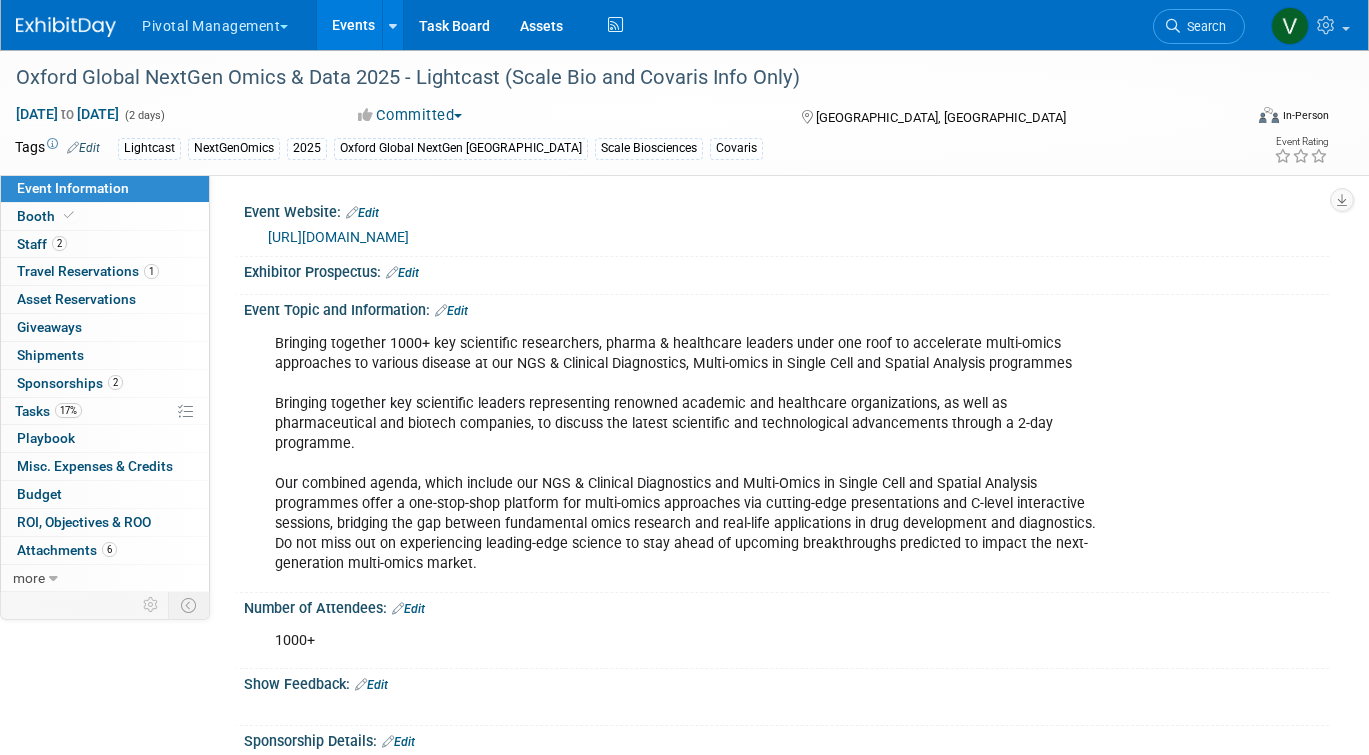 scroll, scrollTop: 0, scrollLeft: 0, axis: both 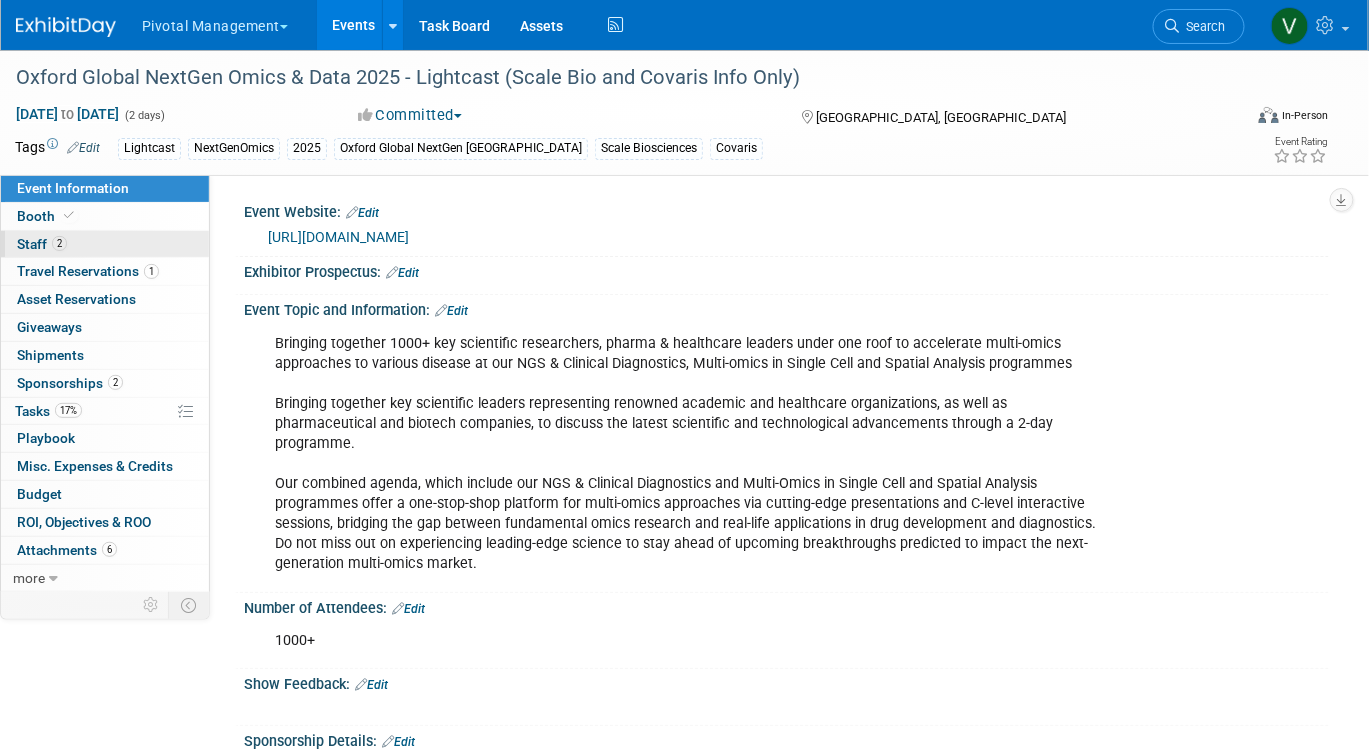 click on "2
Staff 2" at bounding box center (105, 244) 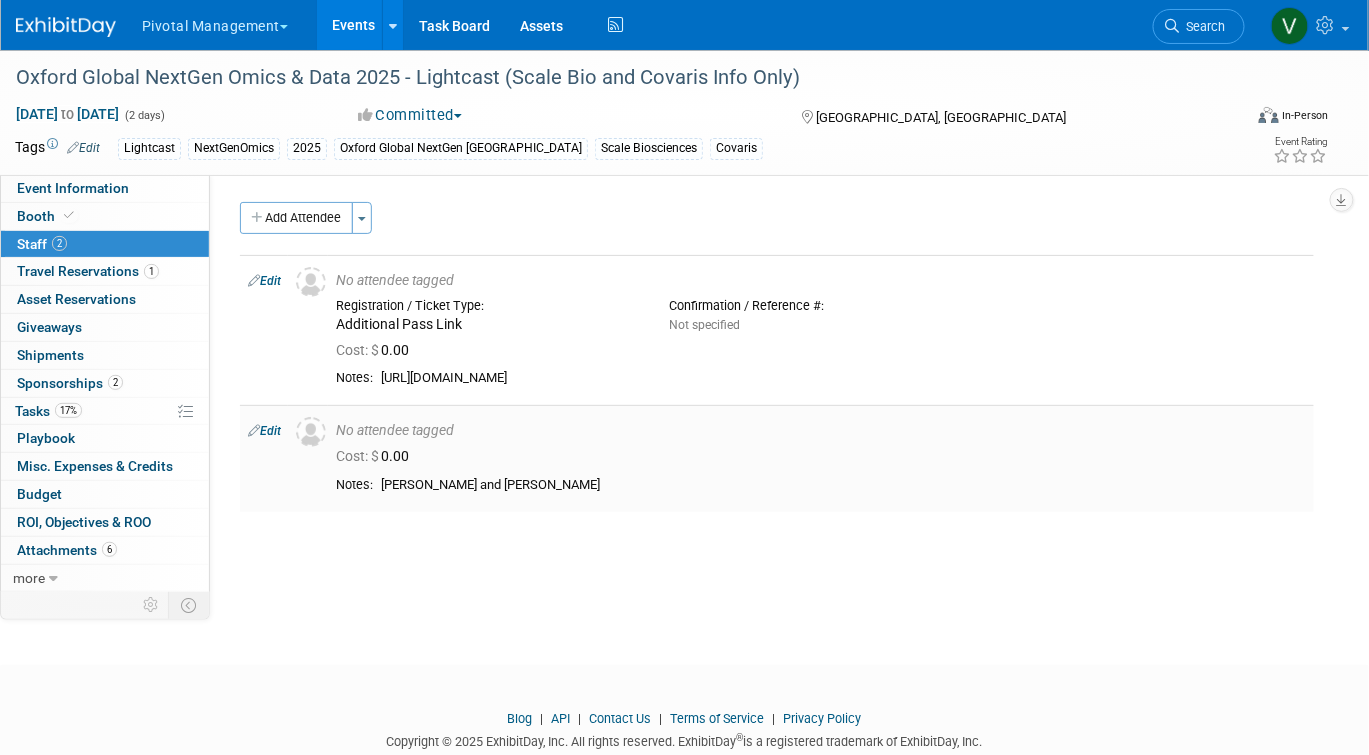 click at bounding box center [254, 430] 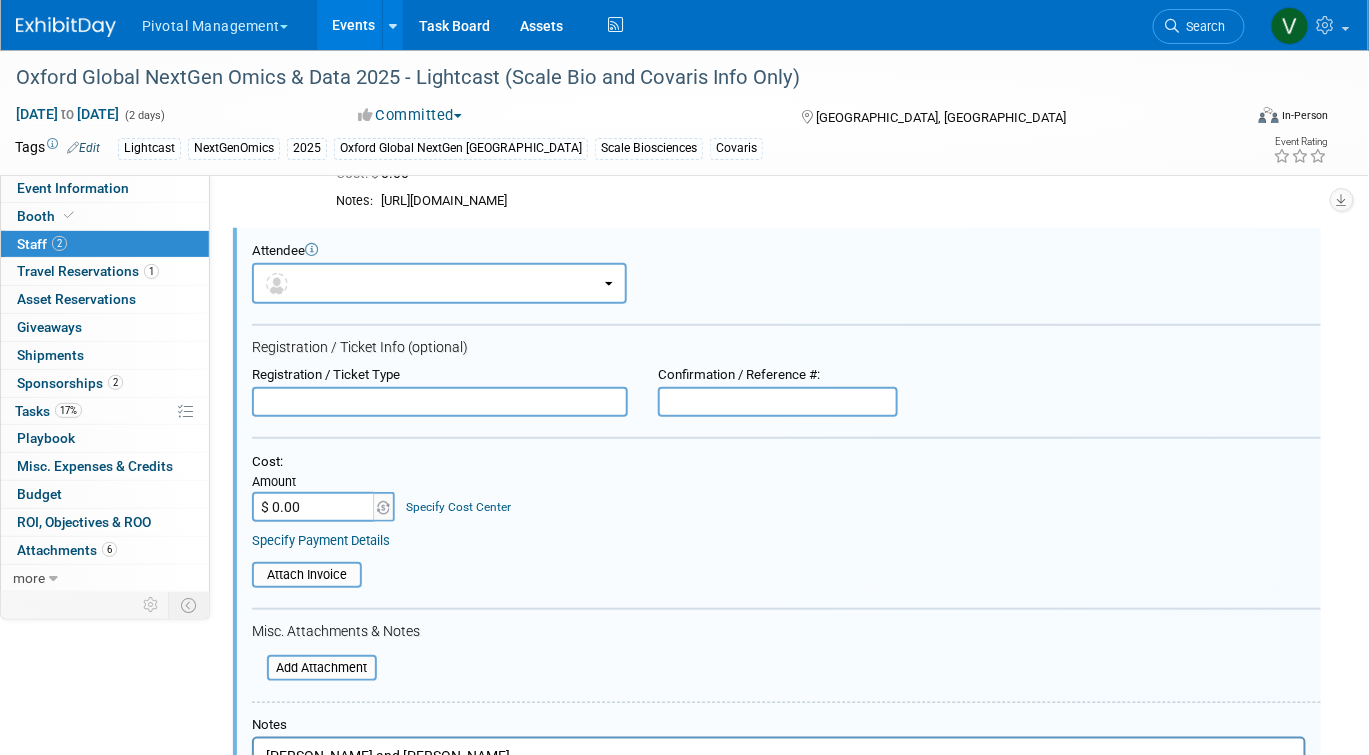 scroll, scrollTop: 0, scrollLeft: 0, axis: both 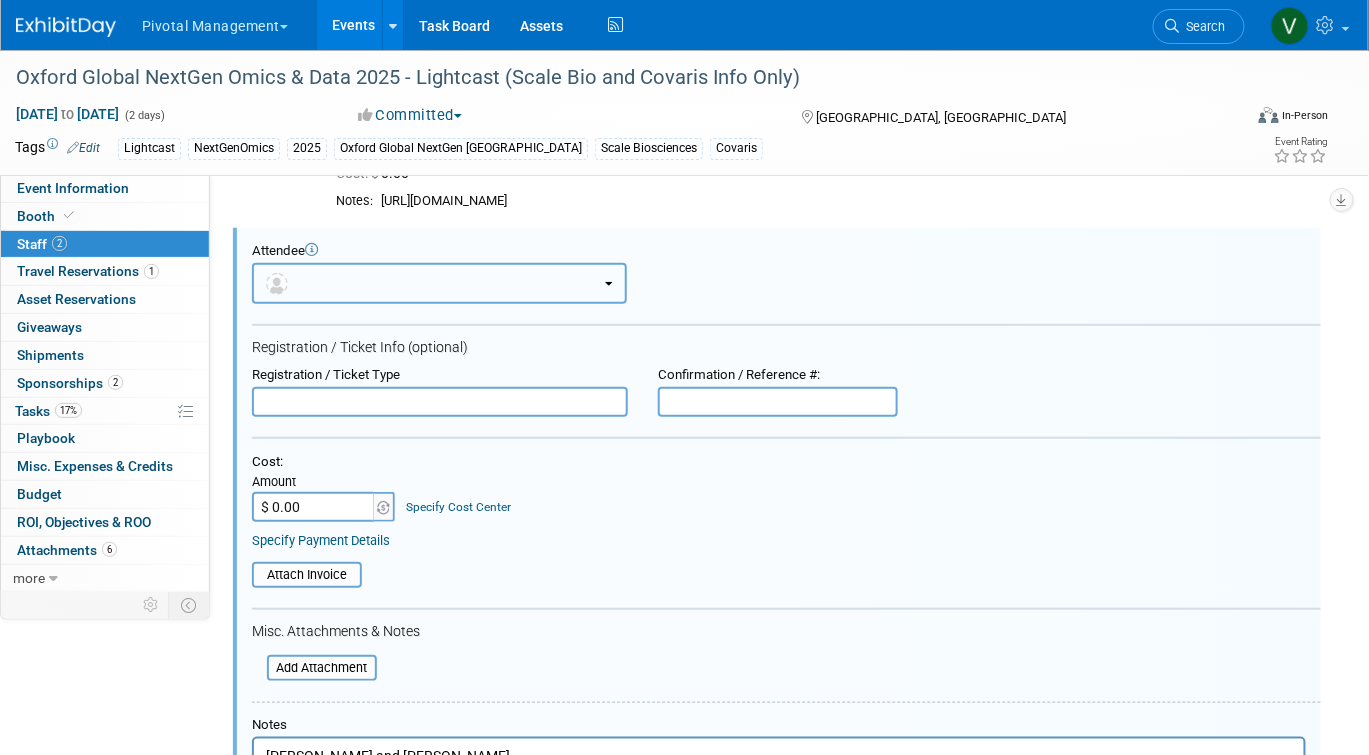 click at bounding box center [439, 283] 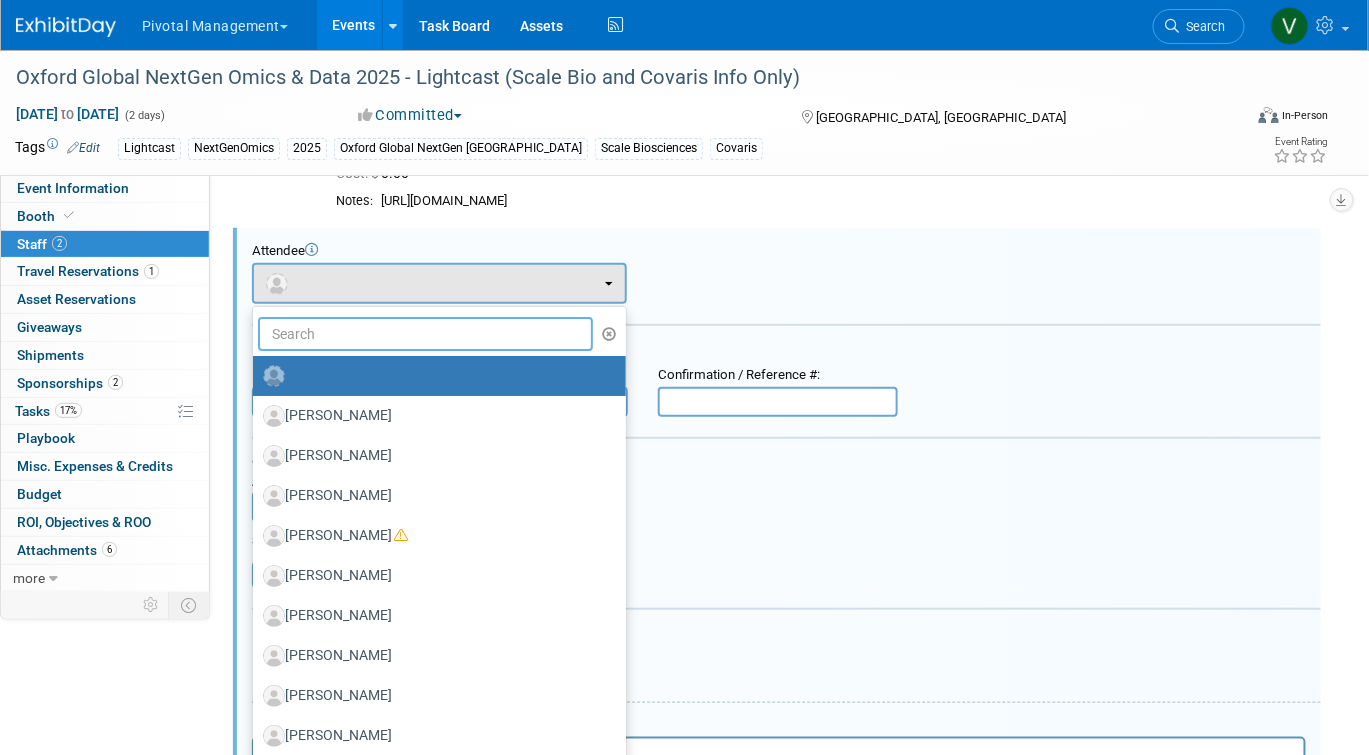 click at bounding box center [425, 334] 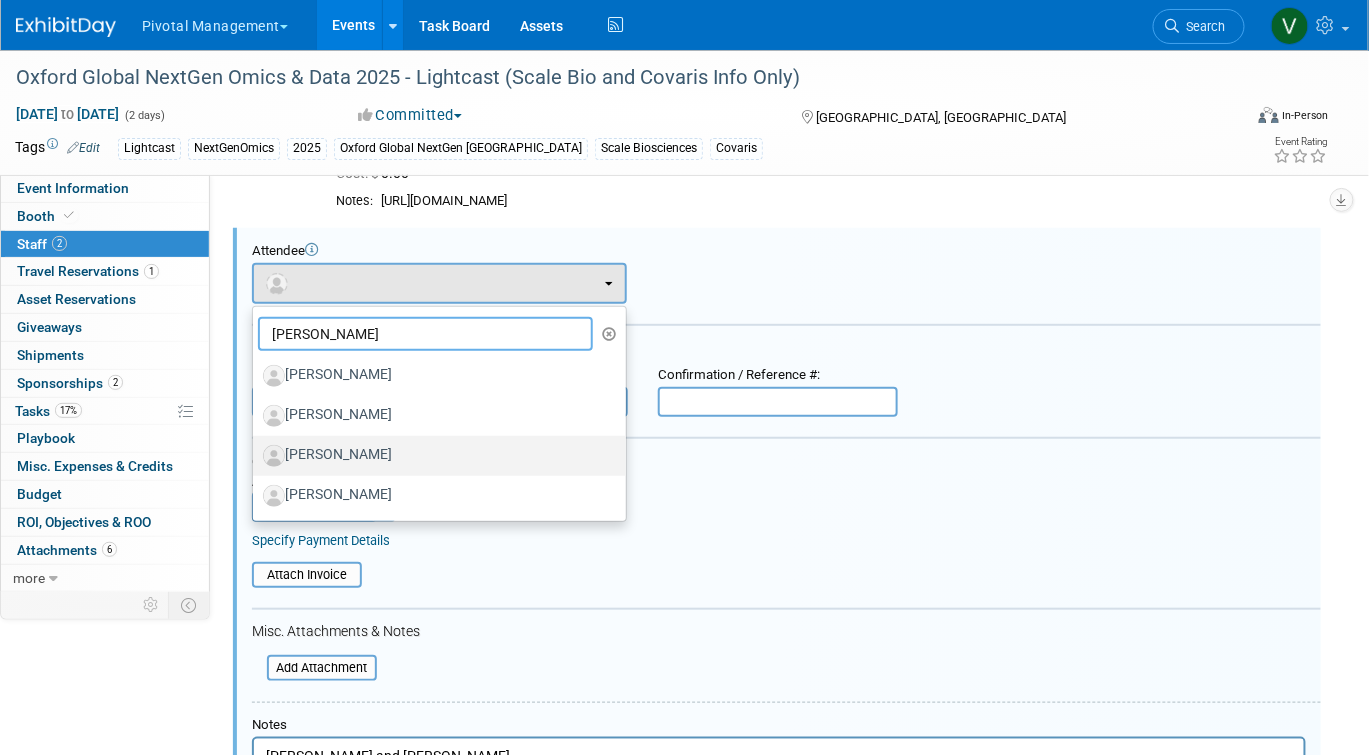 type on "[PERSON_NAME]" 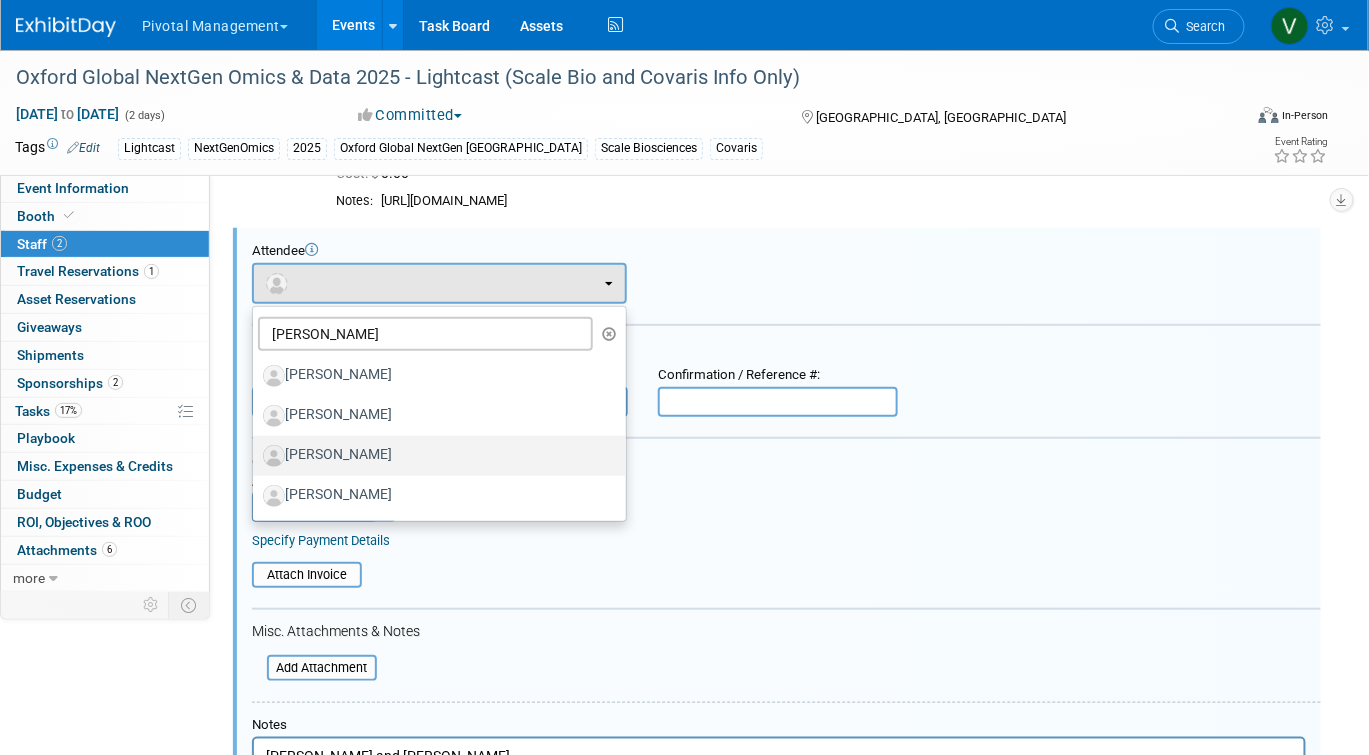click on "[PERSON_NAME]" at bounding box center (434, 456) 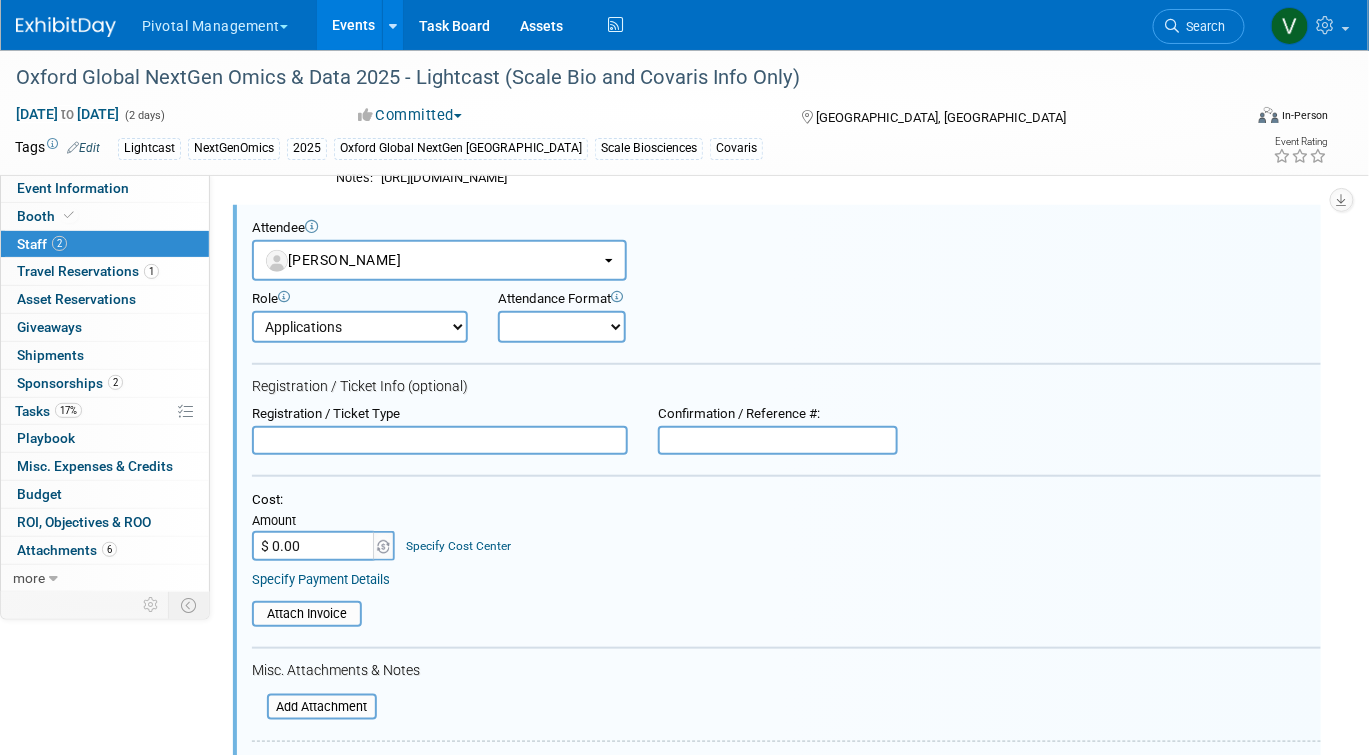 scroll, scrollTop: 199, scrollLeft: 0, axis: vertical 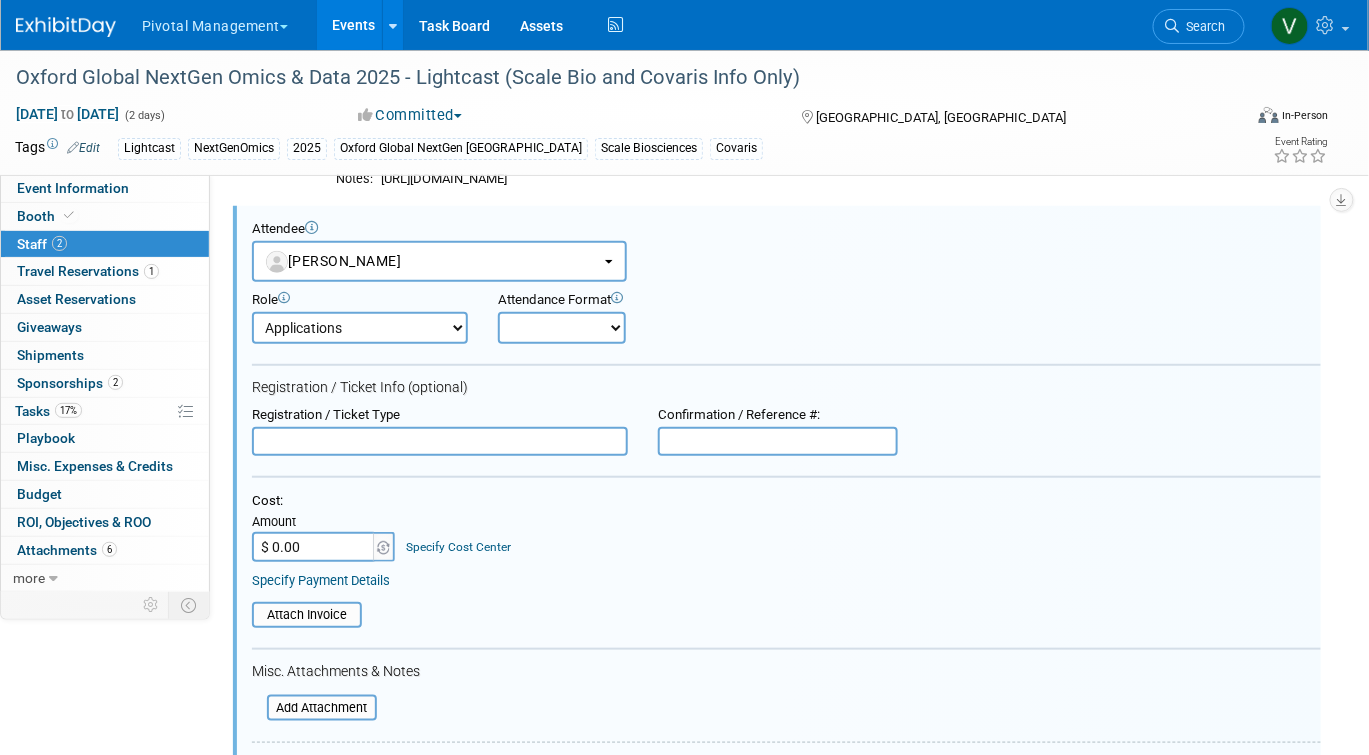 click on "Onsite
Remote" at bounding box center (562, 328) 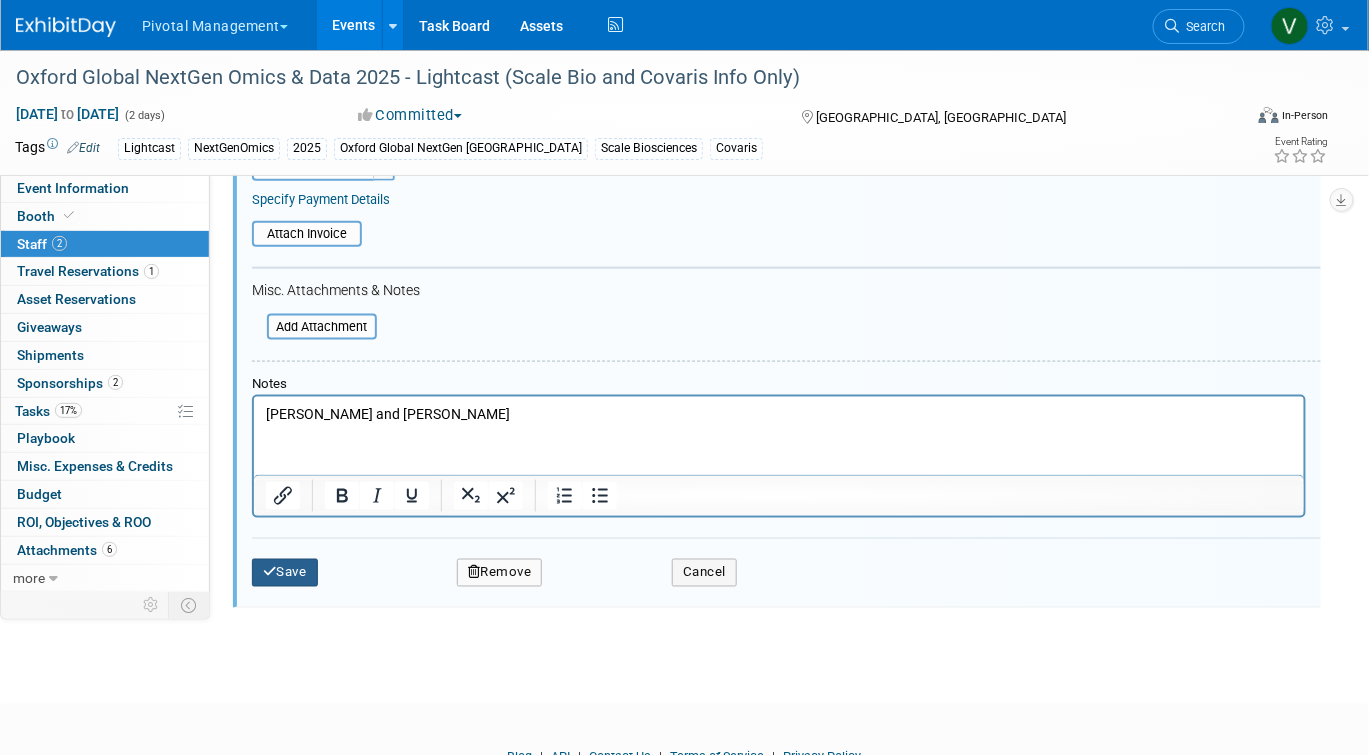 click on "Save" at bounding box center [285, 573] 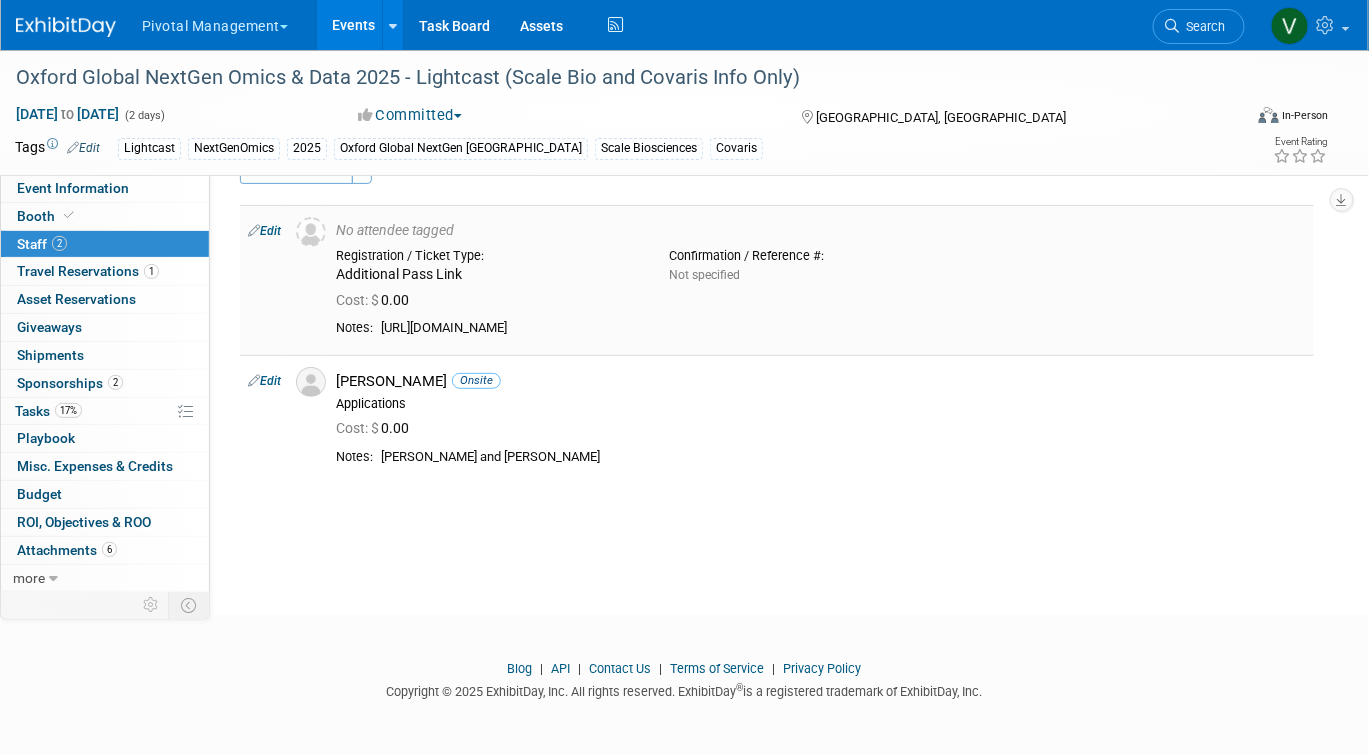 scroll, scrollTop: 0, scrollLeft: 0, axis: both 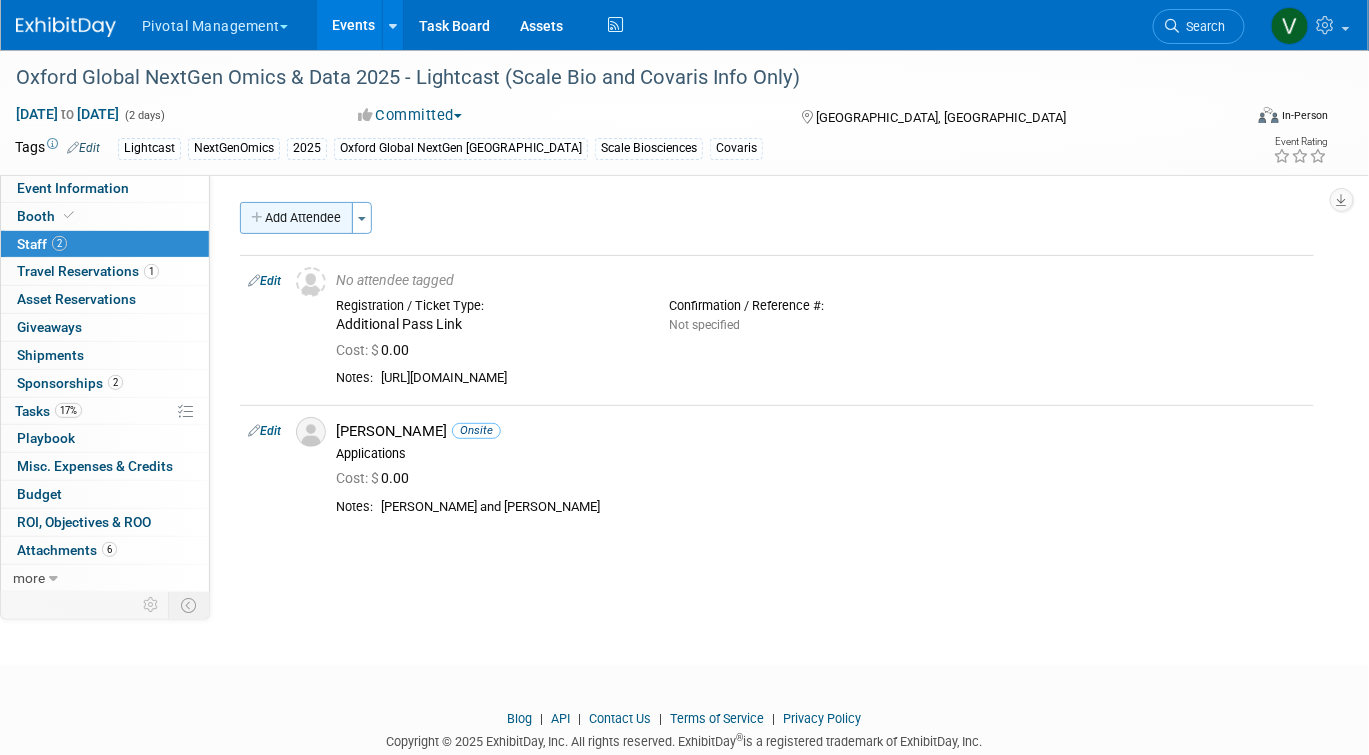 click on "Add Attendee" at bounding box center (296, 218) 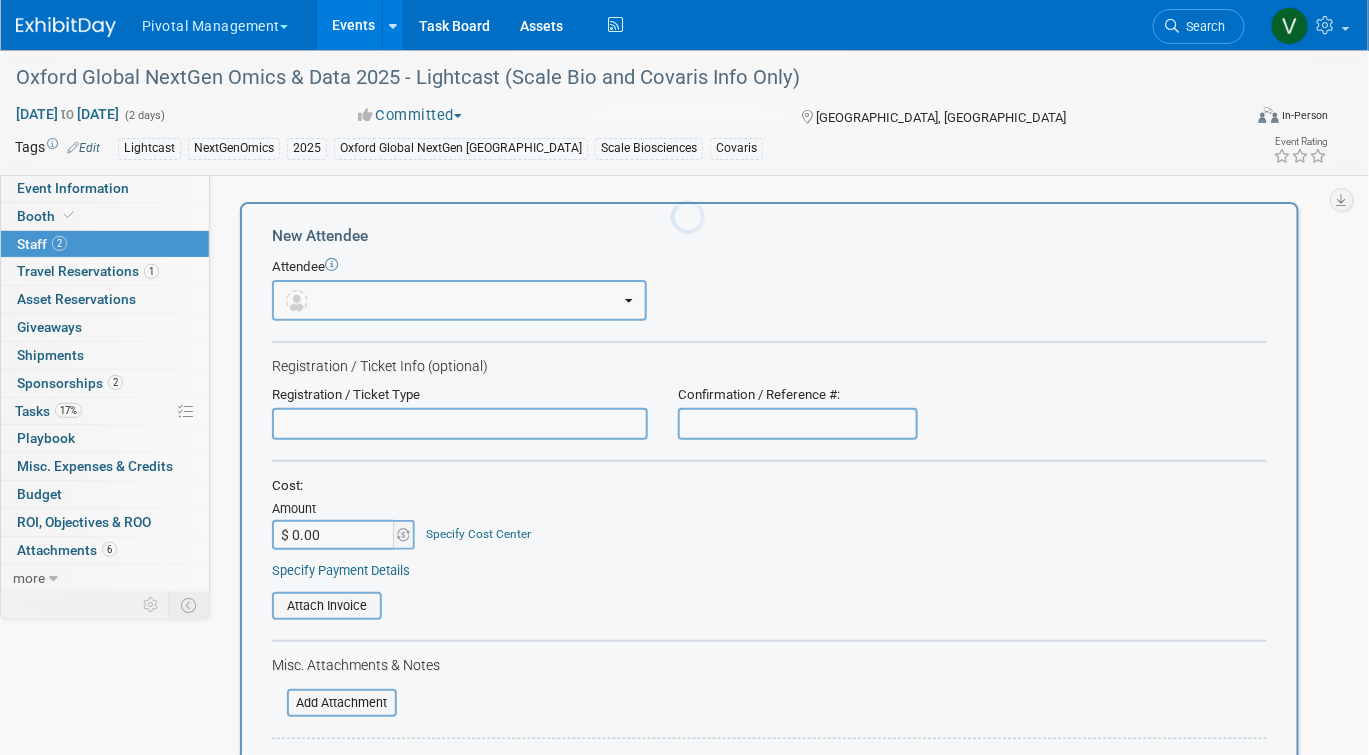 scroll, scrollTop: 0, scrollLeft: 0, axis: both 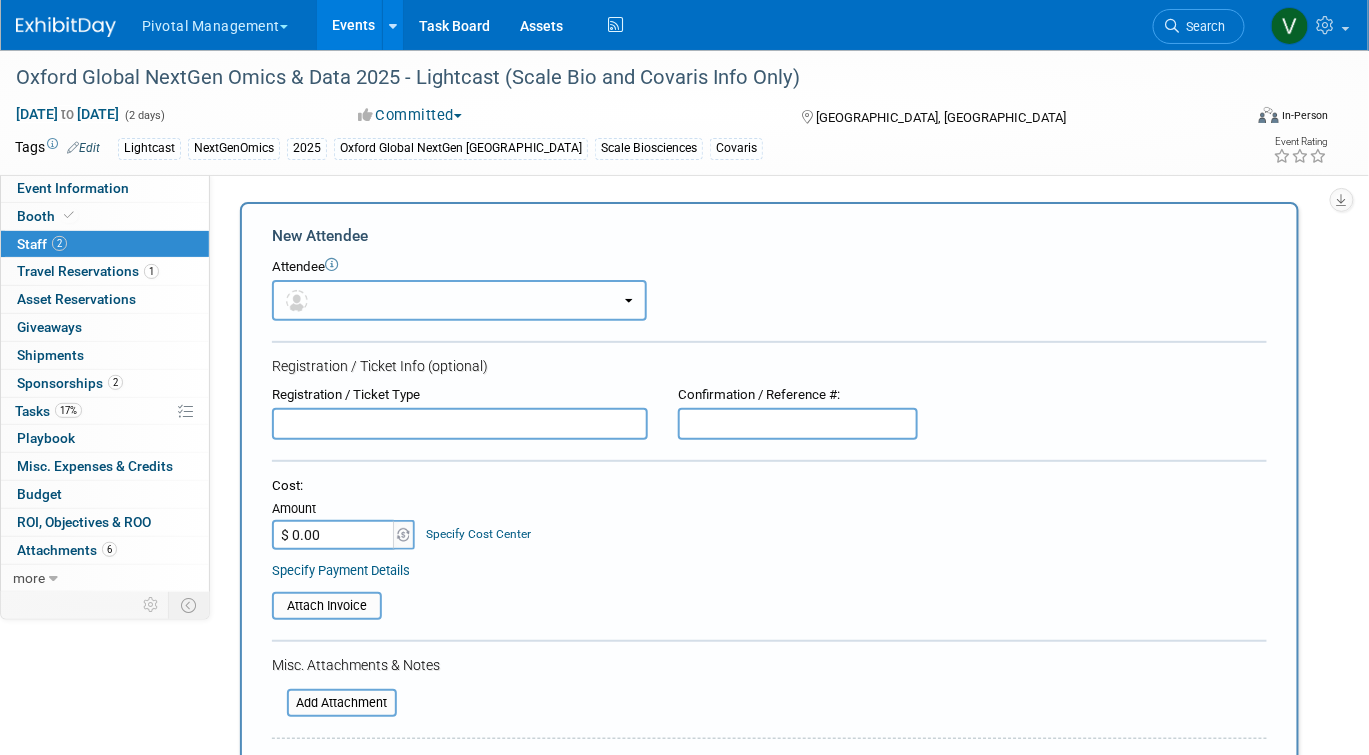 click at bounding box center (459, 300) 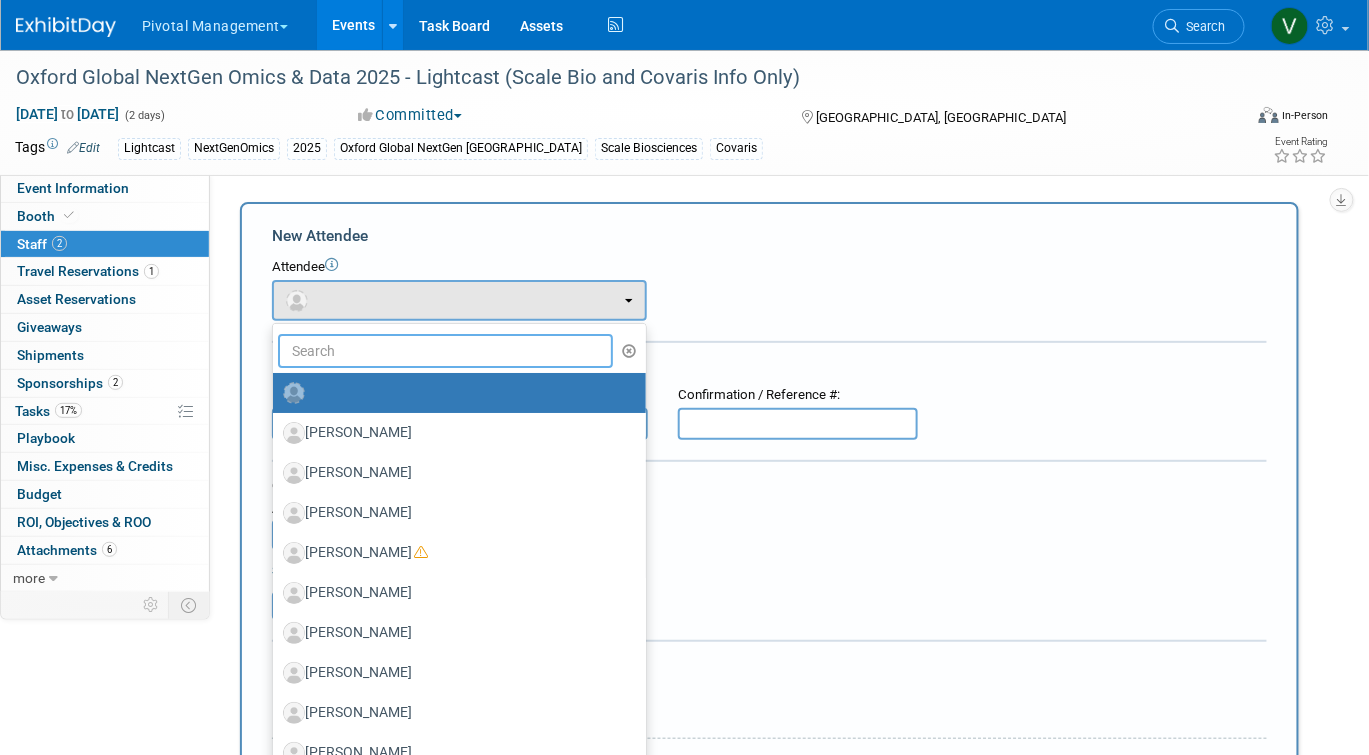 click at bounding box center [445, 351] 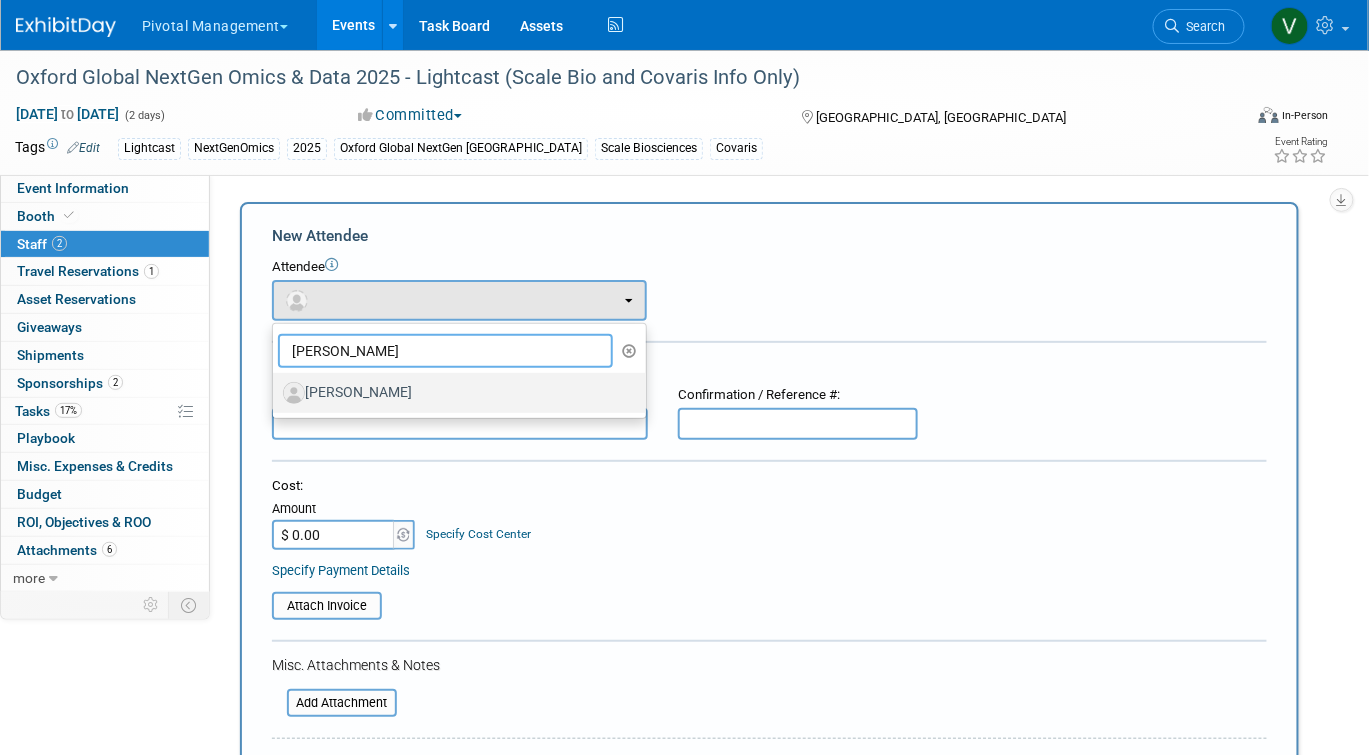 type on "carrie" 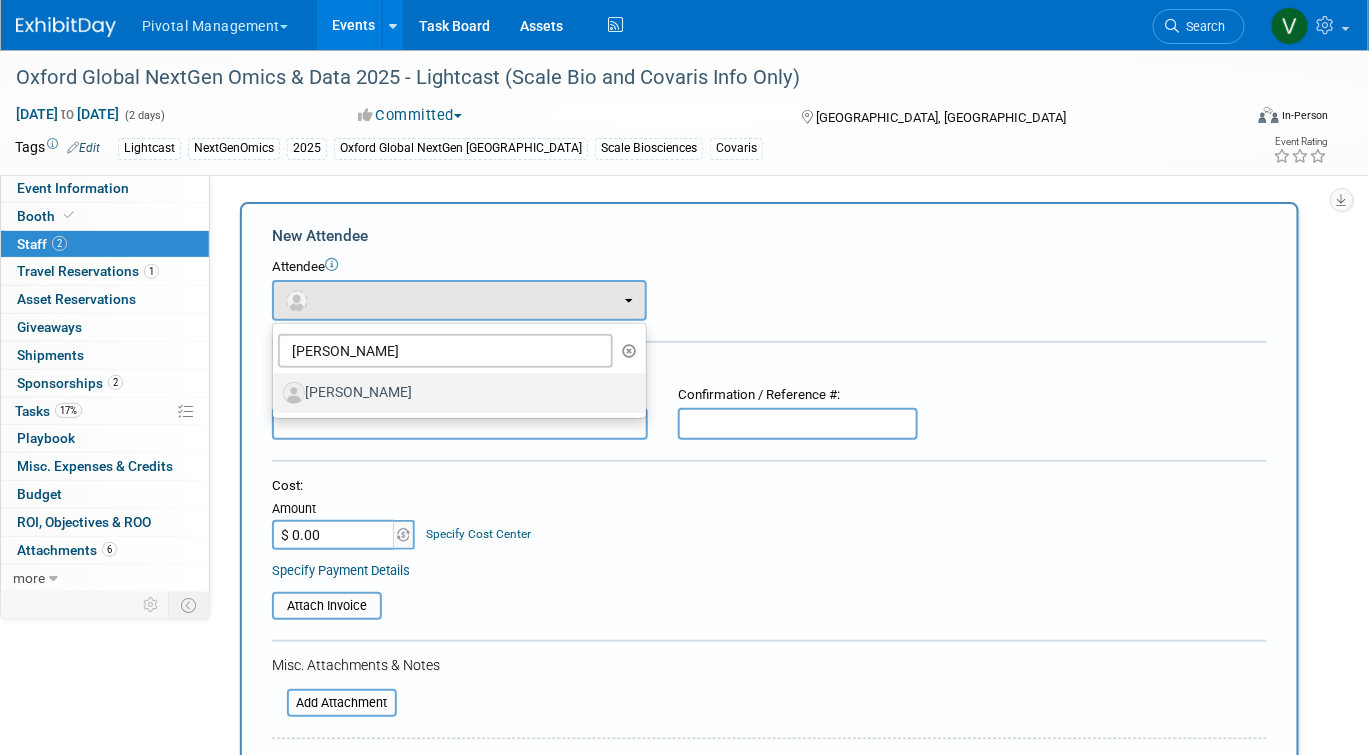 click on "[PERSON_NAME]" at bounding box center [454, 393] 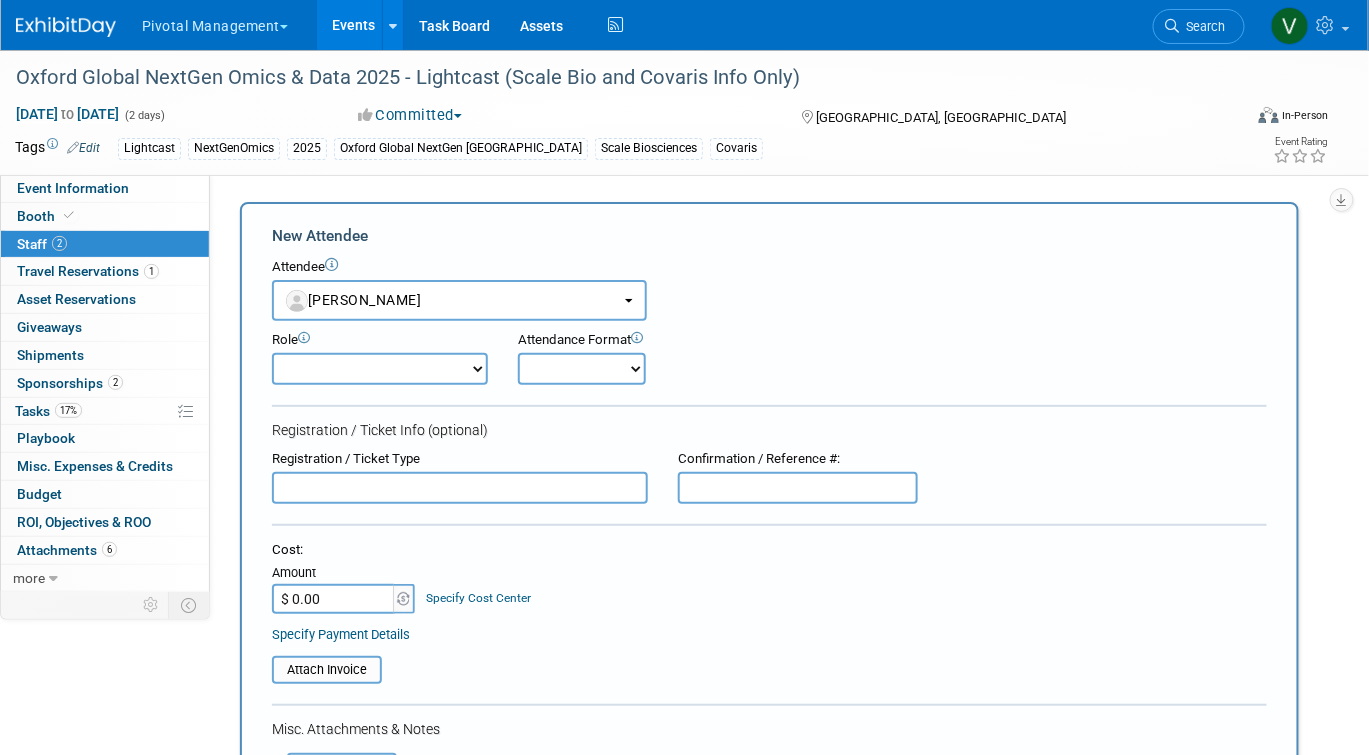 click on "Role
Applications
Business Development
CCO
CEO
CGO, Co-Founder" at bounding box center (380, 358) 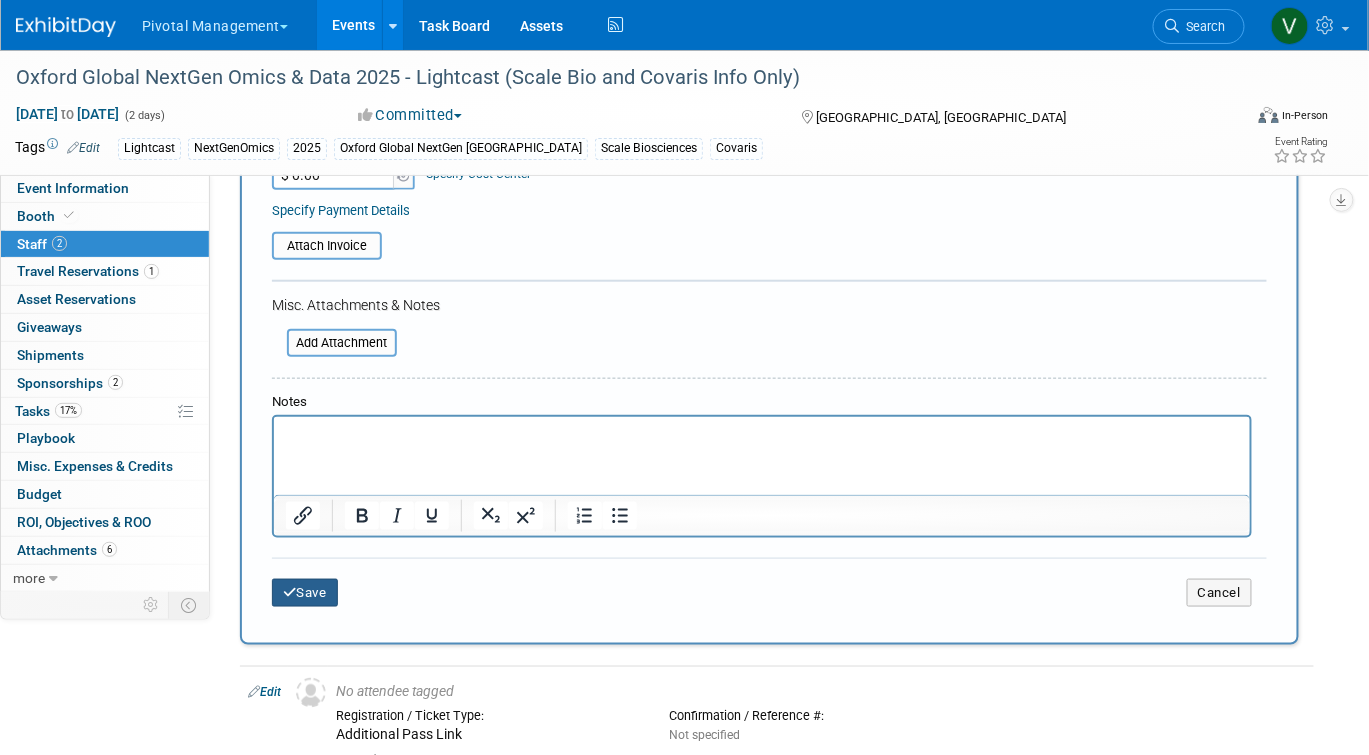 click on "Save" at bounding box center [305, 593] 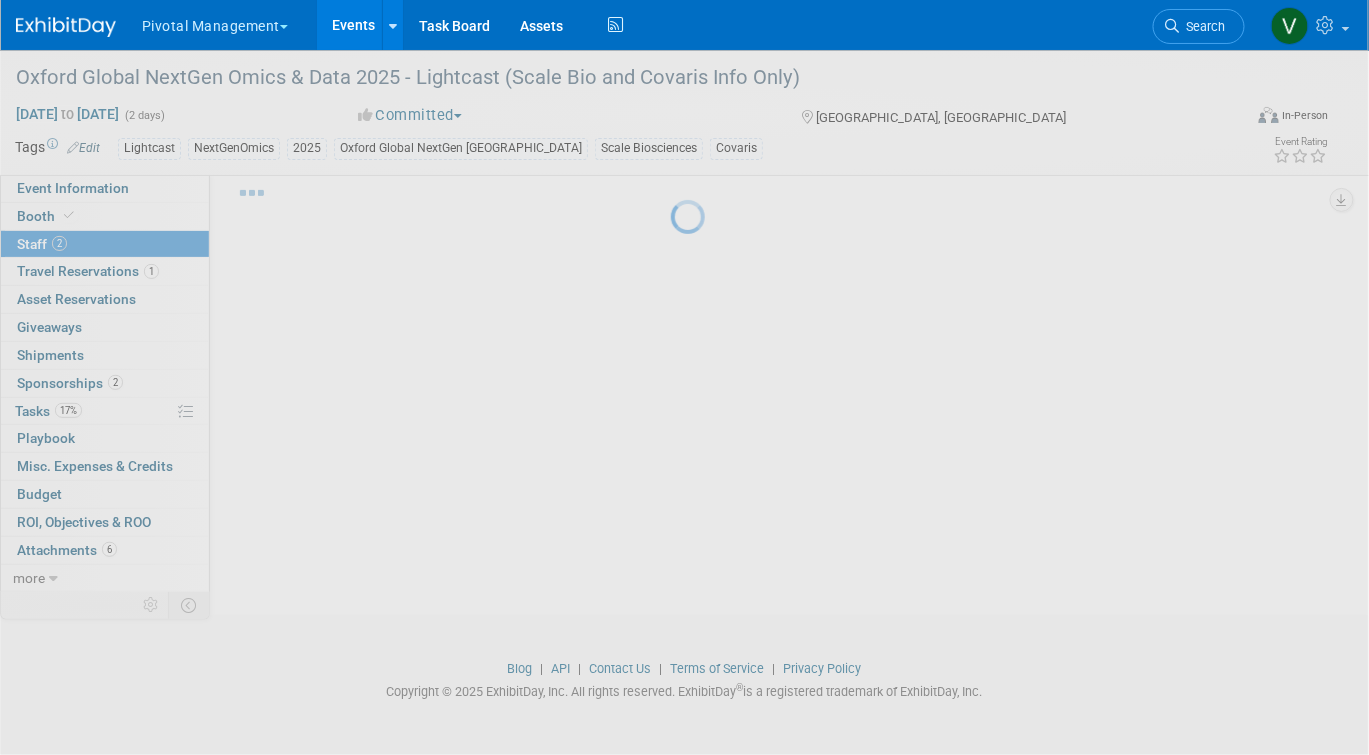 scroll, scrollTop: 89, scrollLeft: 0, axis: vertical 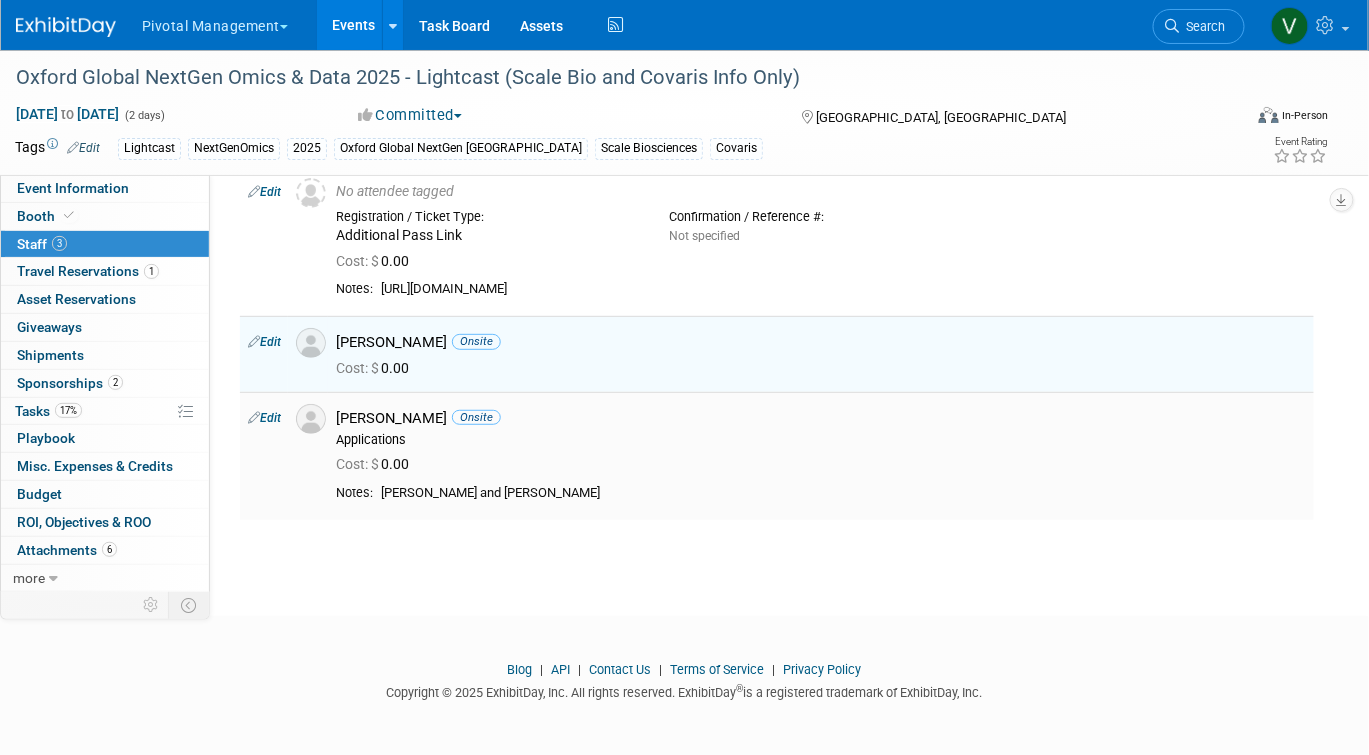 click on "Edit" at bounding box center (264, 418) 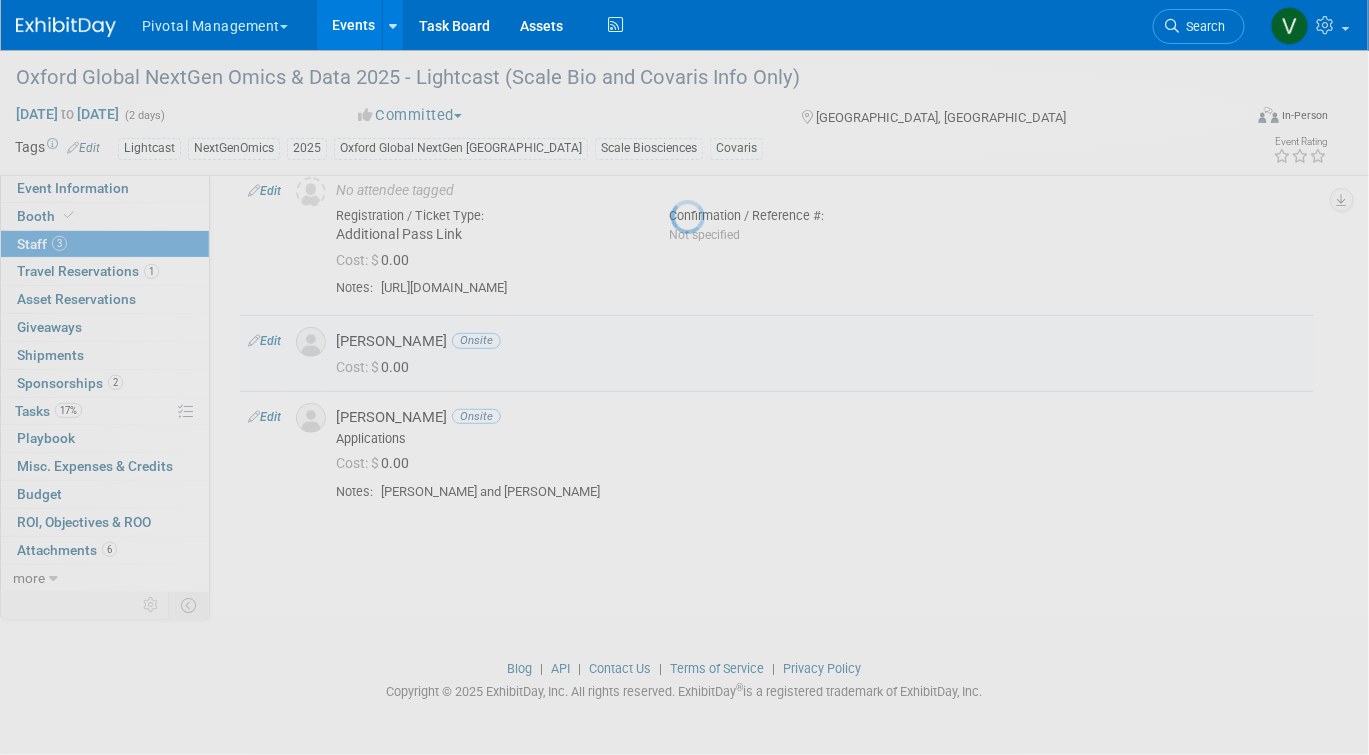 select on "decbe18b-ce89-44ae-9780-e41eb2ed7c5b" 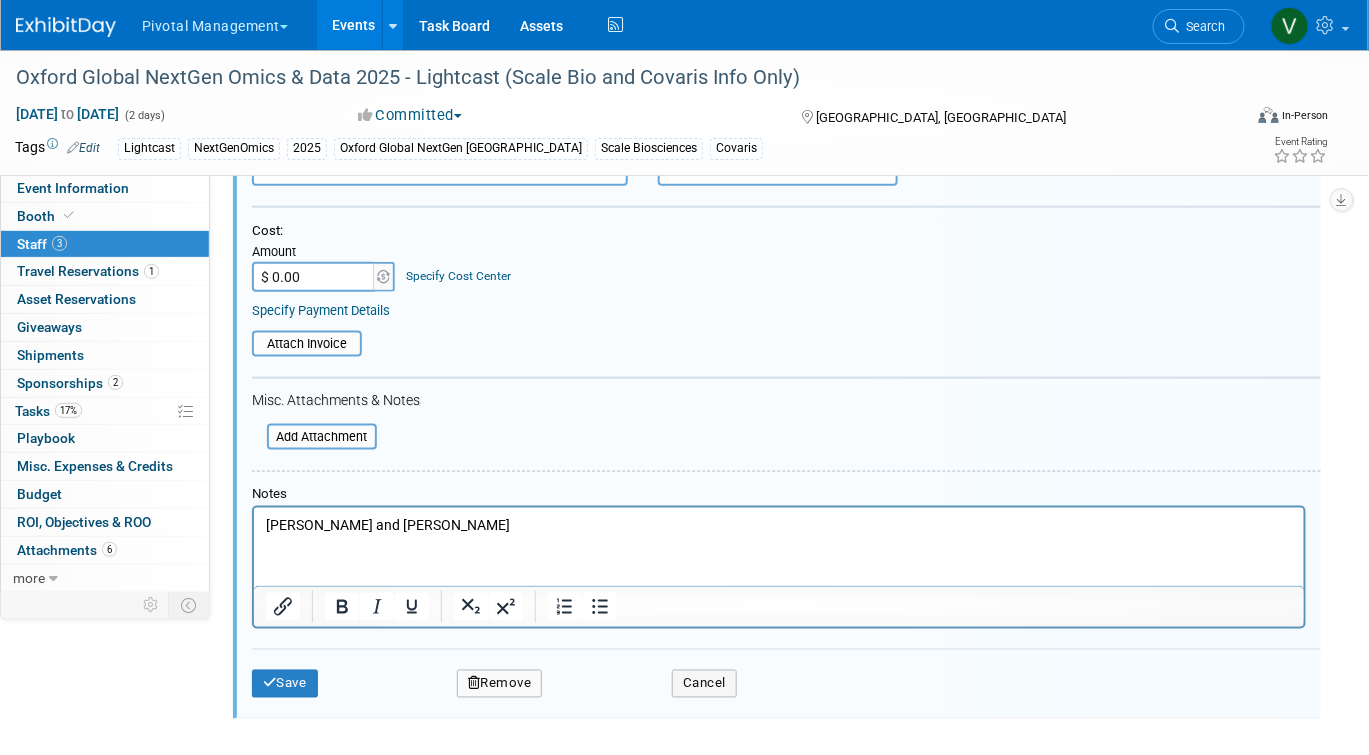 scroll, scrollTop: 569, scrollLeft: 0, axis: vertical 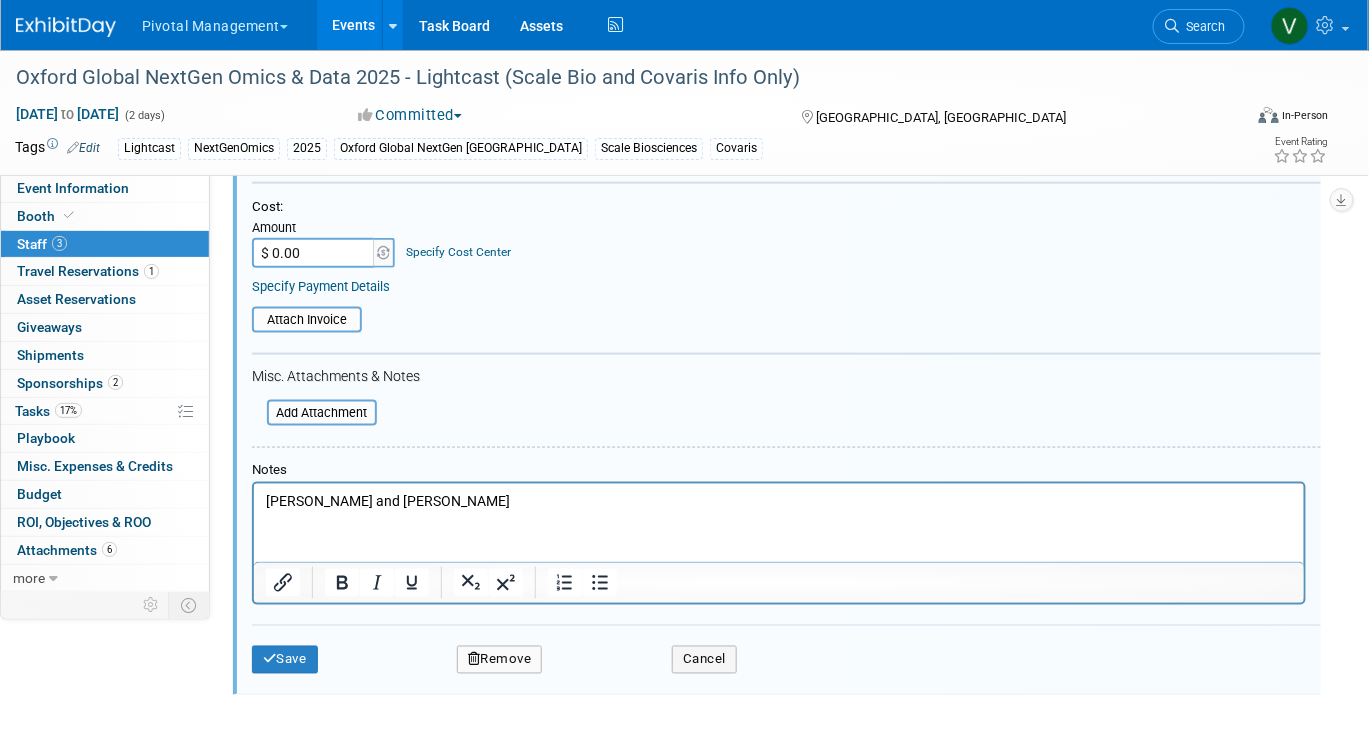 click on "Jonathan and Carrie" at bounding box center [778, 501] 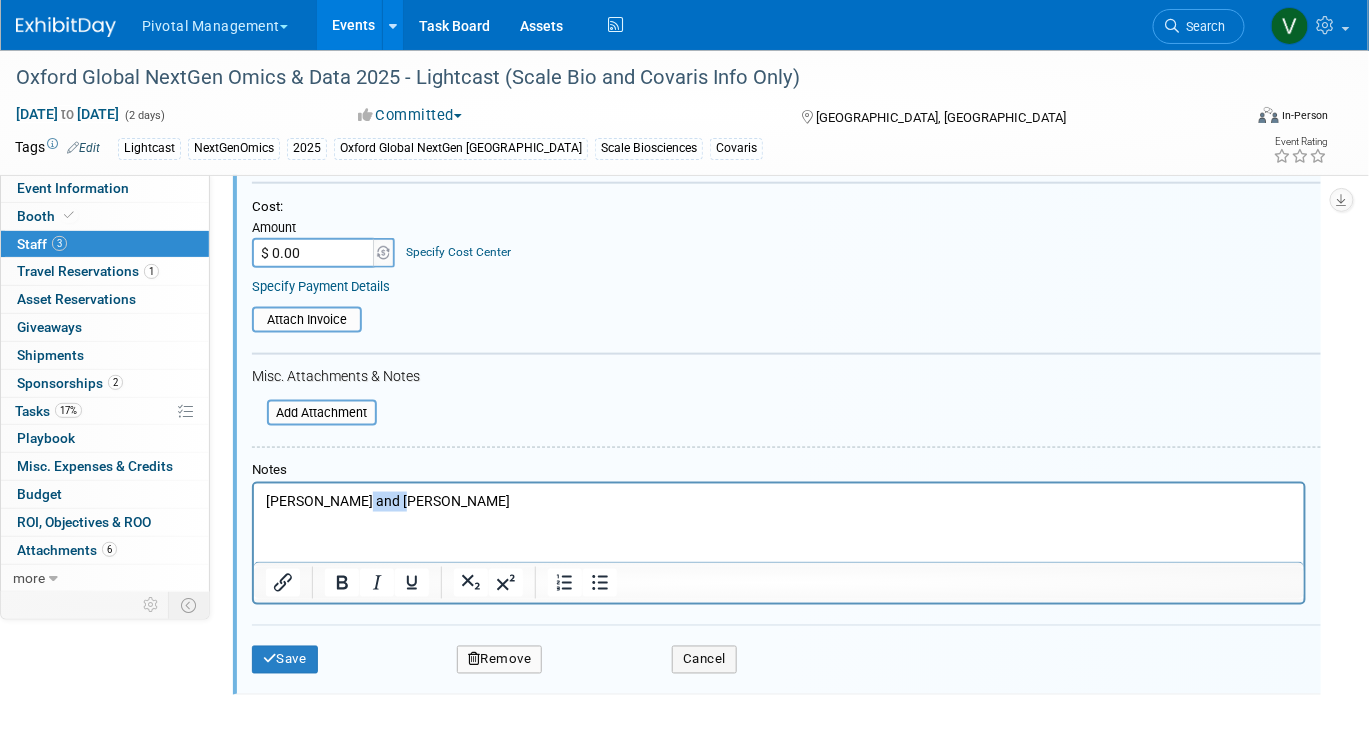 click on "Jonathan and Carrie" at bounding box center (778, 501) 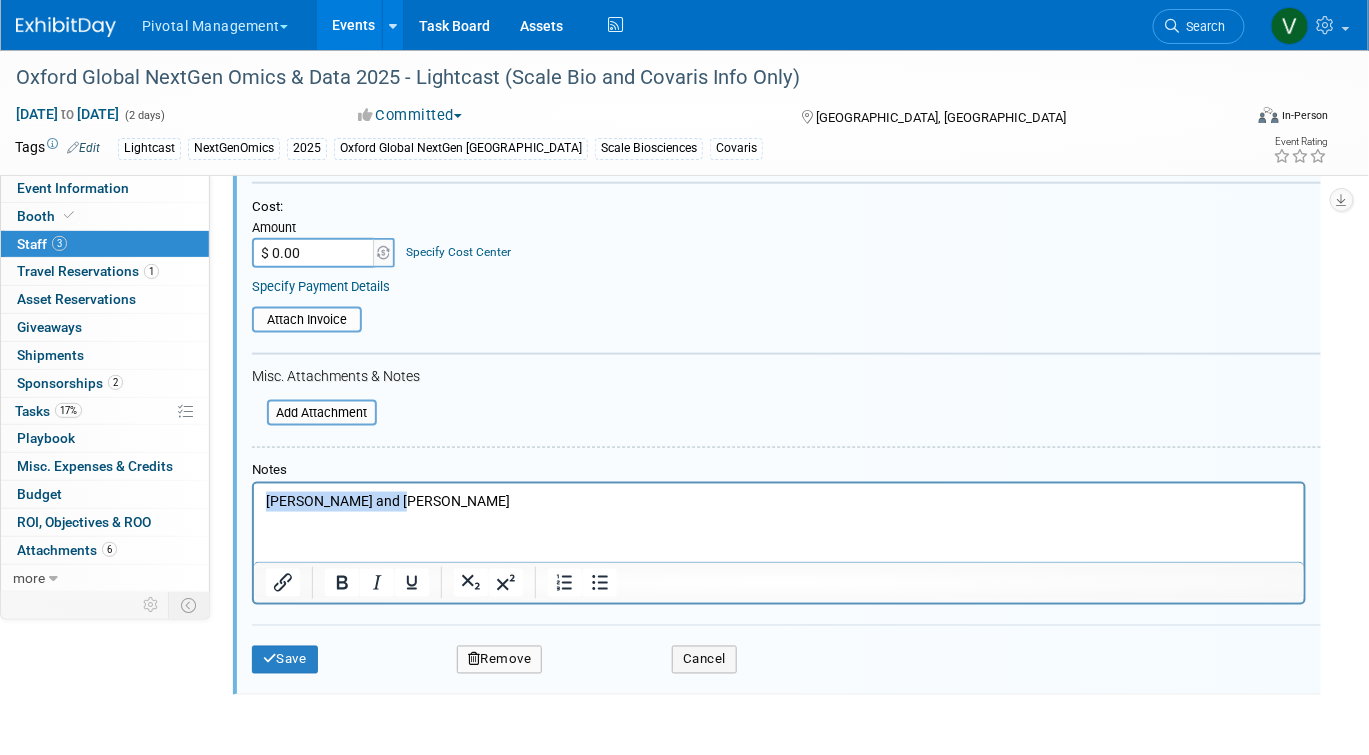 click on "Jonathan and Carrie" at bounding box center [778, 501] 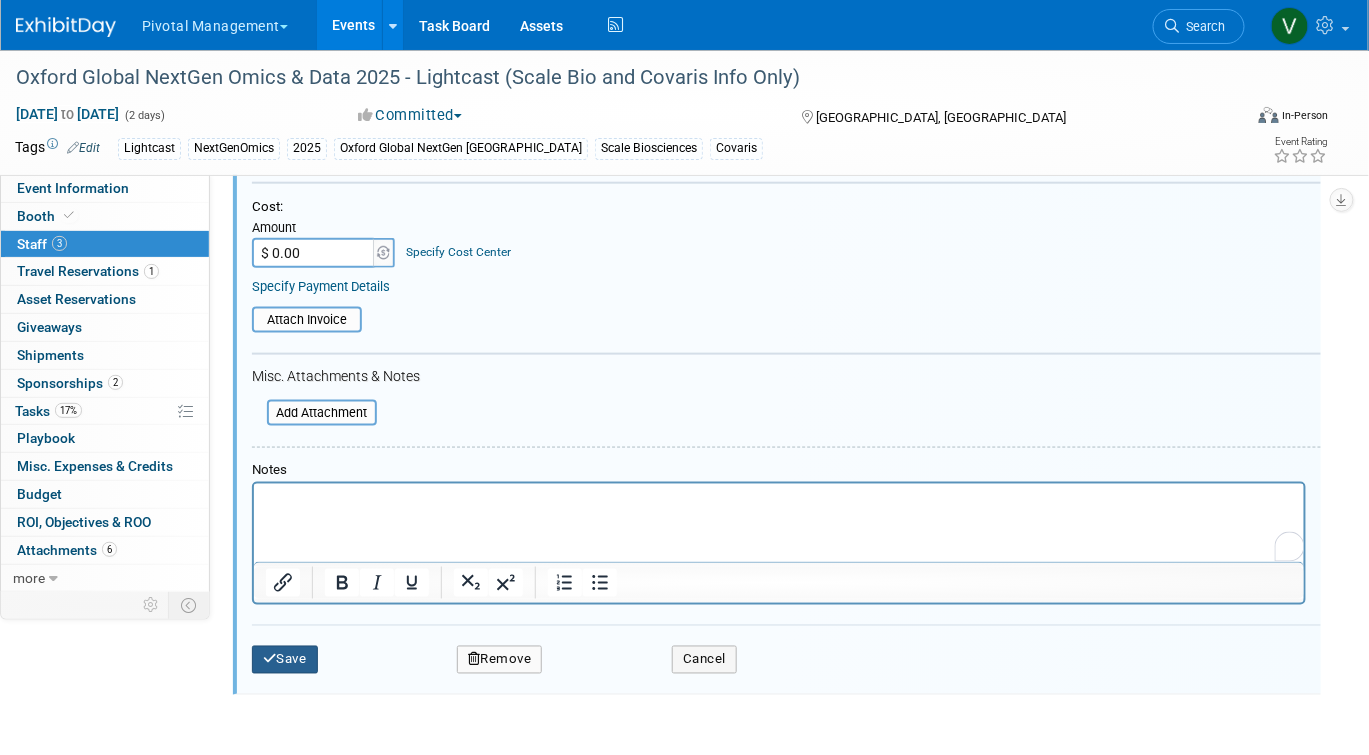 click on "Save" at bounding box center (285, 660) 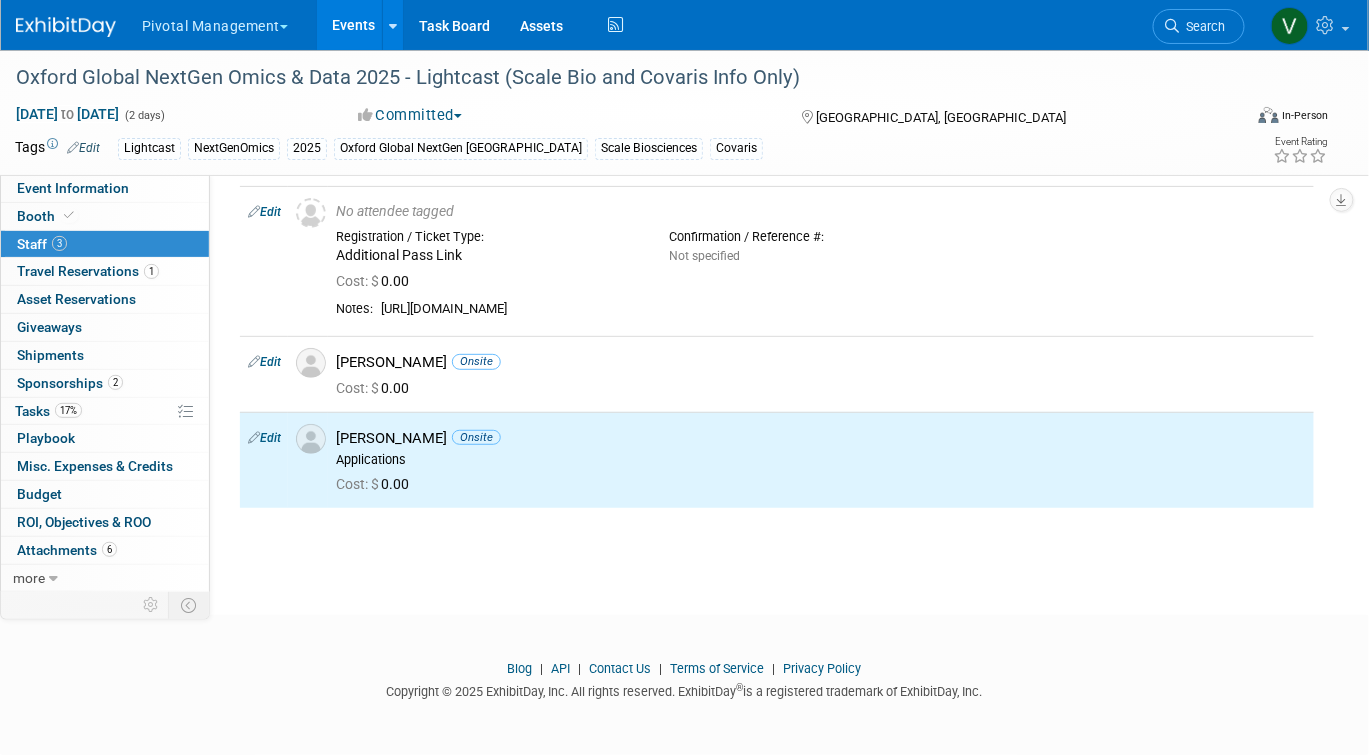 scroll, scrollTop: 0, scrollLeft: 0, axis: both 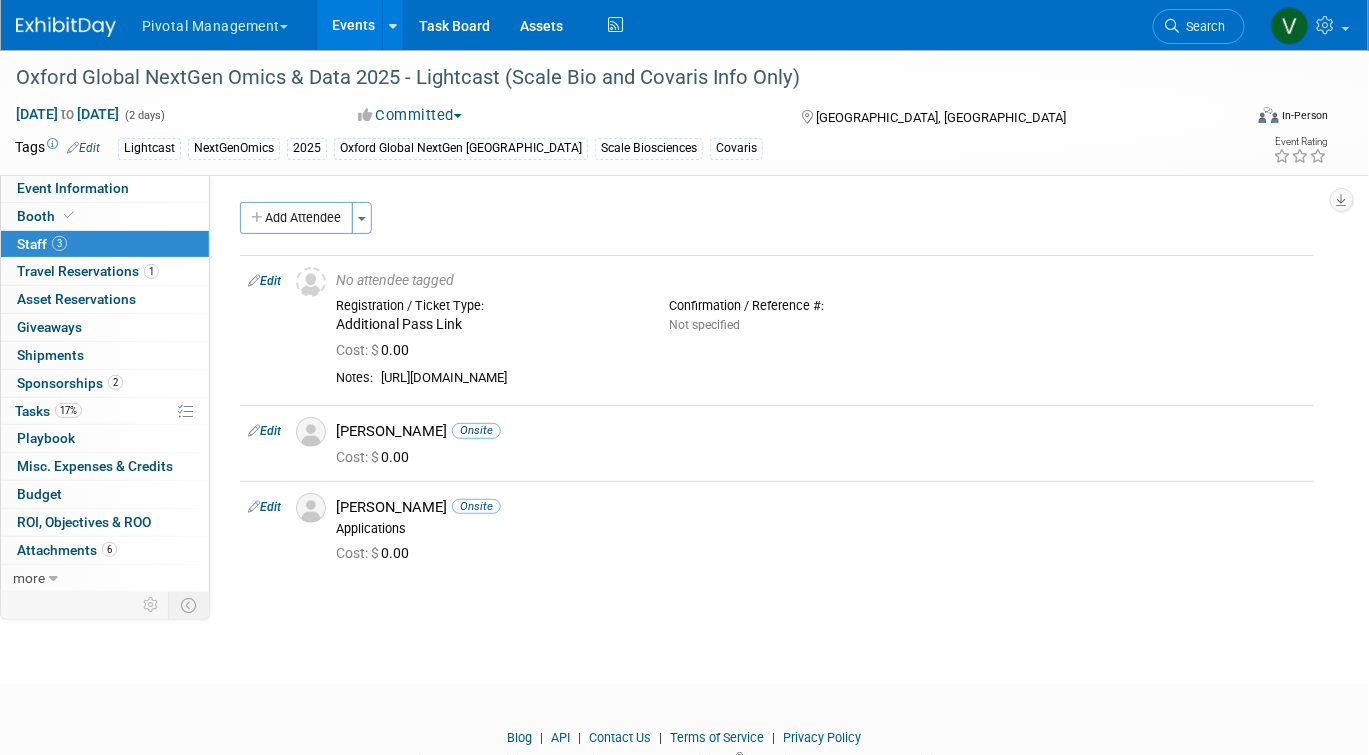 click on "Events" at bounding box center (353, 25) 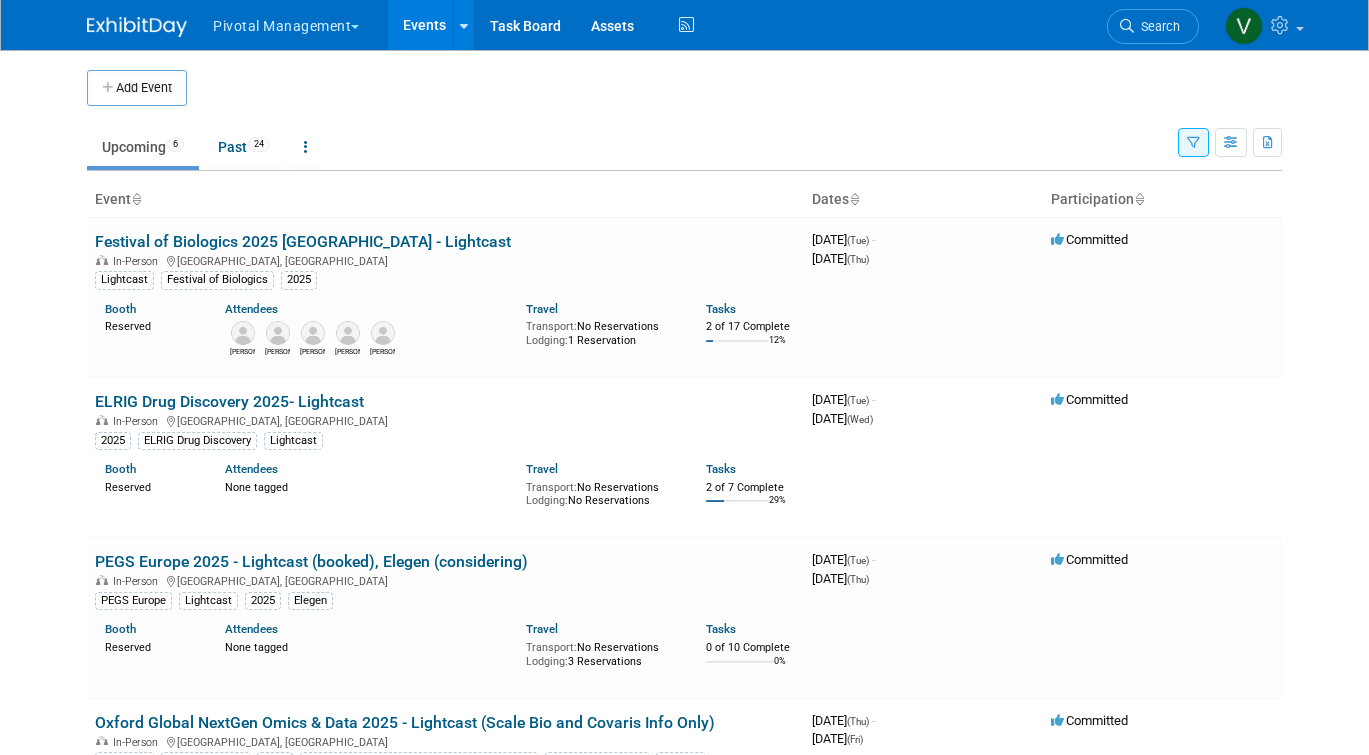scroll, scrollTop: 0, scrollLeft: 0, axis: both 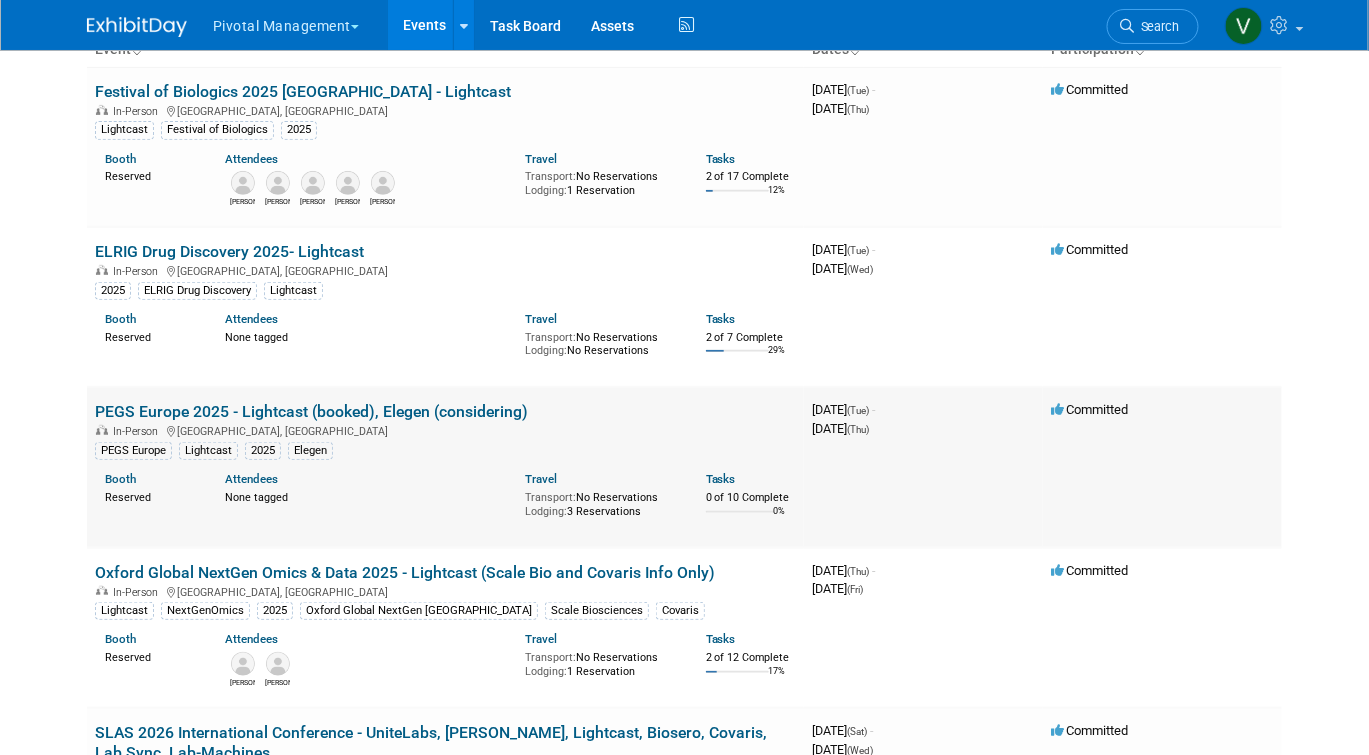 click on "PEGS Europe 2025 - Lightcast (booked), Elegen (considering)" at bounding box center (311, 411) 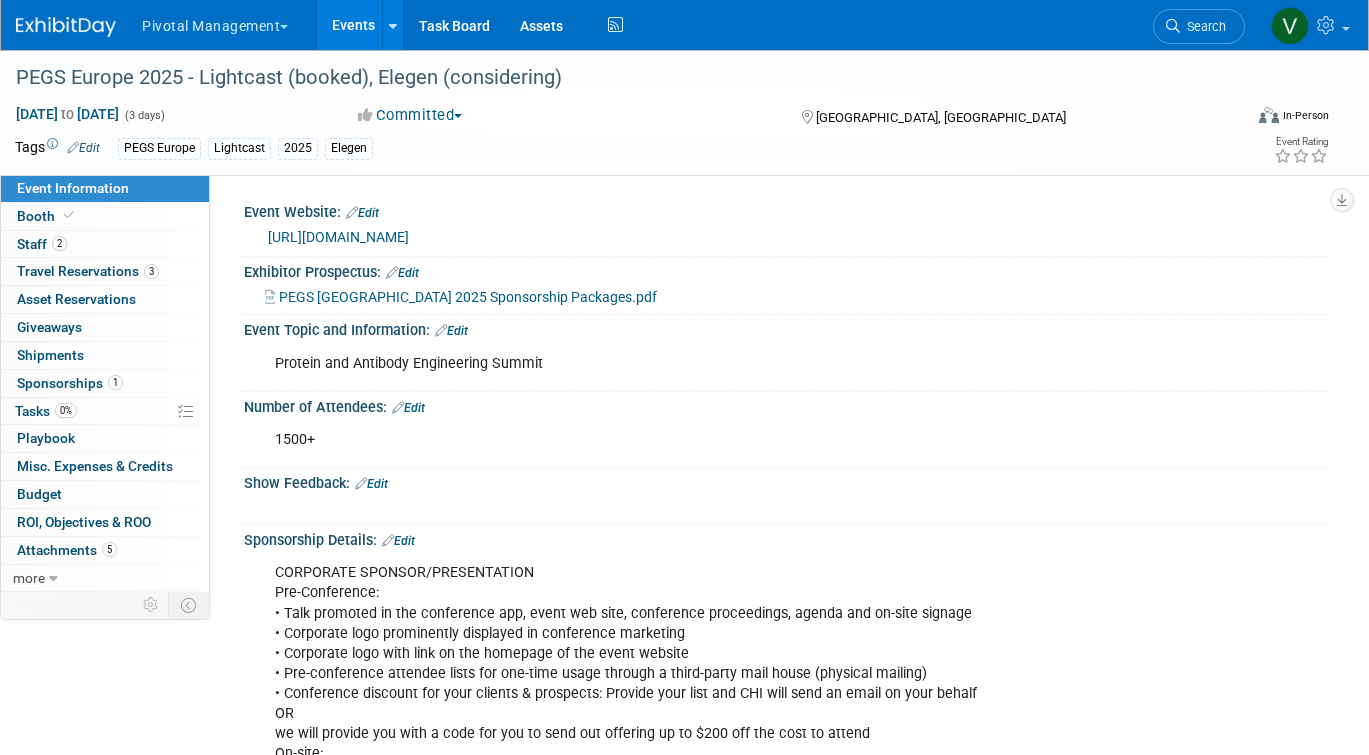 scroll, scrollTop: 0, scrollLeft: 0, axis: both 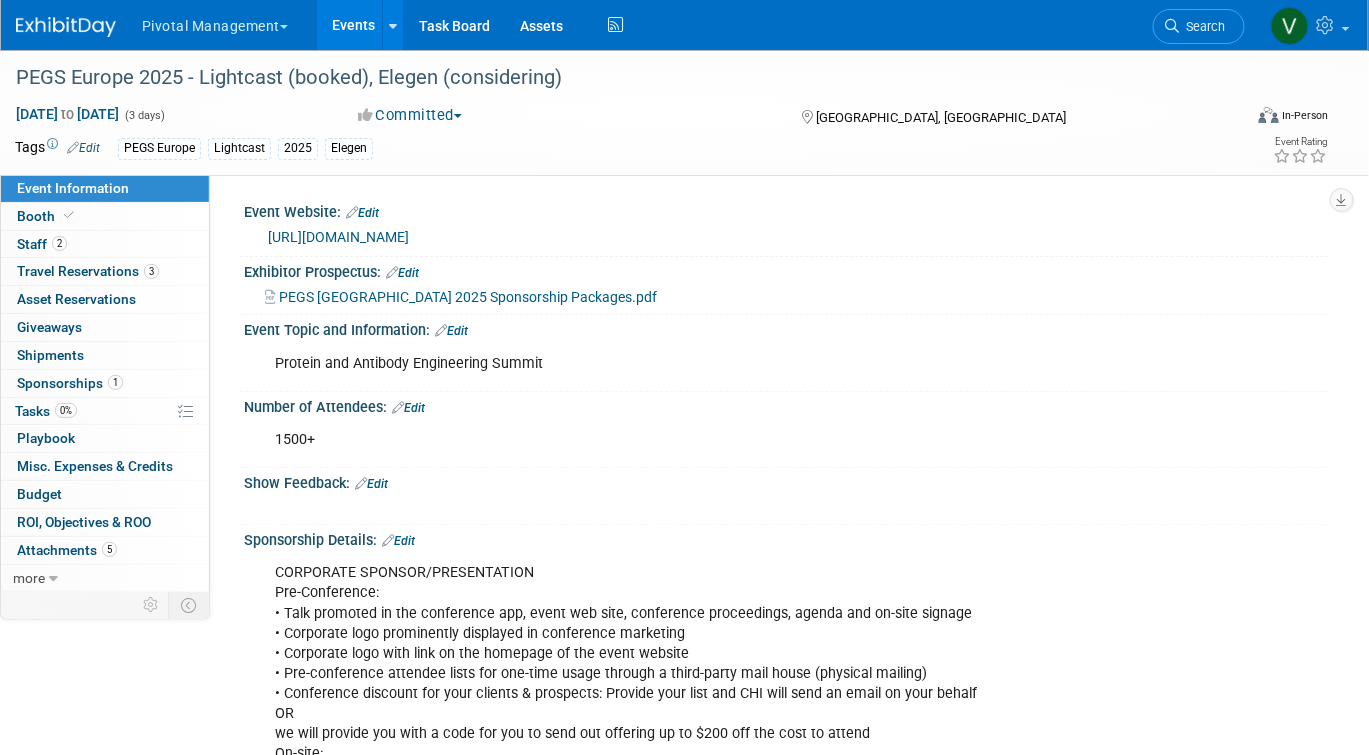 click on "https://www.pegsummiteurope.com/" at bounding box center [338, 237] 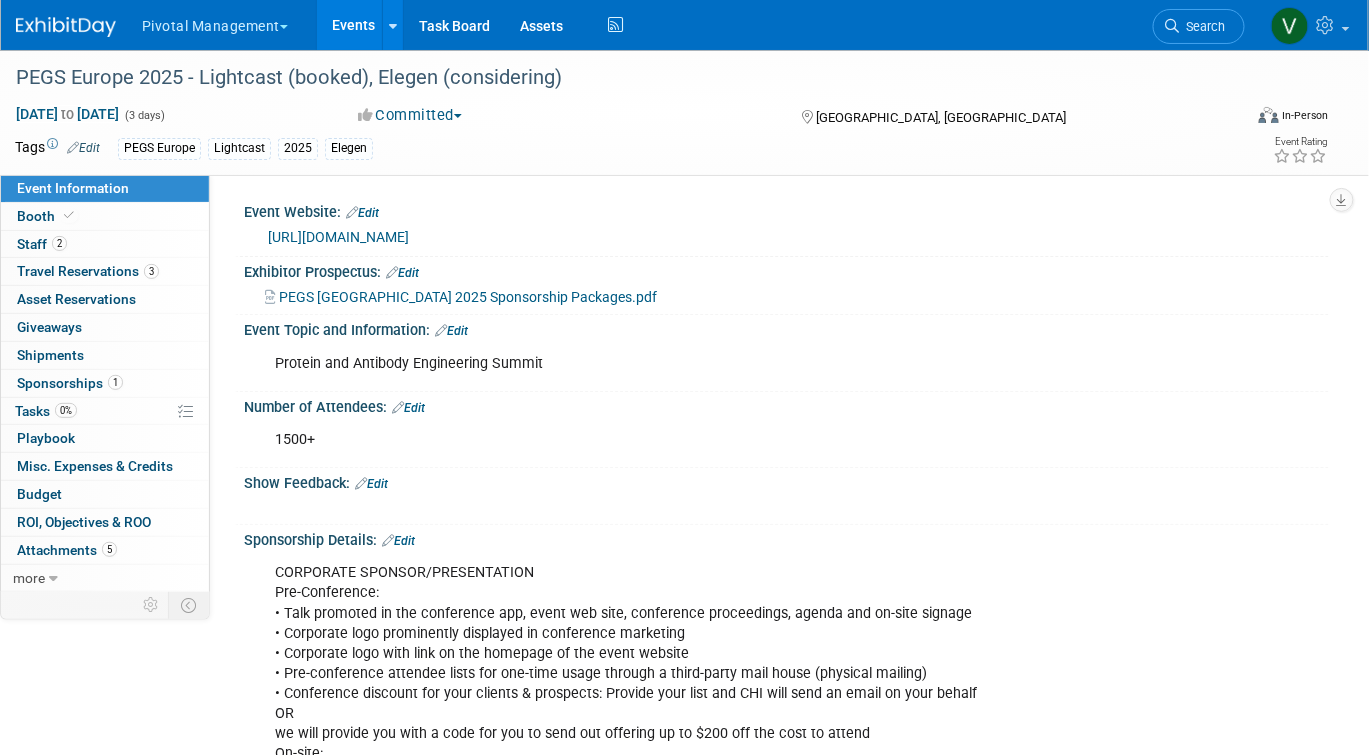 click on "Events" at bounding box center [353, 25] 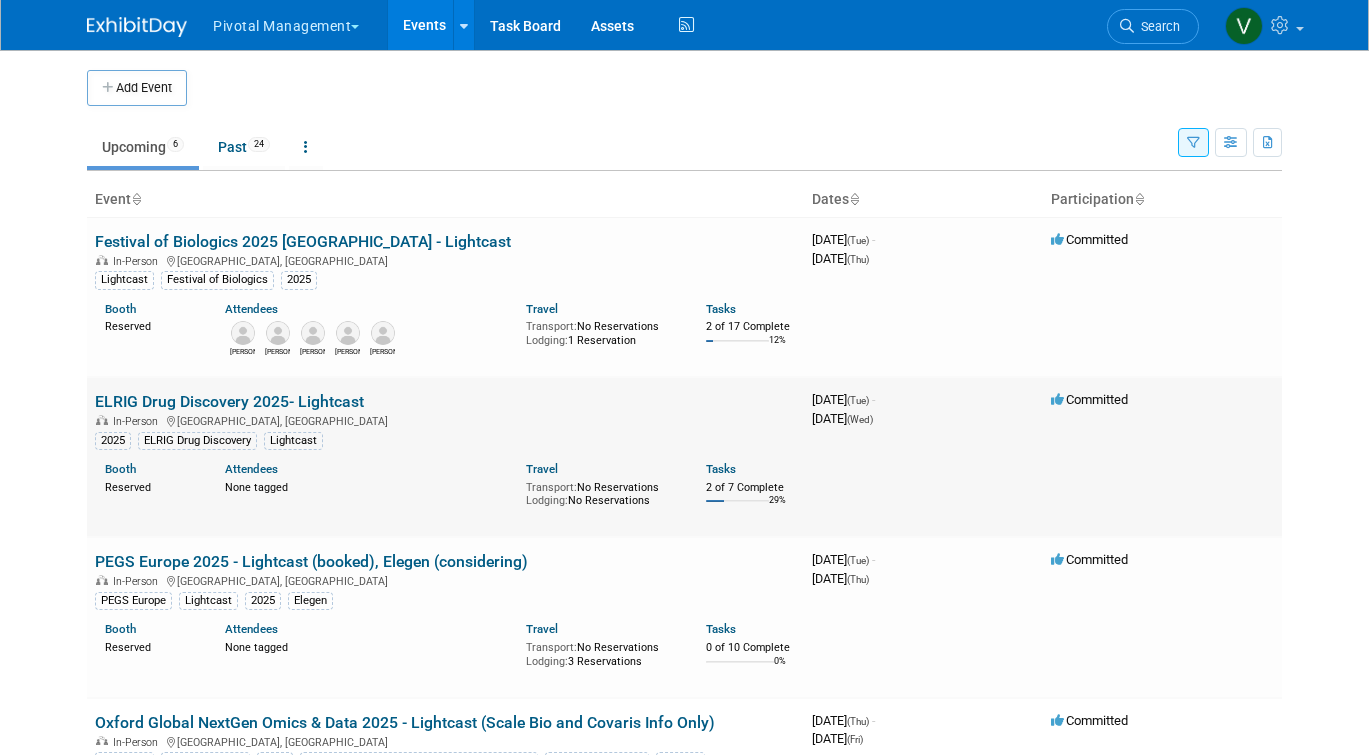 scroll, scrollTop: 0, scrollLeft: 0, axis: both 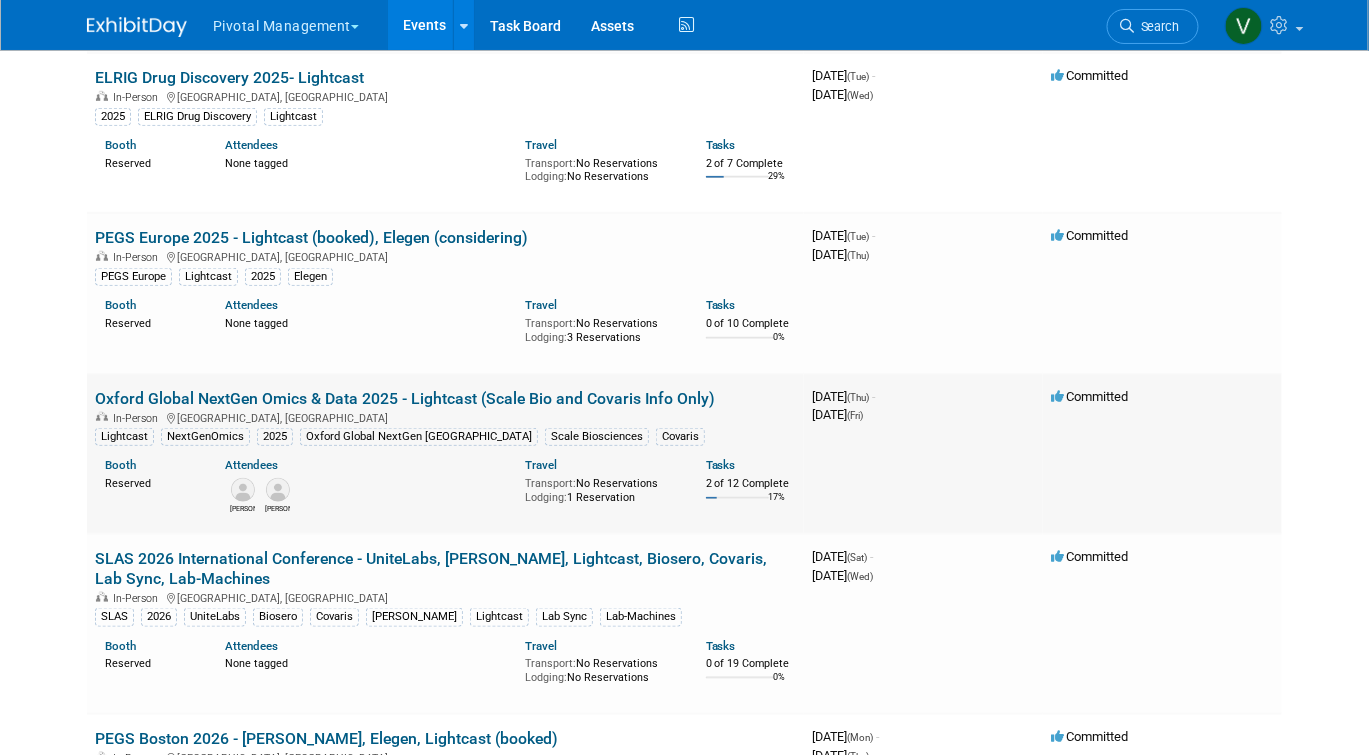 click on "Oxford Global NextGen Omics & Data 2025 - Lightcast (Scale Bio and Covaris Info Only)" at bounding box center (405, 398) 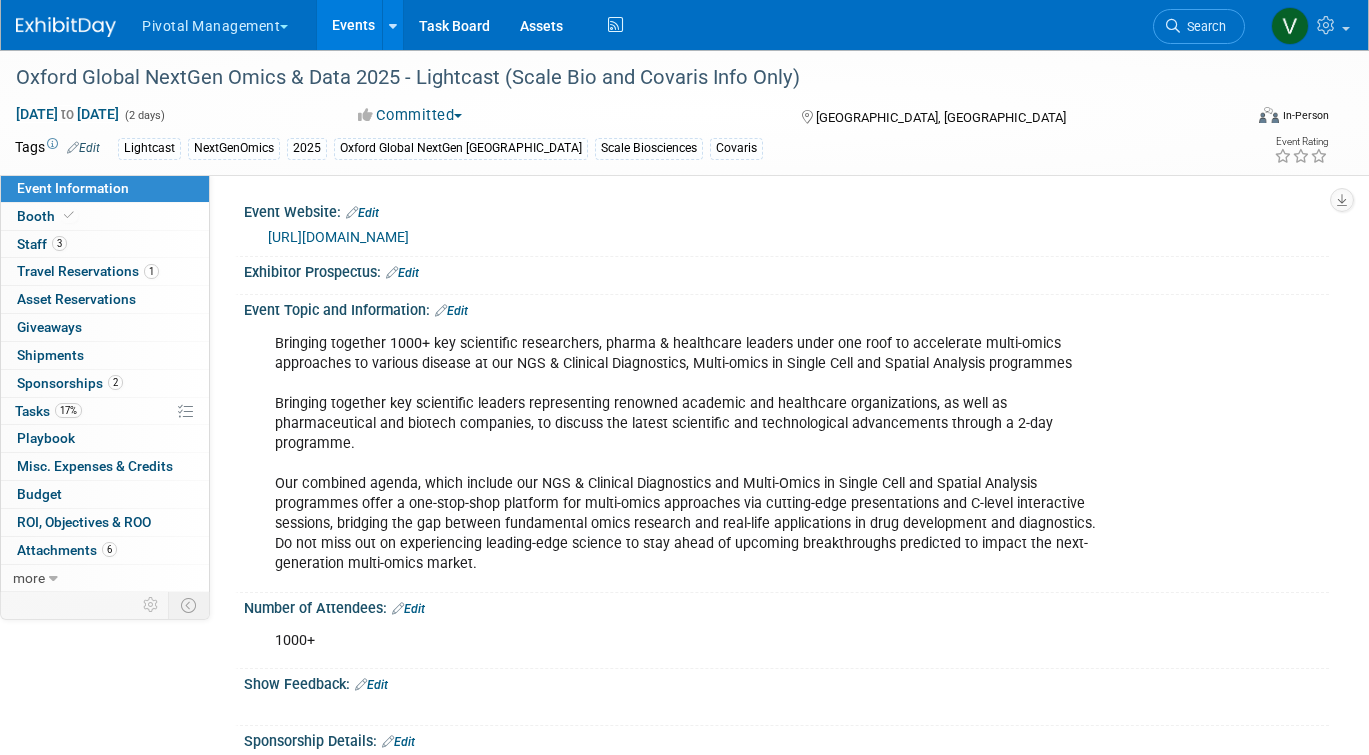 scroll, scrollTop: 0, scrollLeft: 0, axis: both 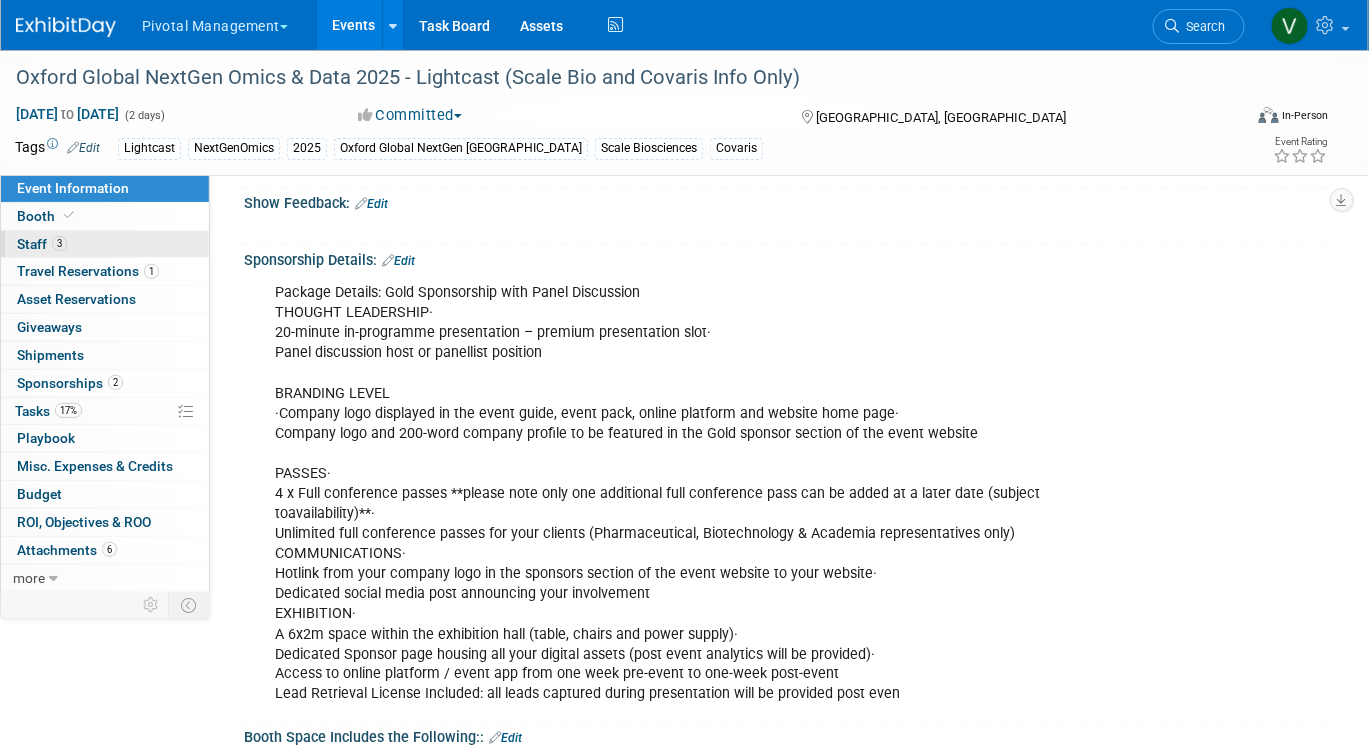 click on "3
Staff 3" at bounding box center (105, 244) 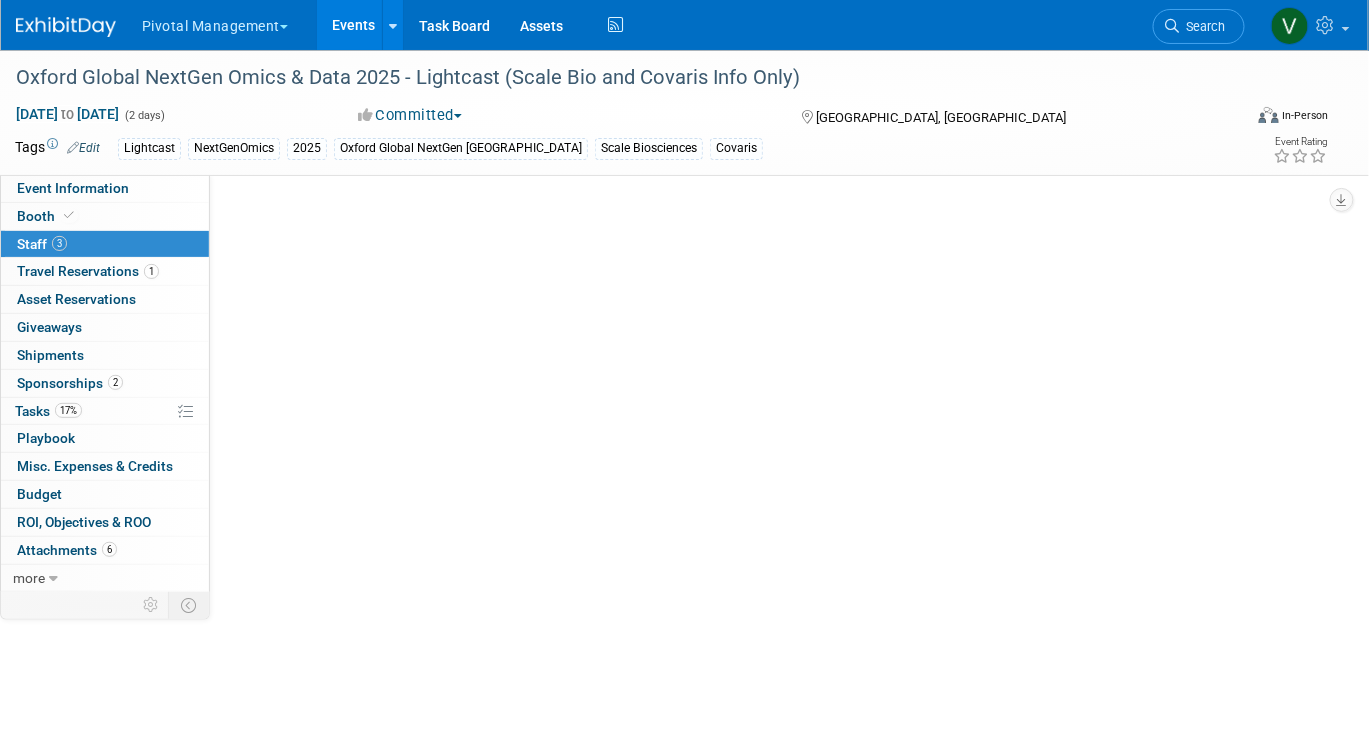 scroll, scrollTop: 0, scrollLeft: 0, axis: both 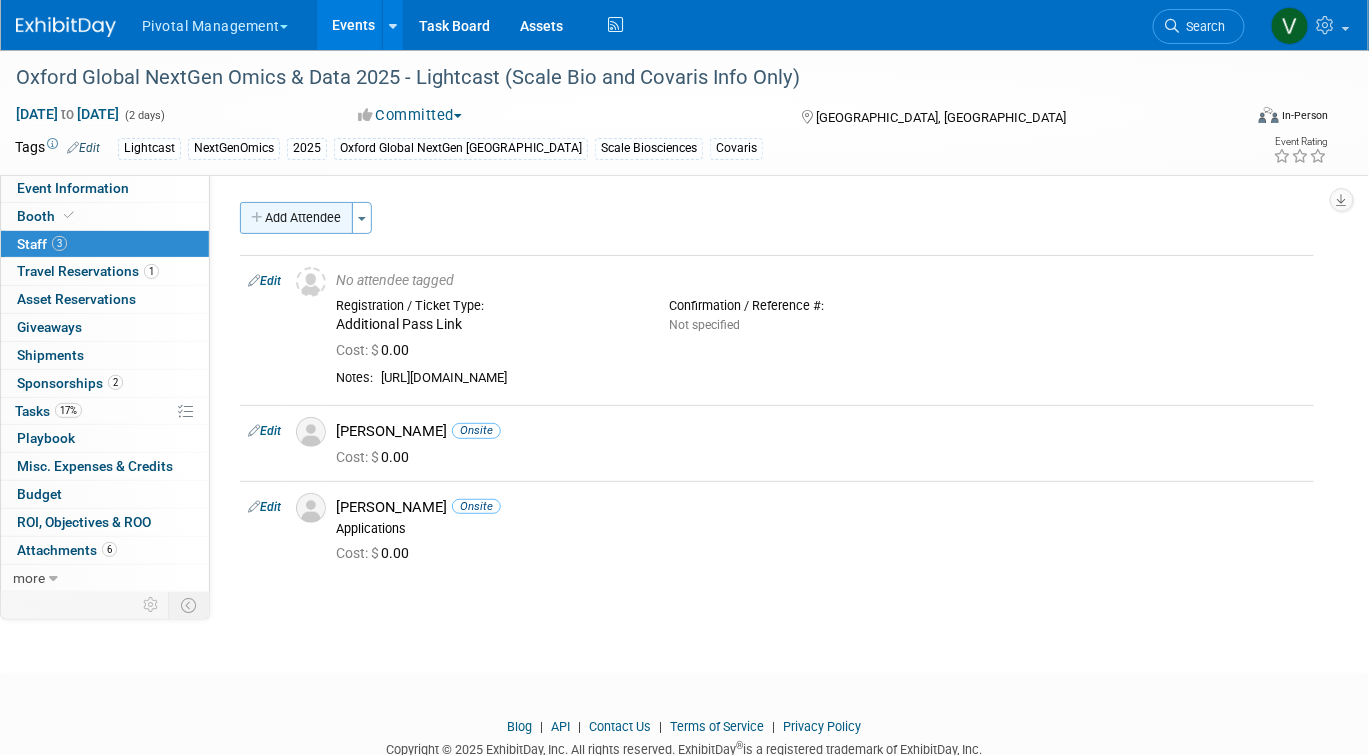 click on "Add Attendee" at bounding box center [296, 218] 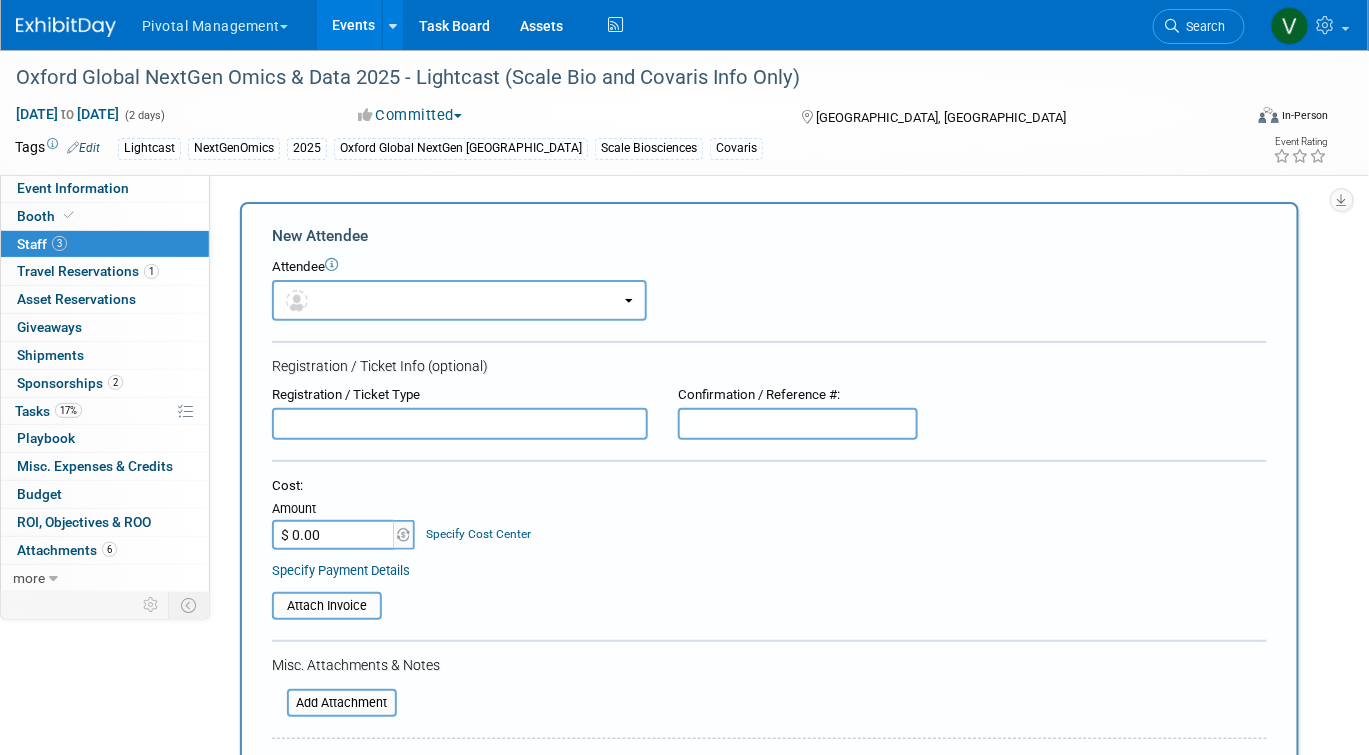 scroll, scrollTop: 0, scrollLeft: 0, axis: both 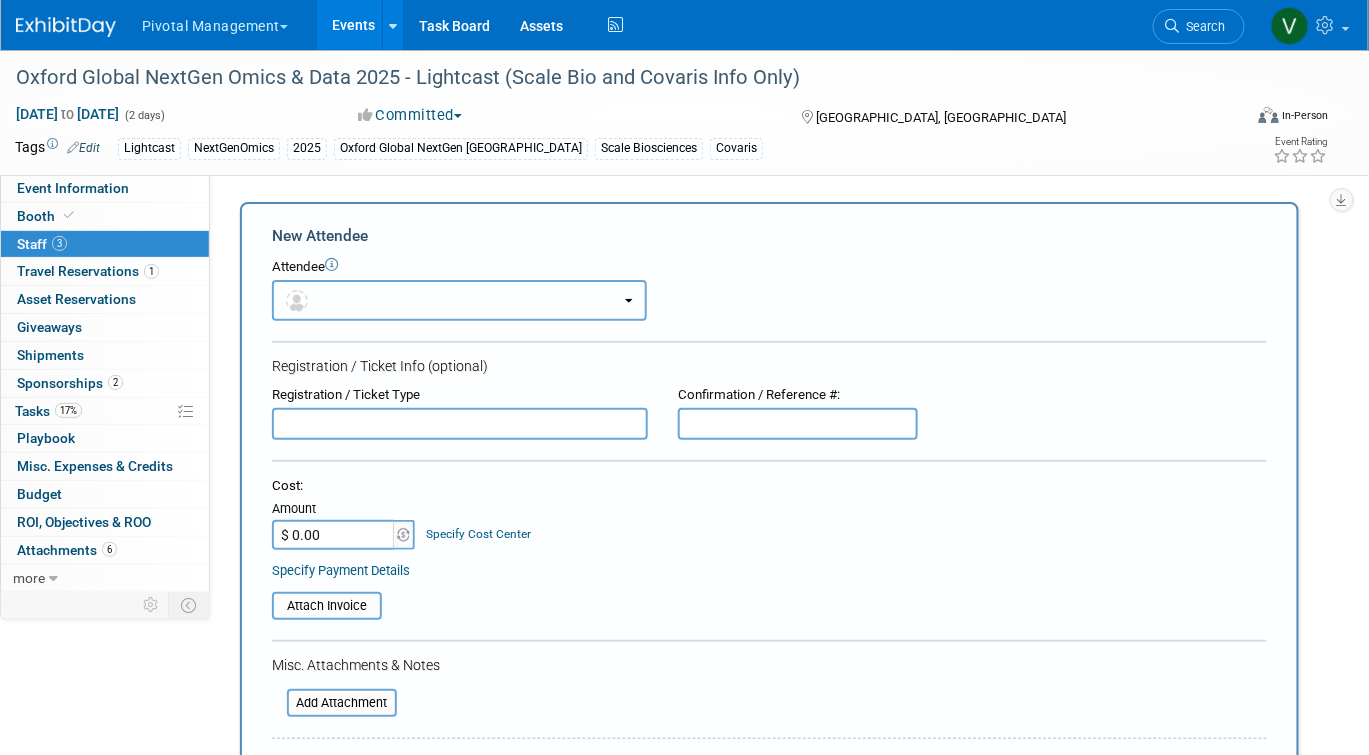 click at bounding box center (459, 300) 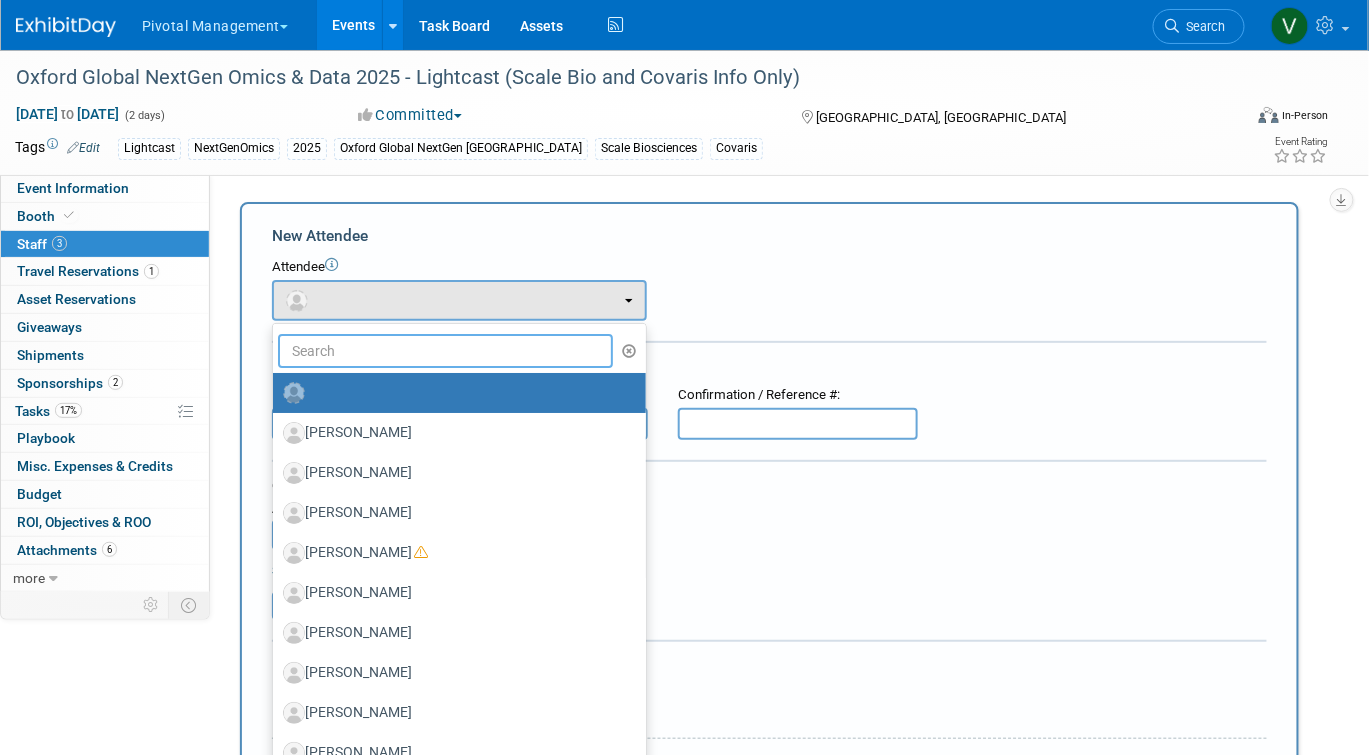 click at bounding box center (445, 351) 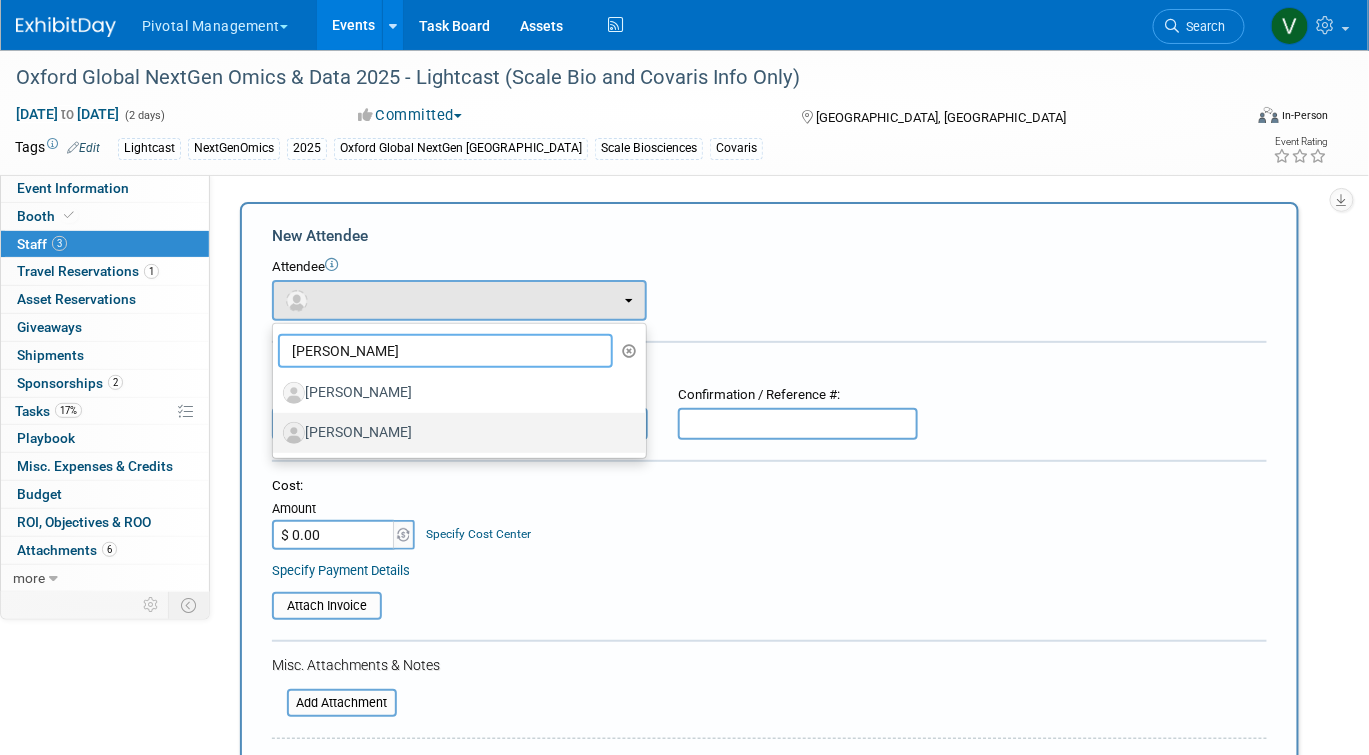 type on "[PERSON_NAME]" 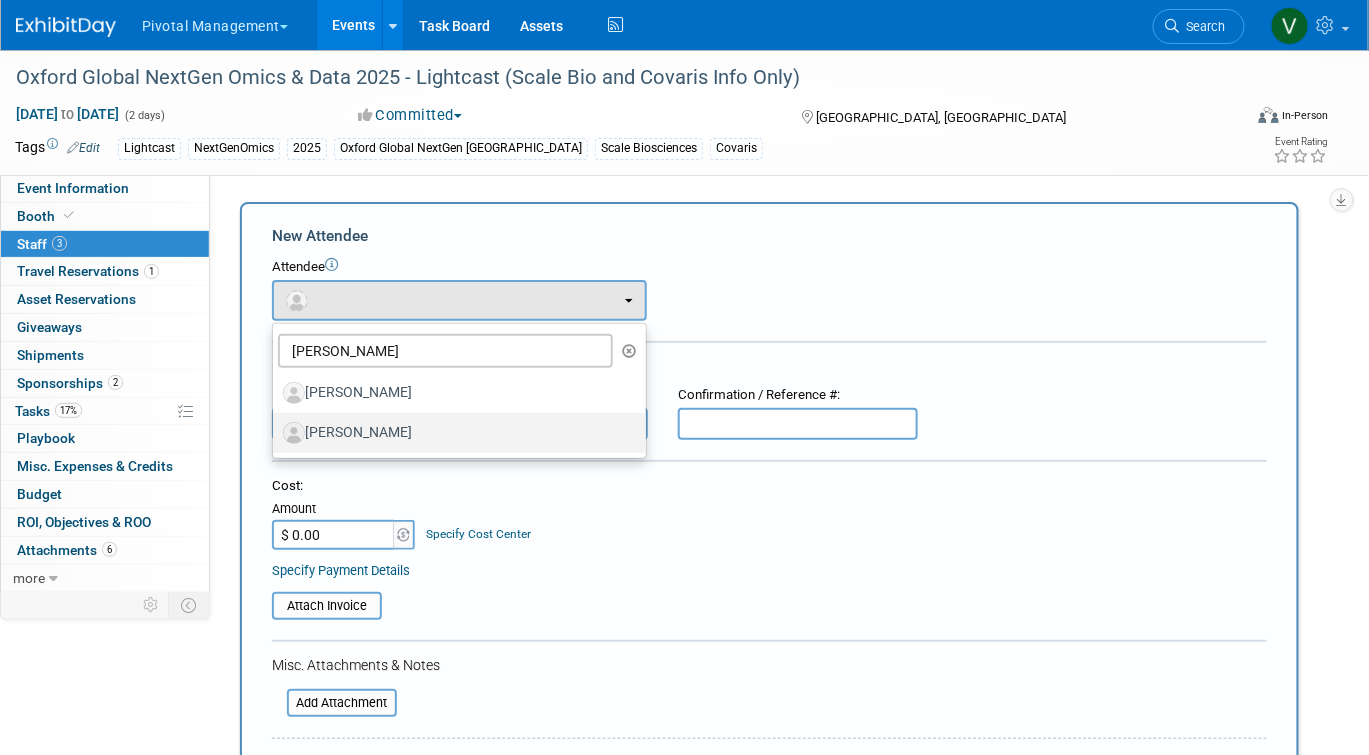 click on "[PERSON_NAME]" at bounding box center [454, 433] 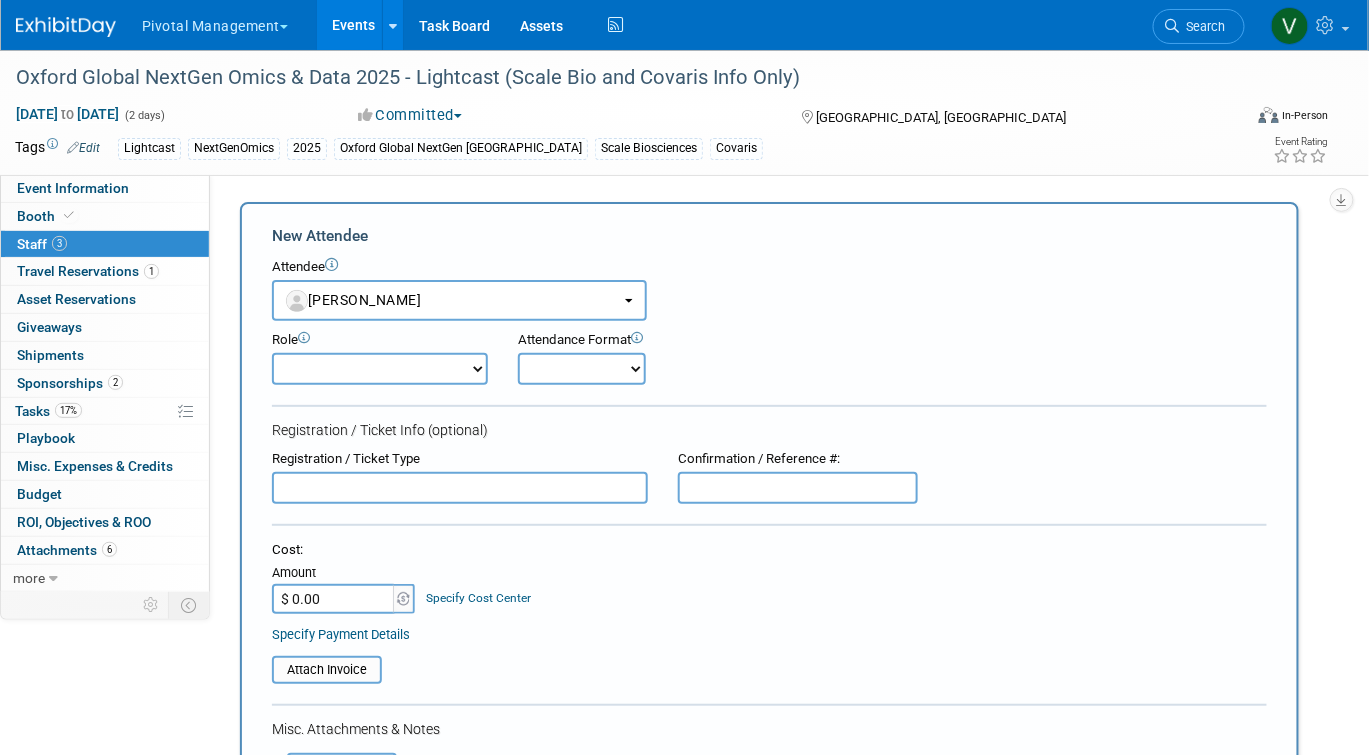 click on "Applications
Business Development
CCO
CEO
CGO, Co-Founder
CRO
Demonstrator" at bounding box center (380, 369) 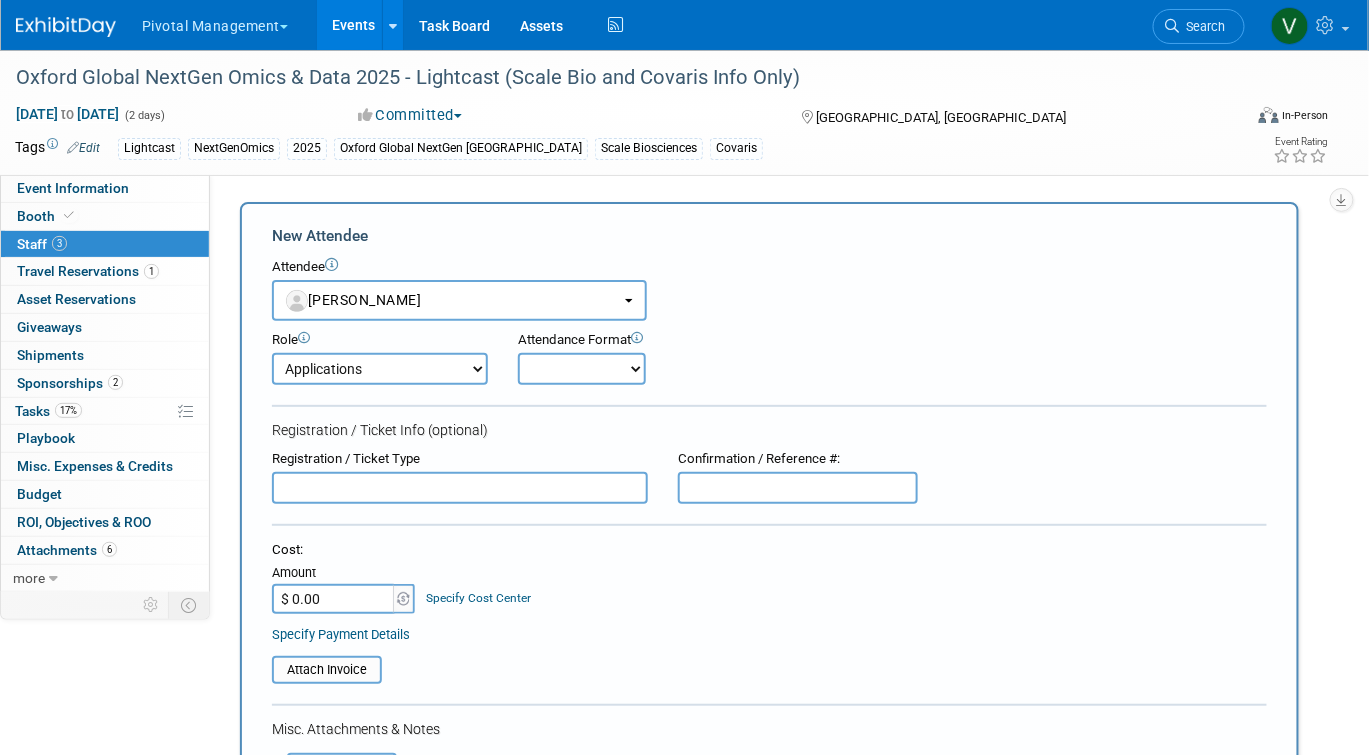 click on "Onsite
Remote" at bounding box center [582, 369] 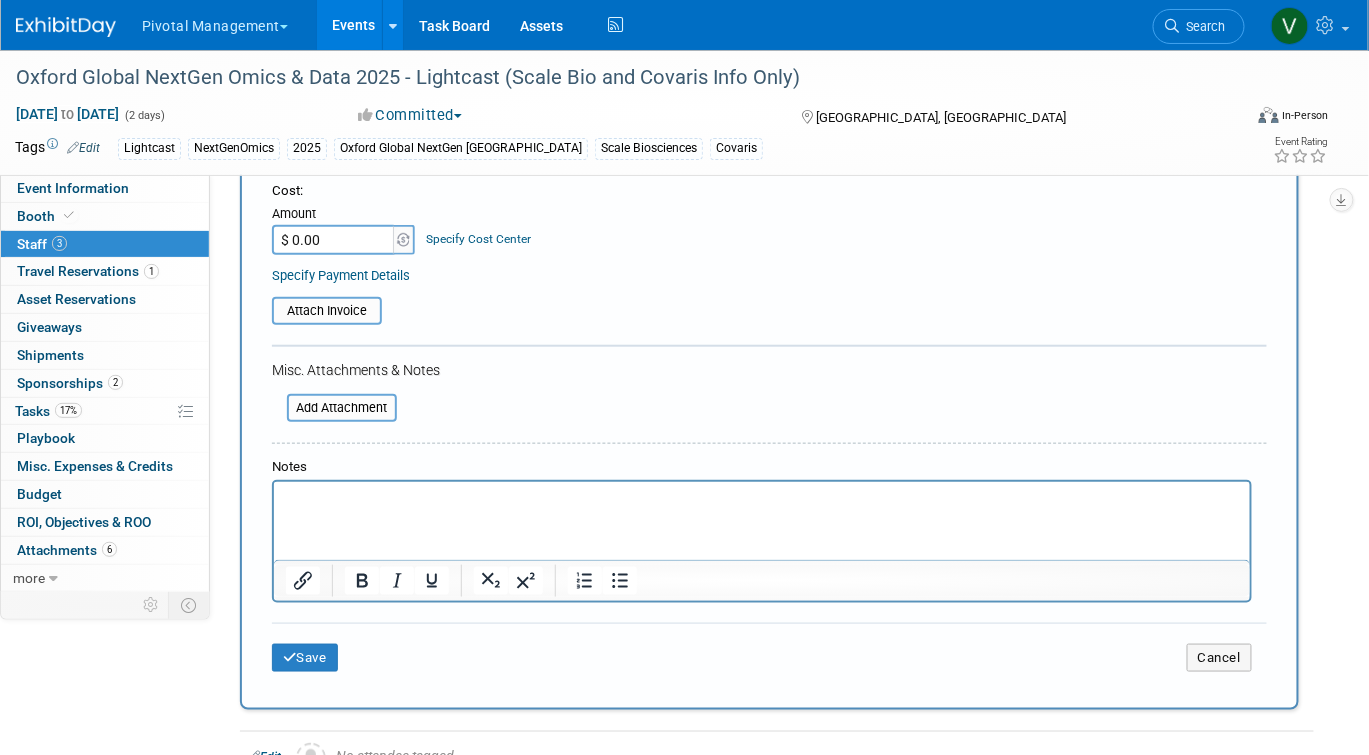scroll, scrollTop: 413, scrollLeft: 0, axis: vertical 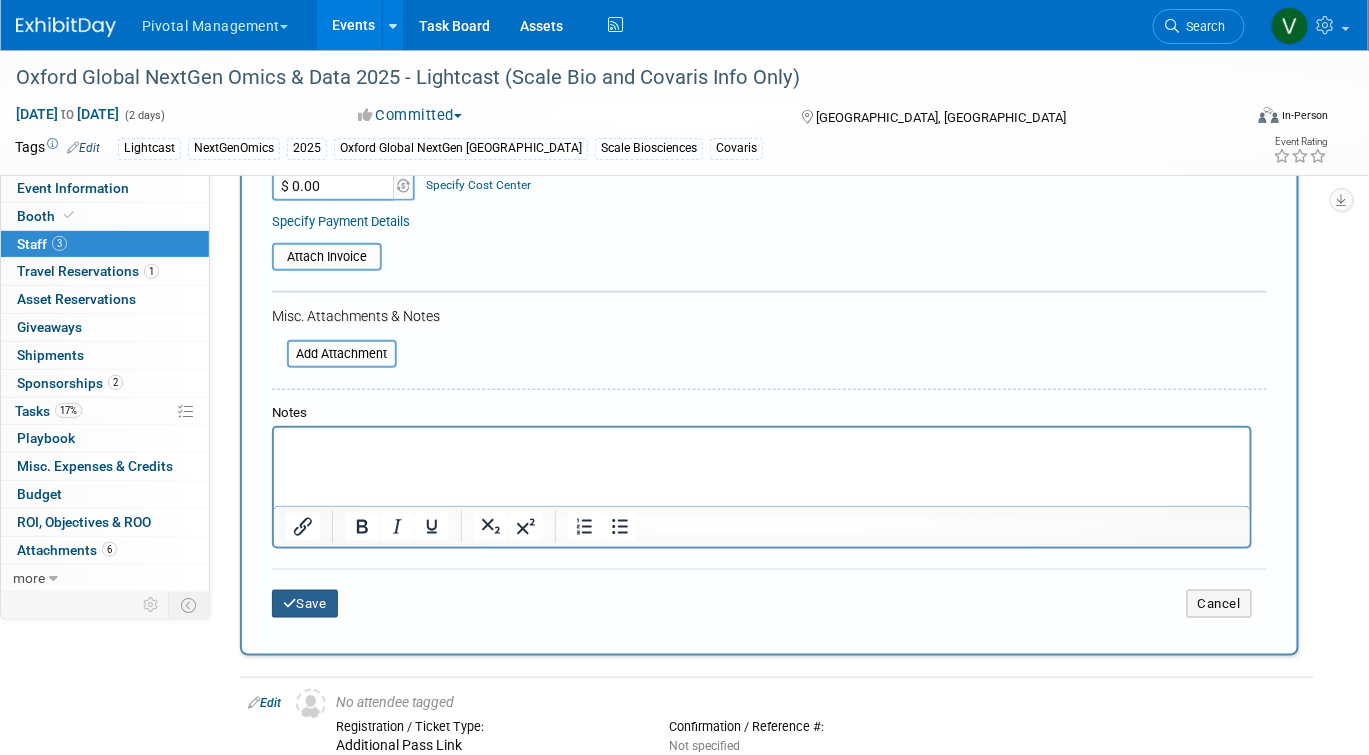 click on "Save" at bounding box center [305, 604] 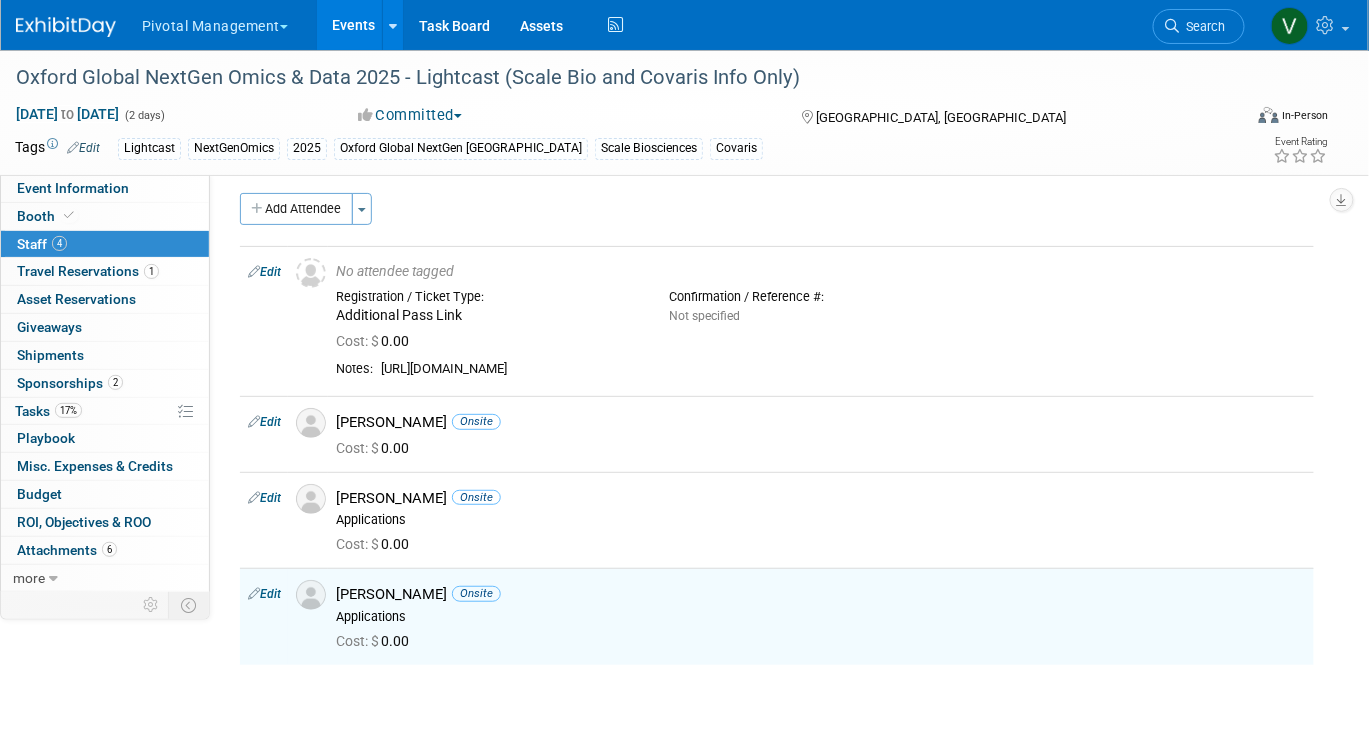 scroll, scrollTop: 3, scrollLeft: 0, axis: vertical 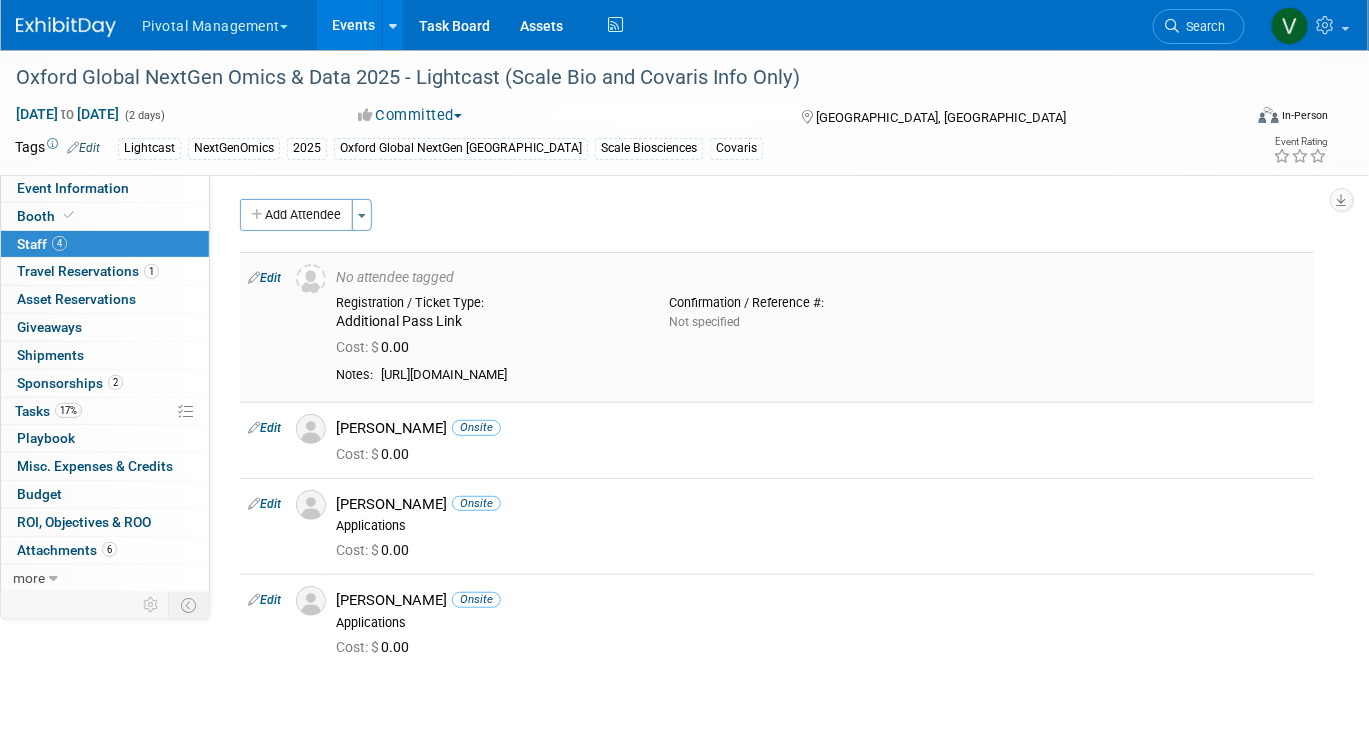 click on "Edit" at bounding box center [264, 278] 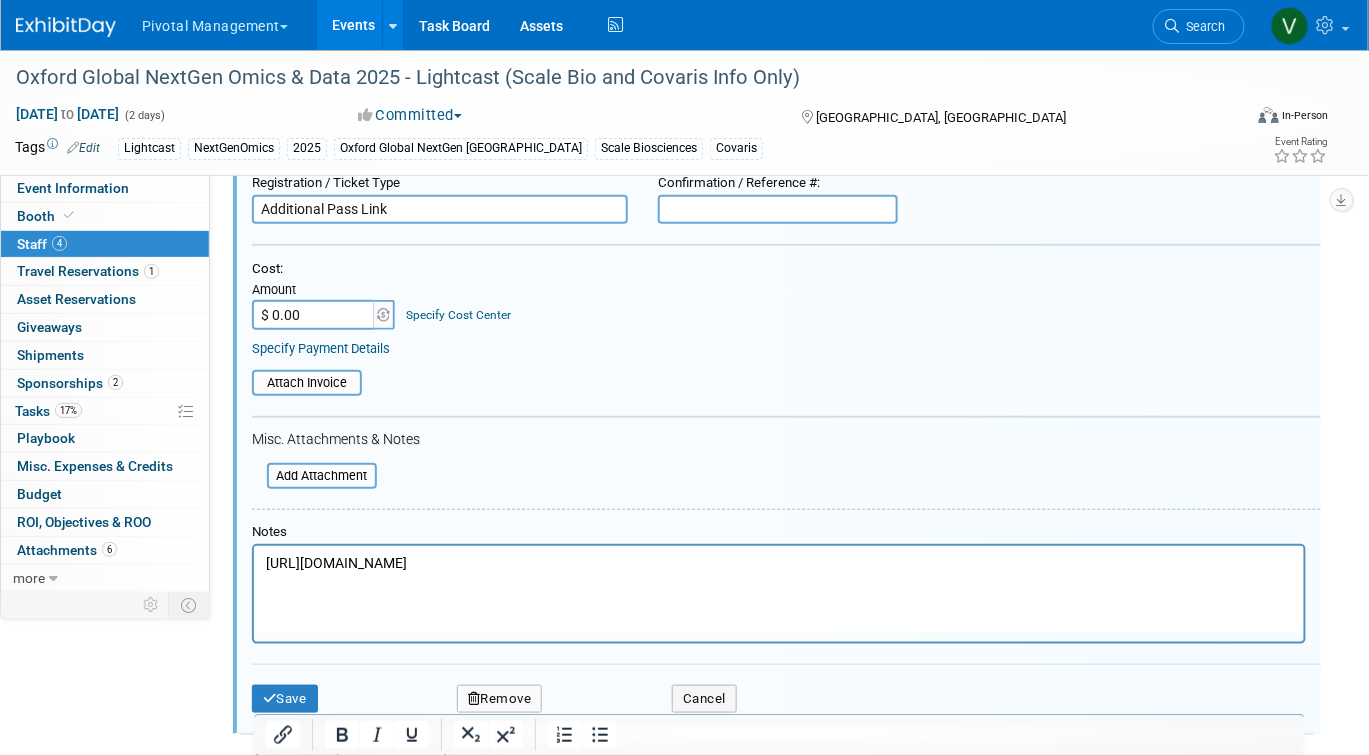 scroll, scrollTop: 382, scrollLeft: 0, axis: vertical 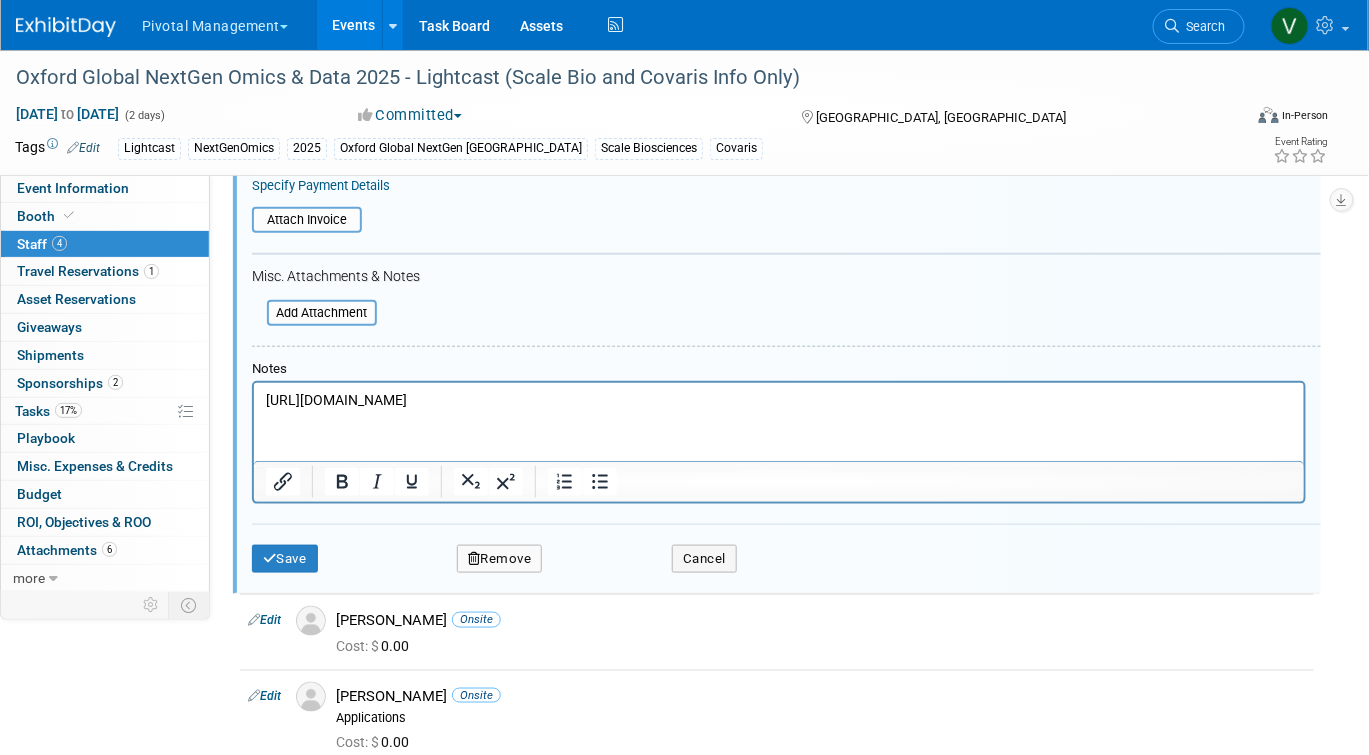 click on "[URL][DOMAIN_NAME]" at bounding box center (778, 401) 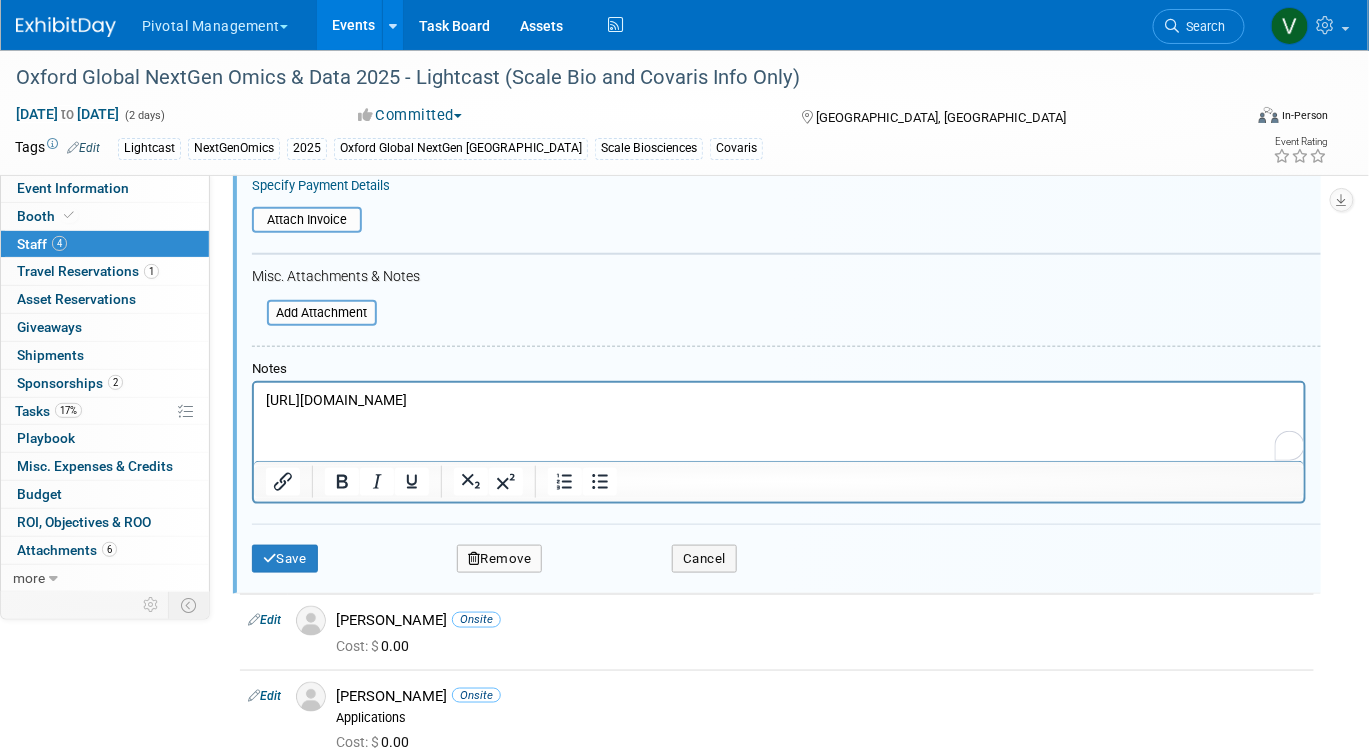 click on "[URL][DOMAIN_NAME]" at bounding box center [778, 401] 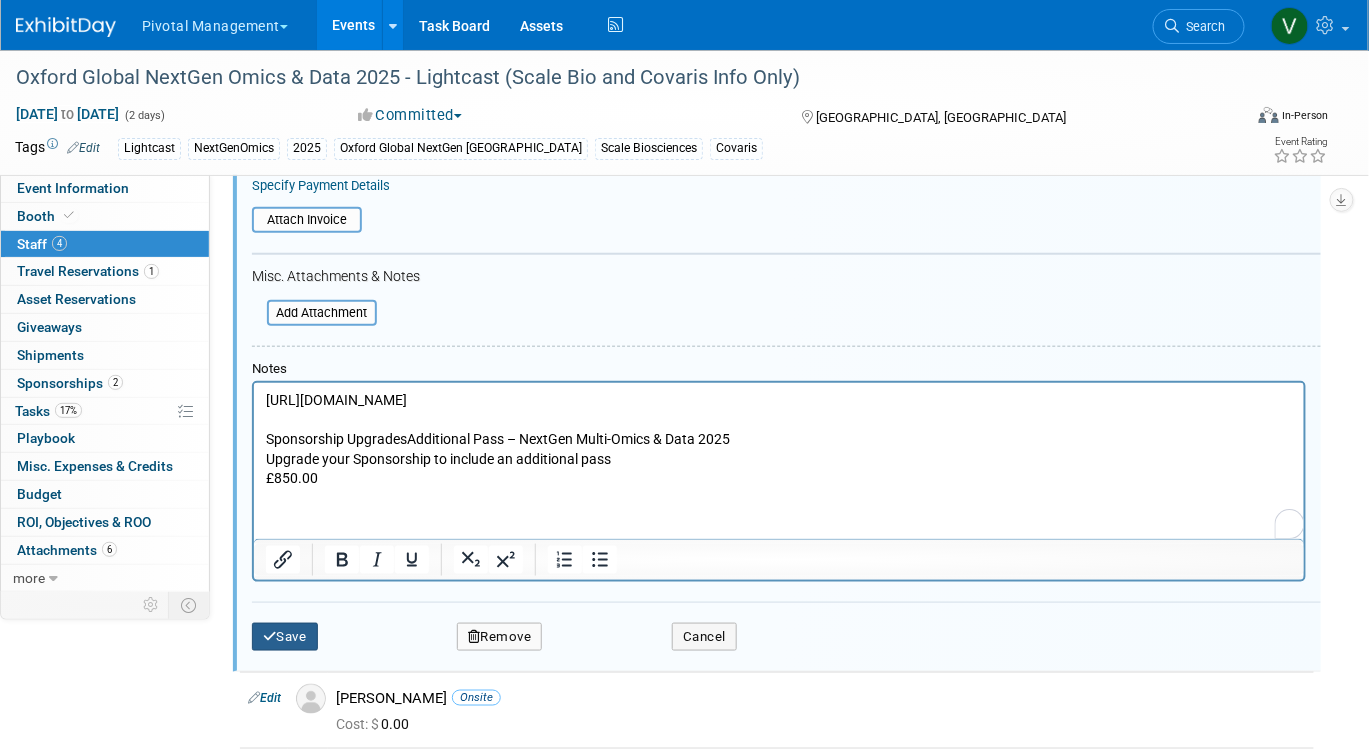 click on "Save" at bounding box center [285, 637] 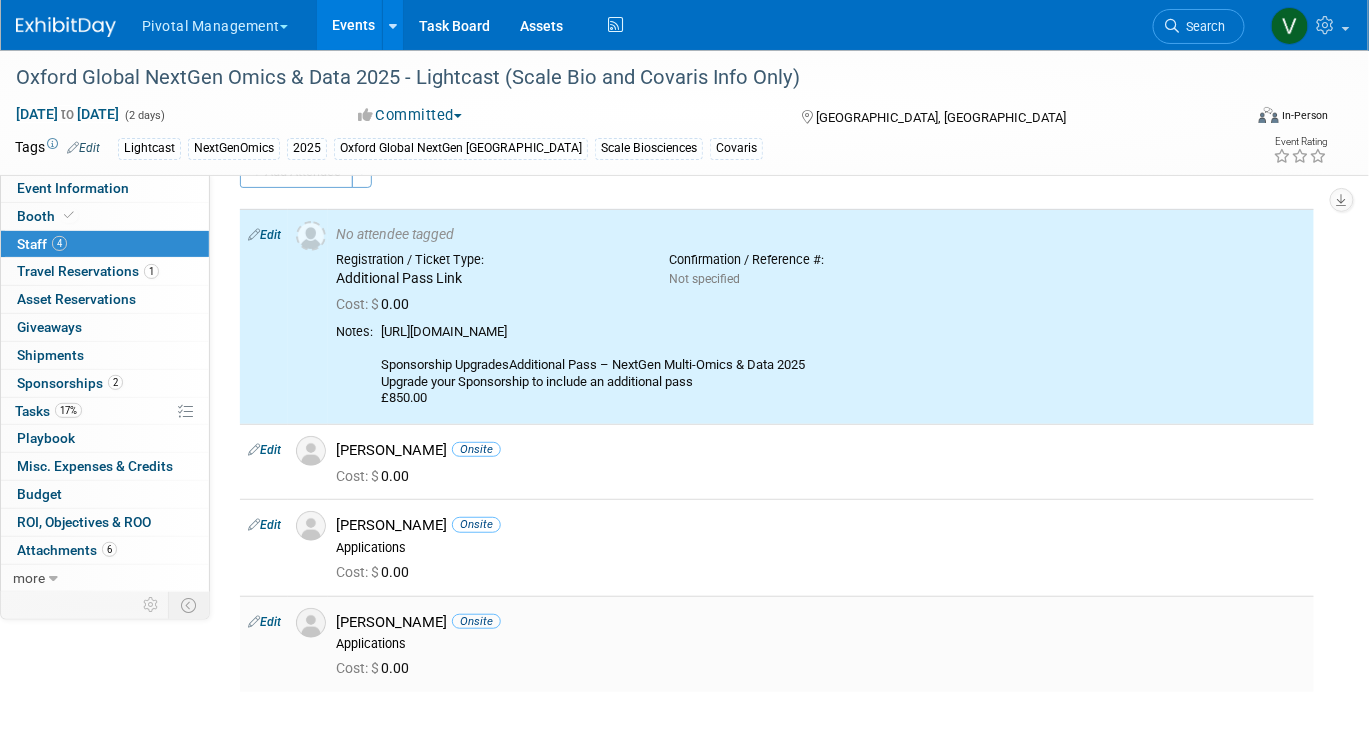 scroll, scrollTop: 0, scrollLeft: 0, axis: both 